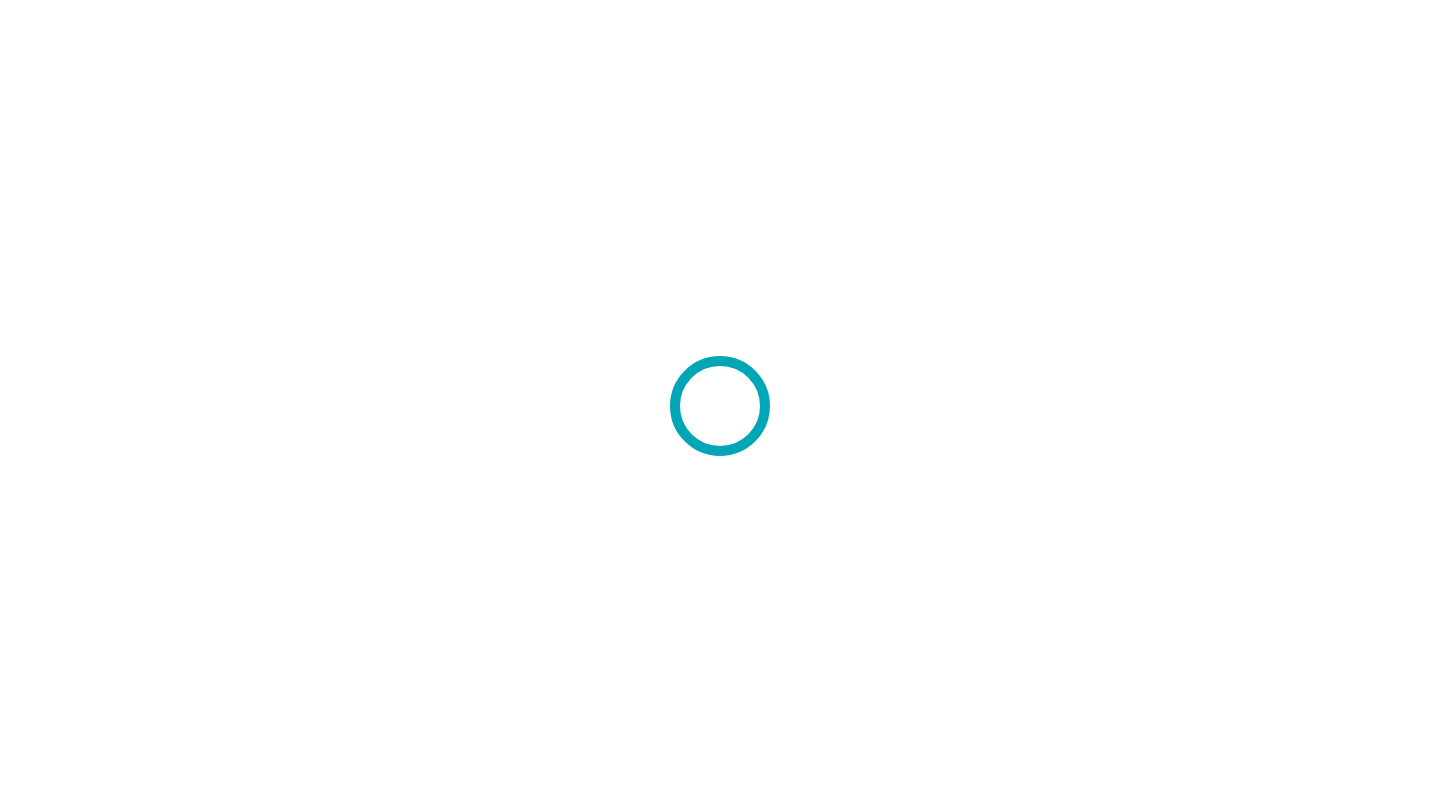 scroll, scrollTop: 0, scrollLeft: 0, axis: both 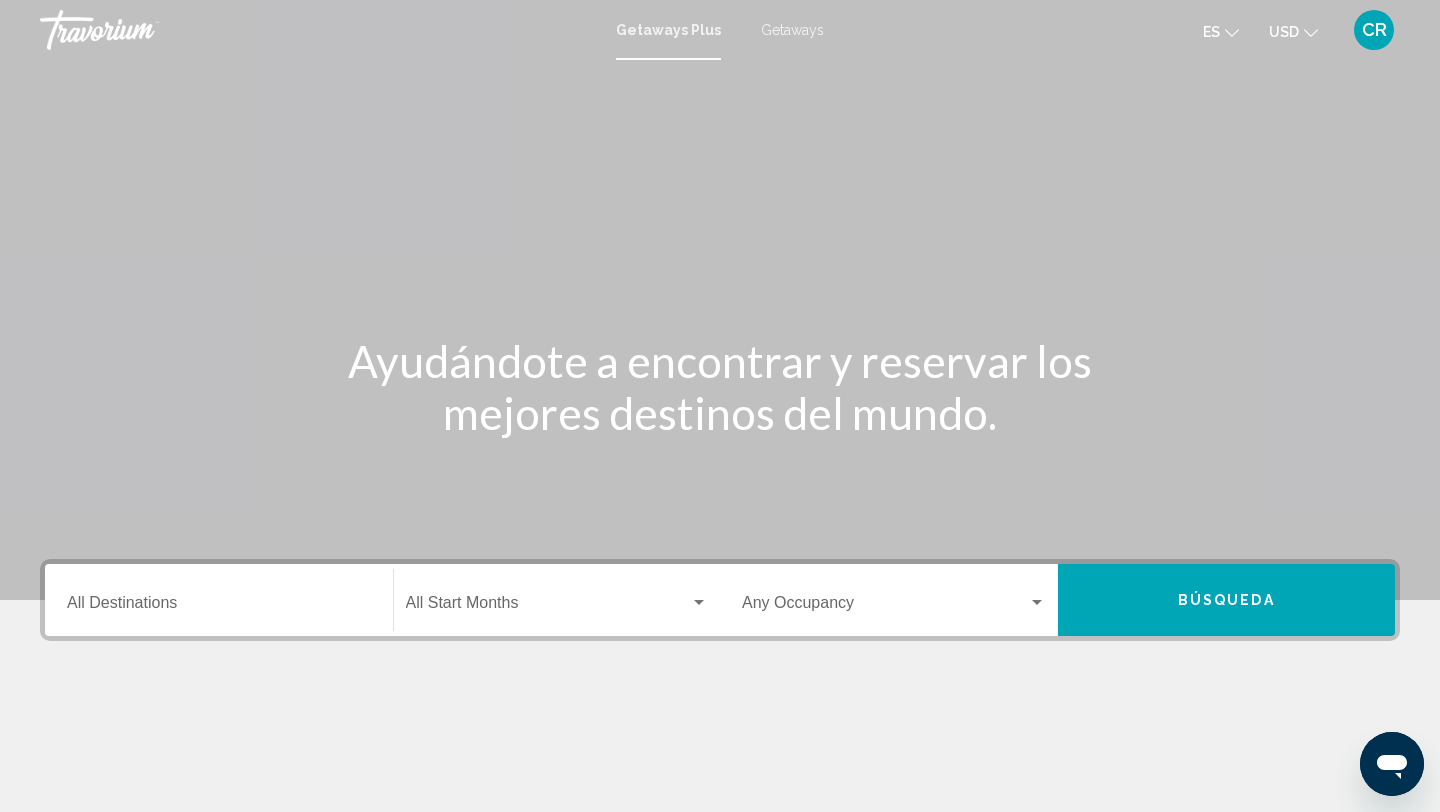click on "CR" at bounding box center (1374, 30) 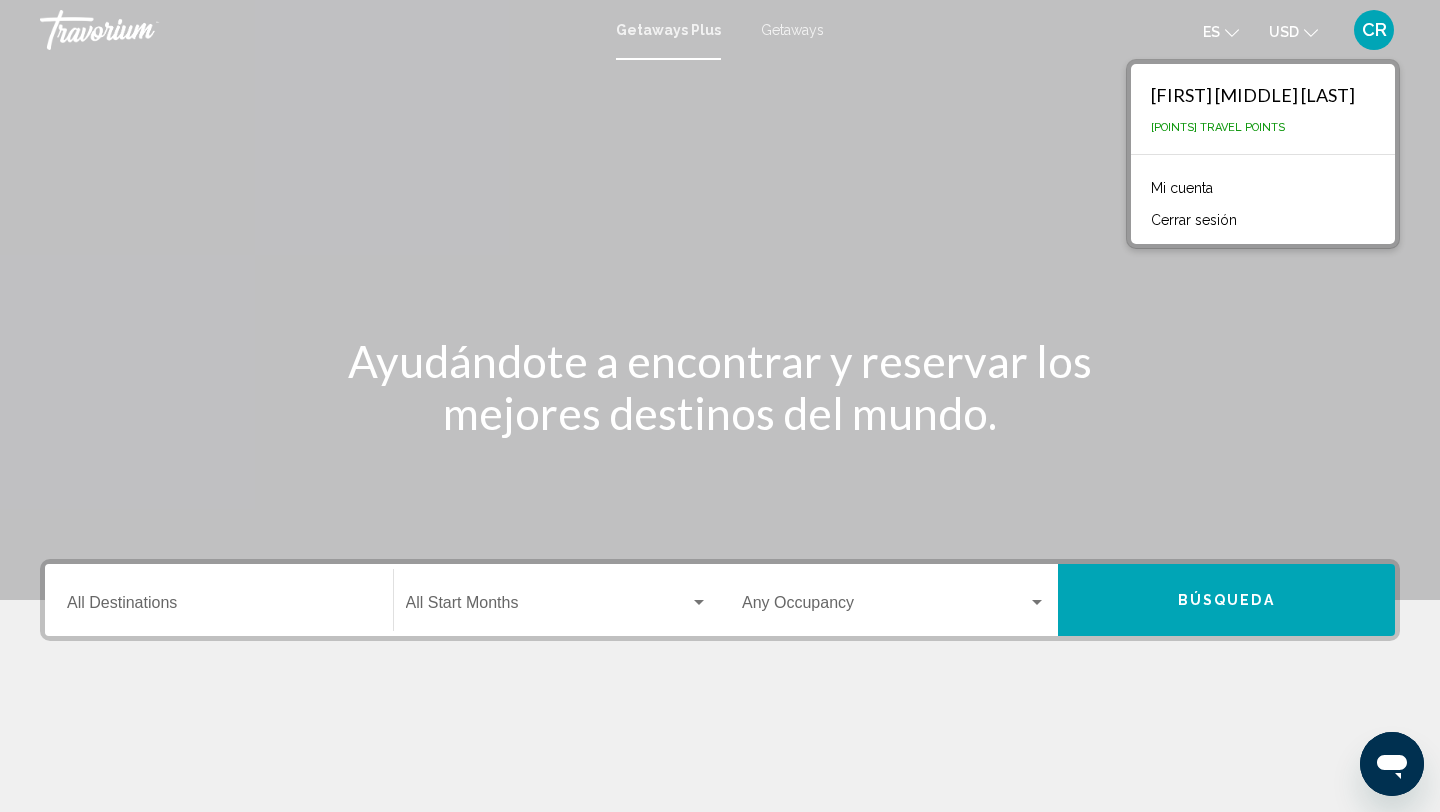 click on "Mi cuenta" at bounding box center (1182, 188) 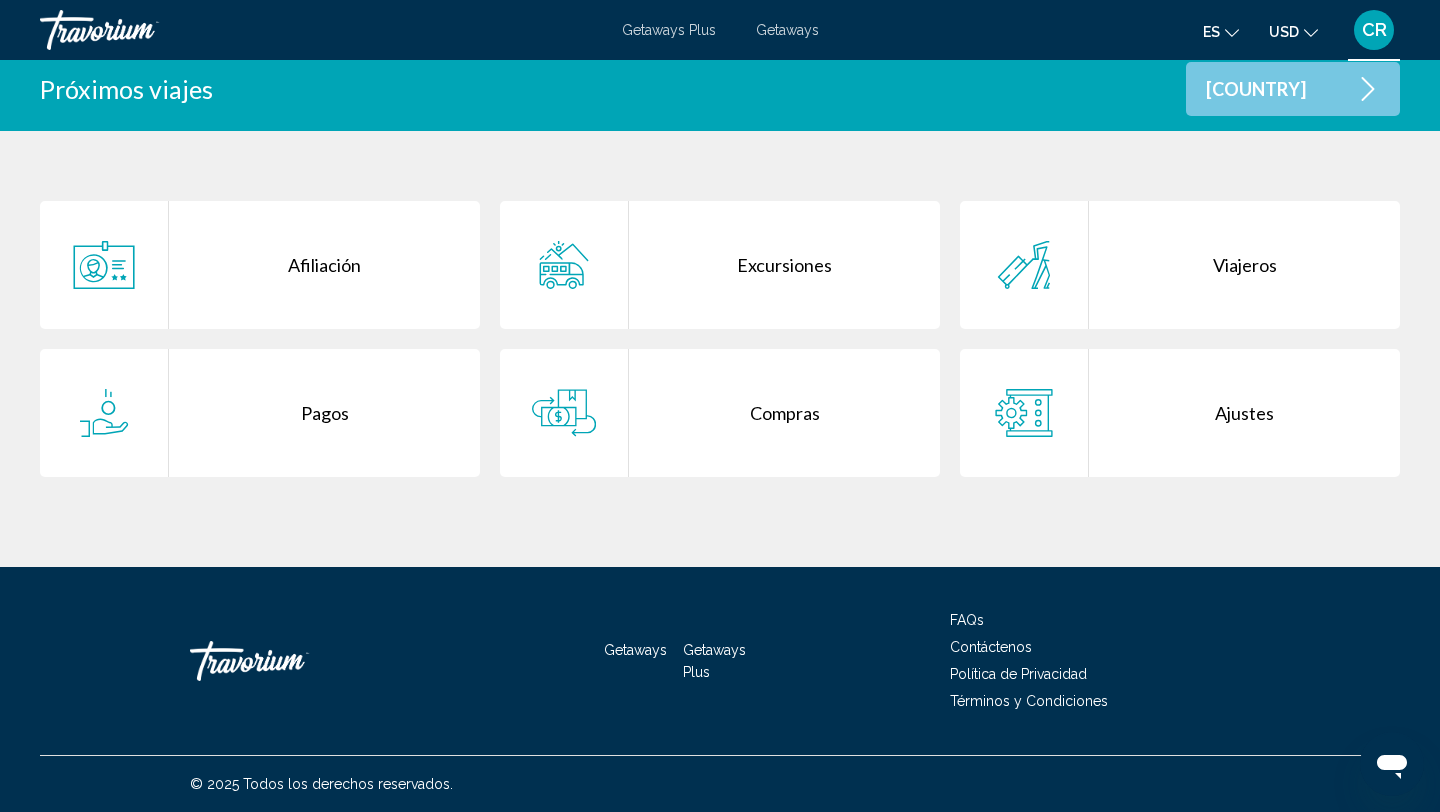 scroll, scrollTop: 0, scrollLeft: 0, axis: both 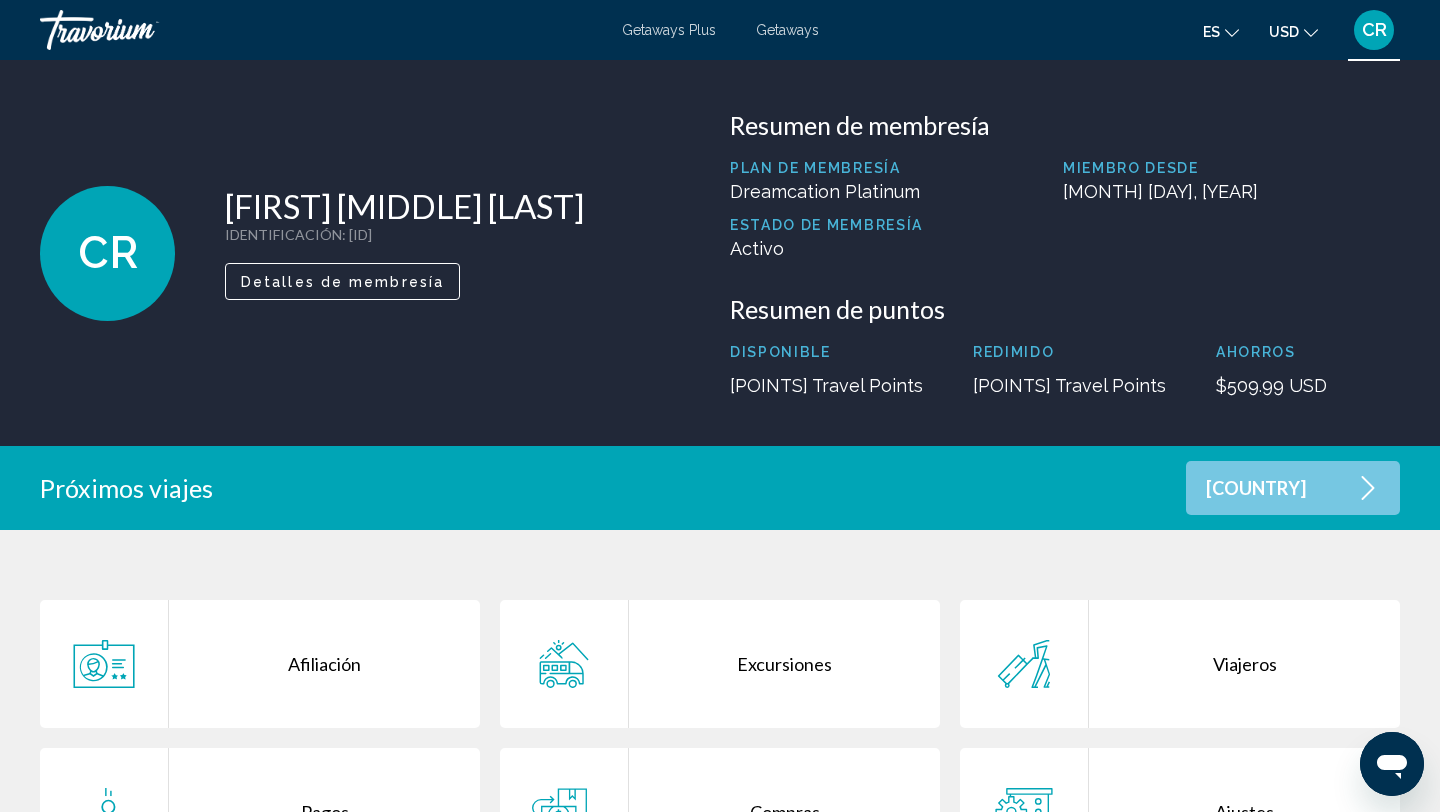 click on "Getaways Plus" at bounding box center [669, 30] 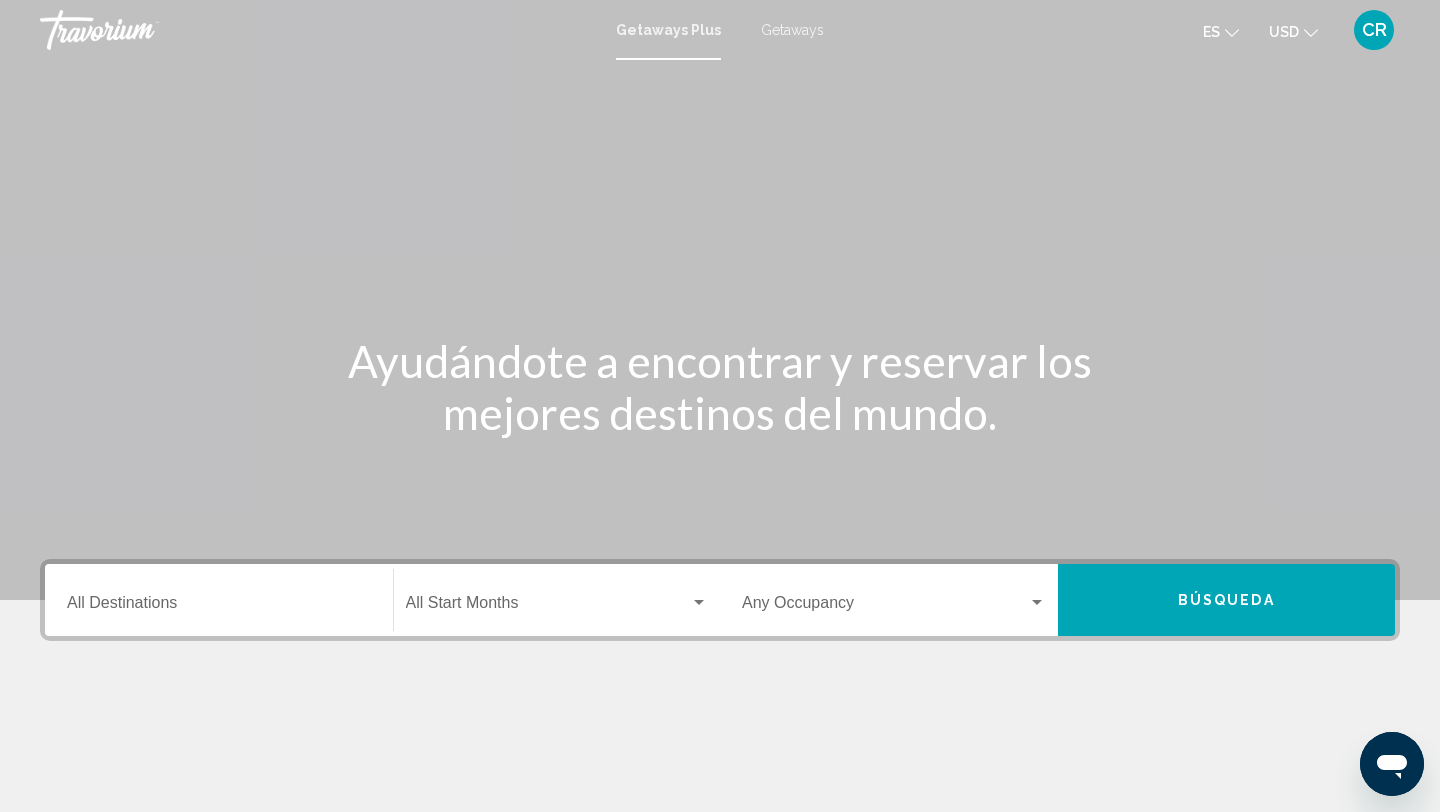click on "Destination All Destinations" at bounding box center (219, 600) 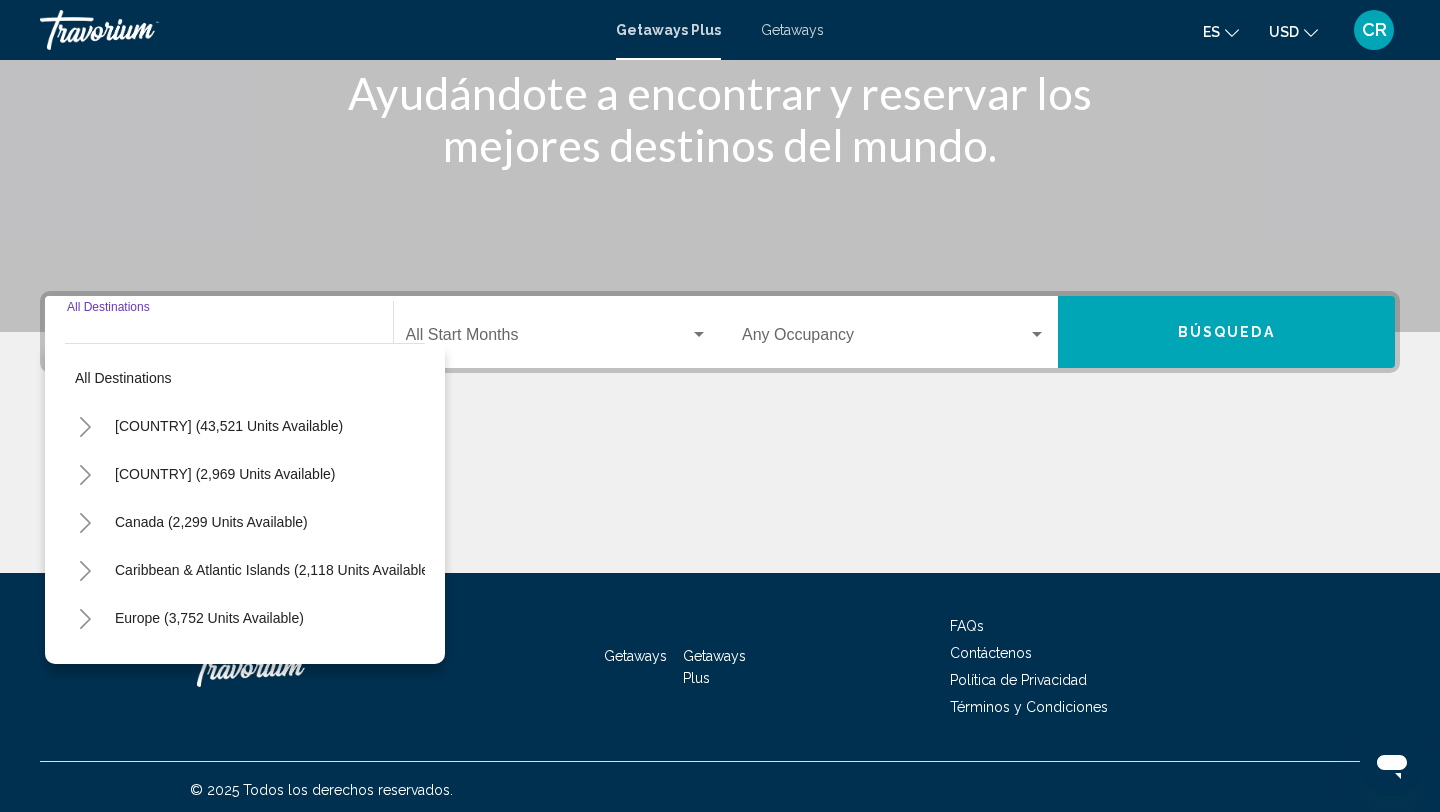 scroll, scrollTop: 274, scrollLeft: 0, axis: vertical 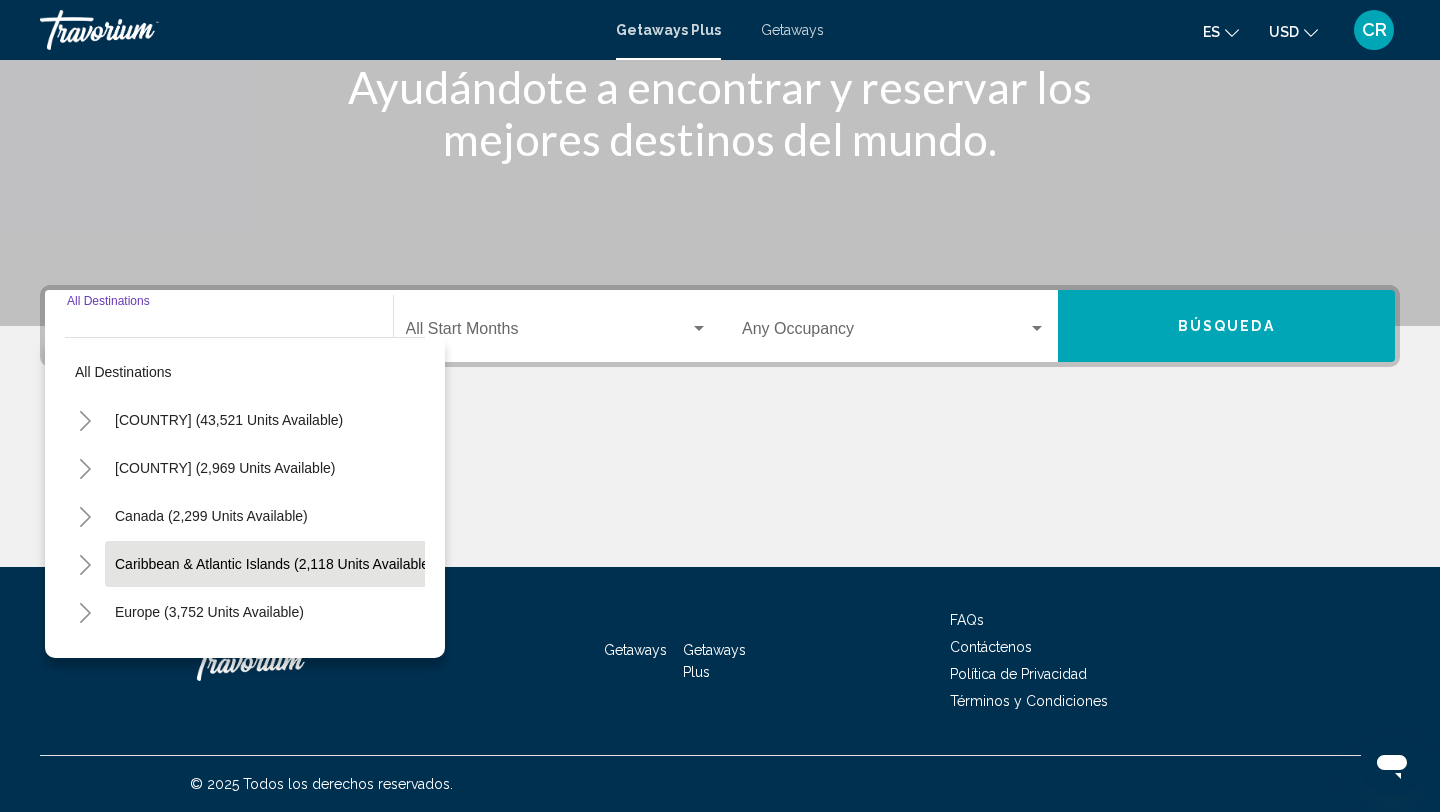 click on "Caribbean & Atlantic Islands (2,118 units available)" at bounding box center [209, 612] 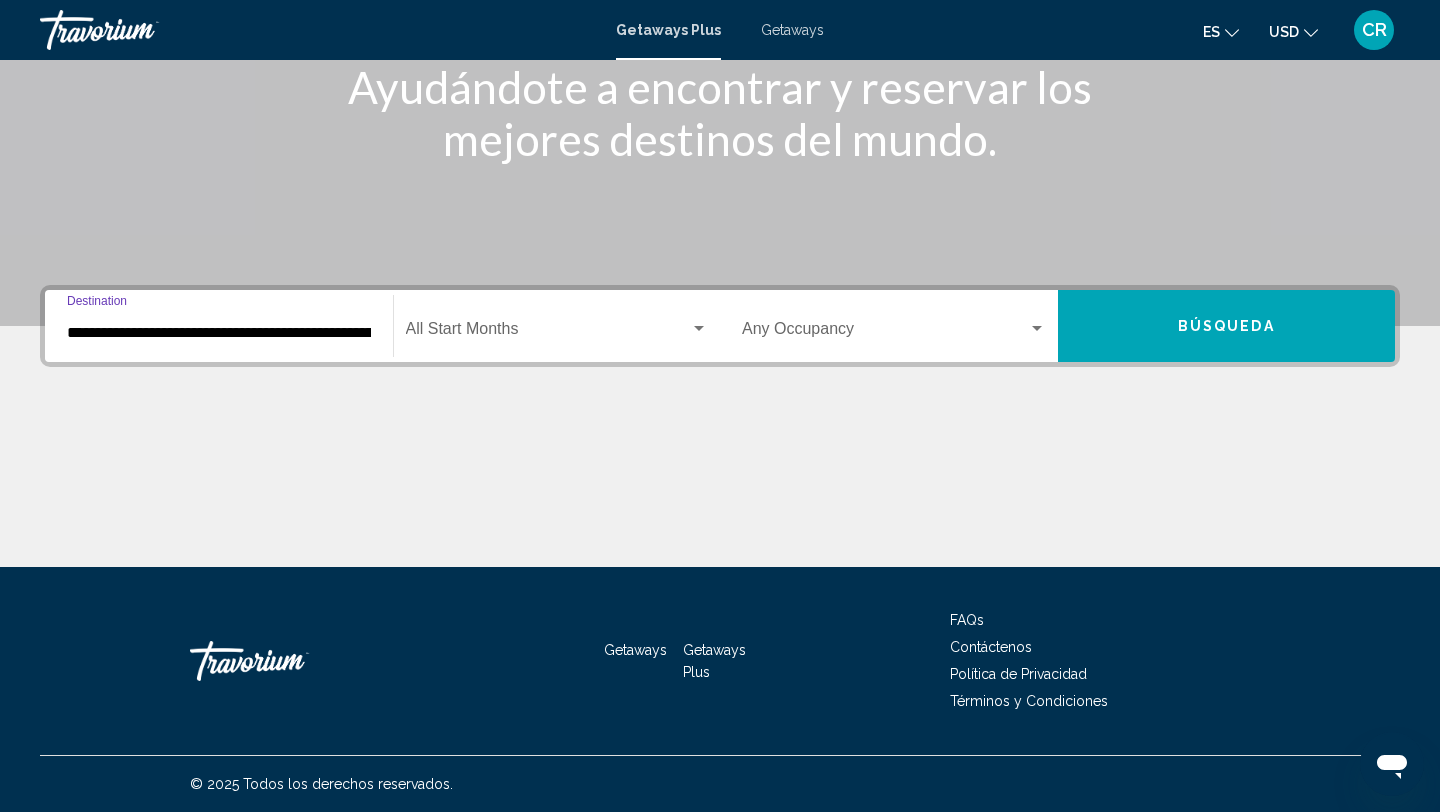 click on "**********" at bounding box center [219, 333] 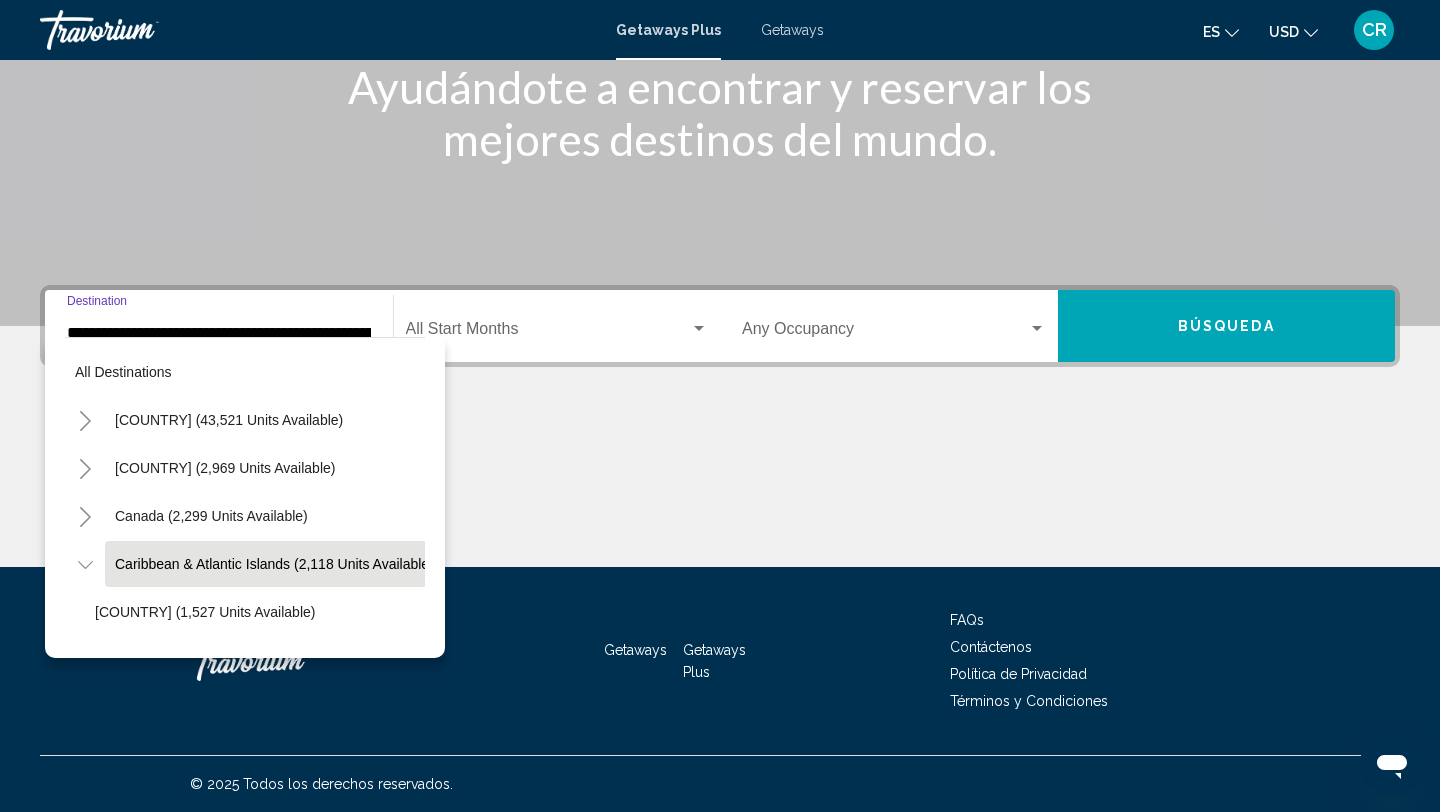 scroll, scrollTop: 71, scrollLeft: 19, axis: both 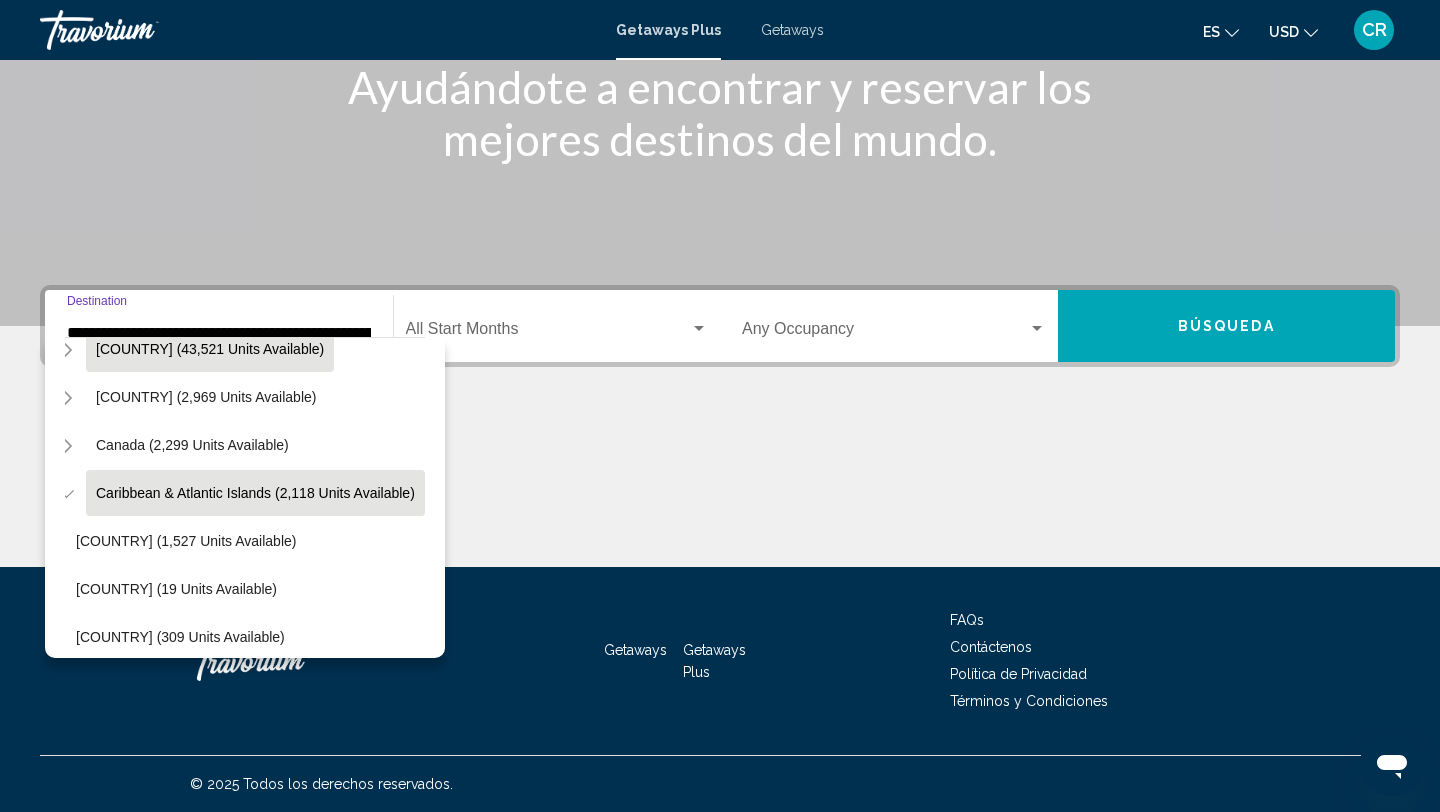 click on "United States (43,521 units available)" at bounding box center (206, 397) 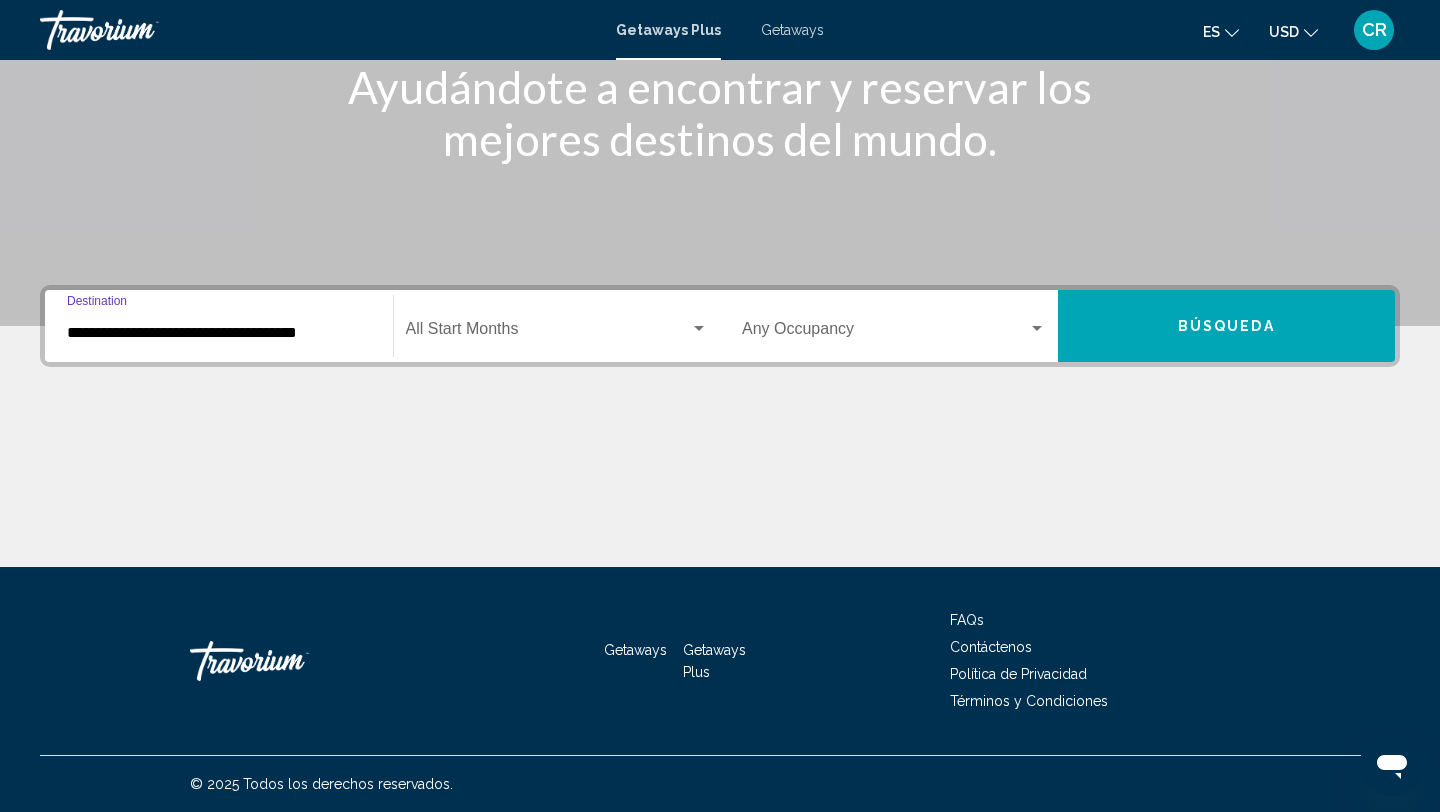 click on "Start Month All Start Months" 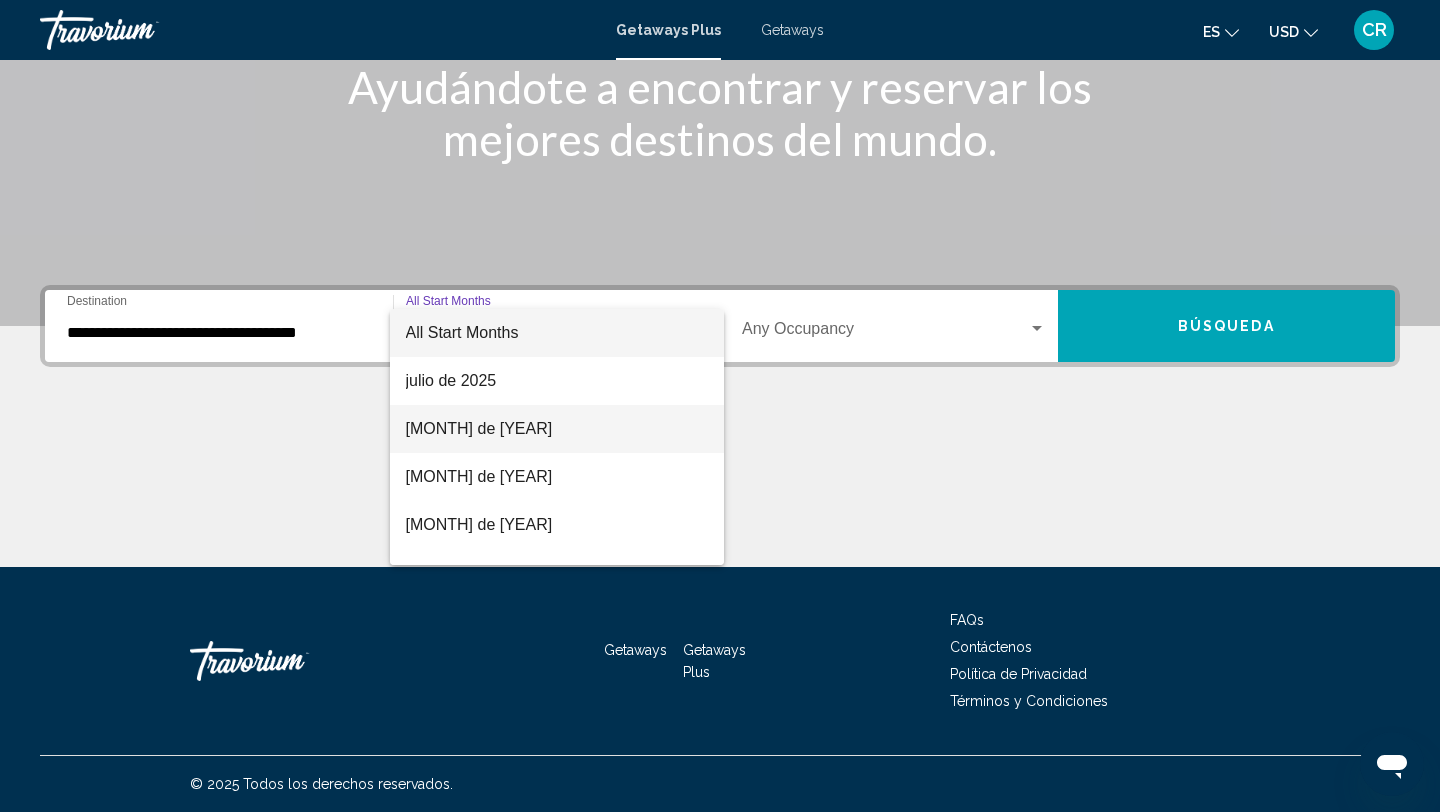click on "agosto de 2025" at bounding box center (557, 429) 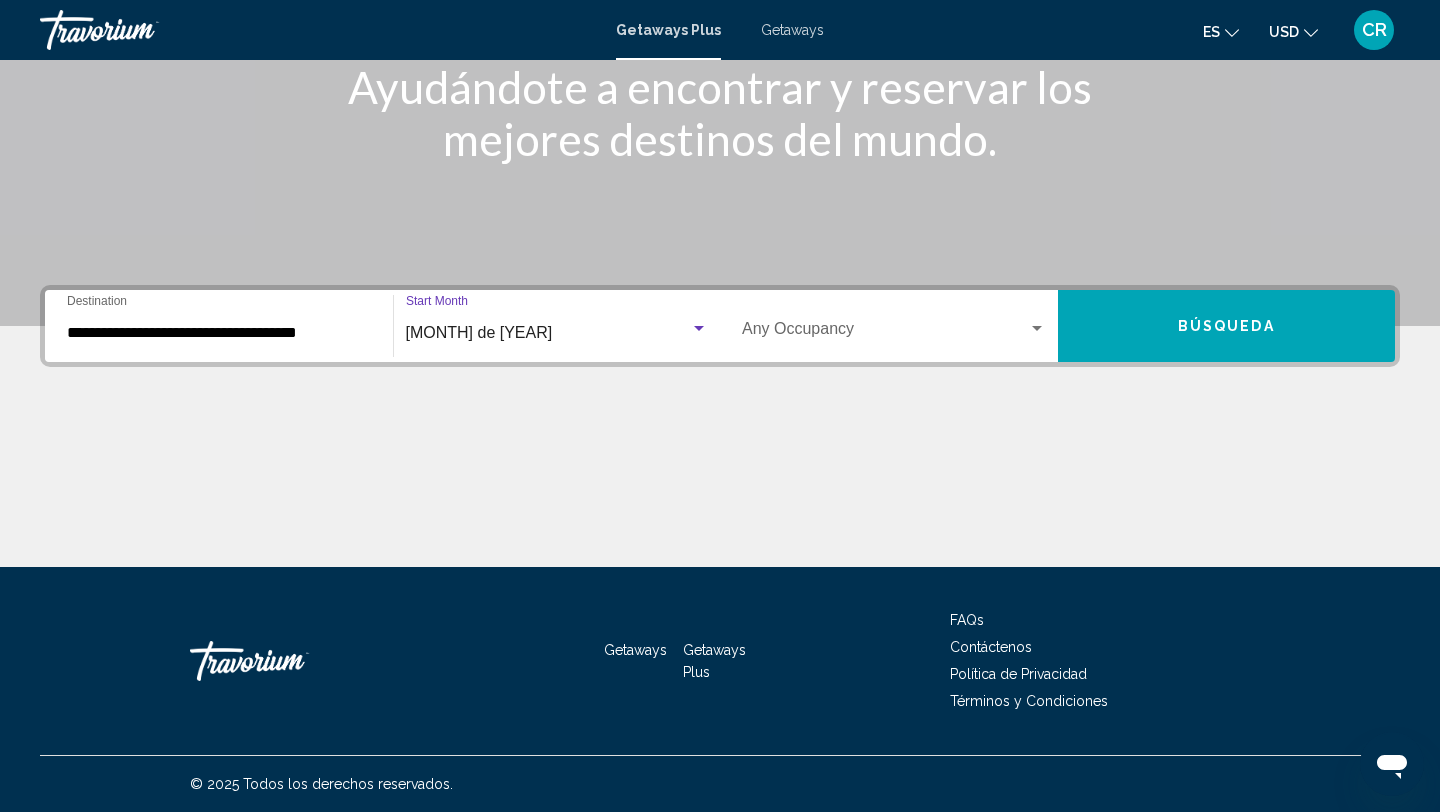 click on "Occupancy Any Occupancy" at bounding box center (894, 326) 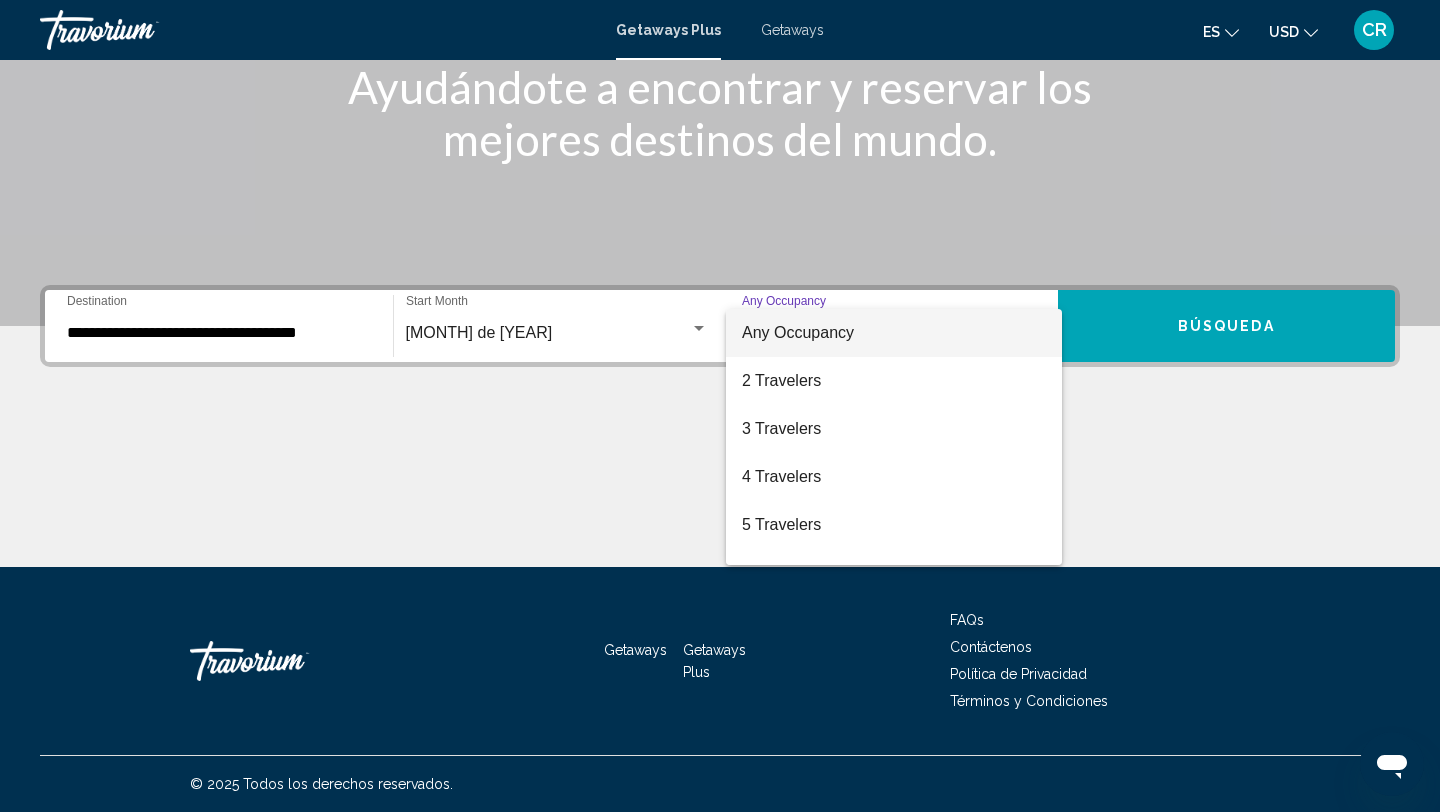 click on "Any Occupancy" at bounding box center [894, 333] 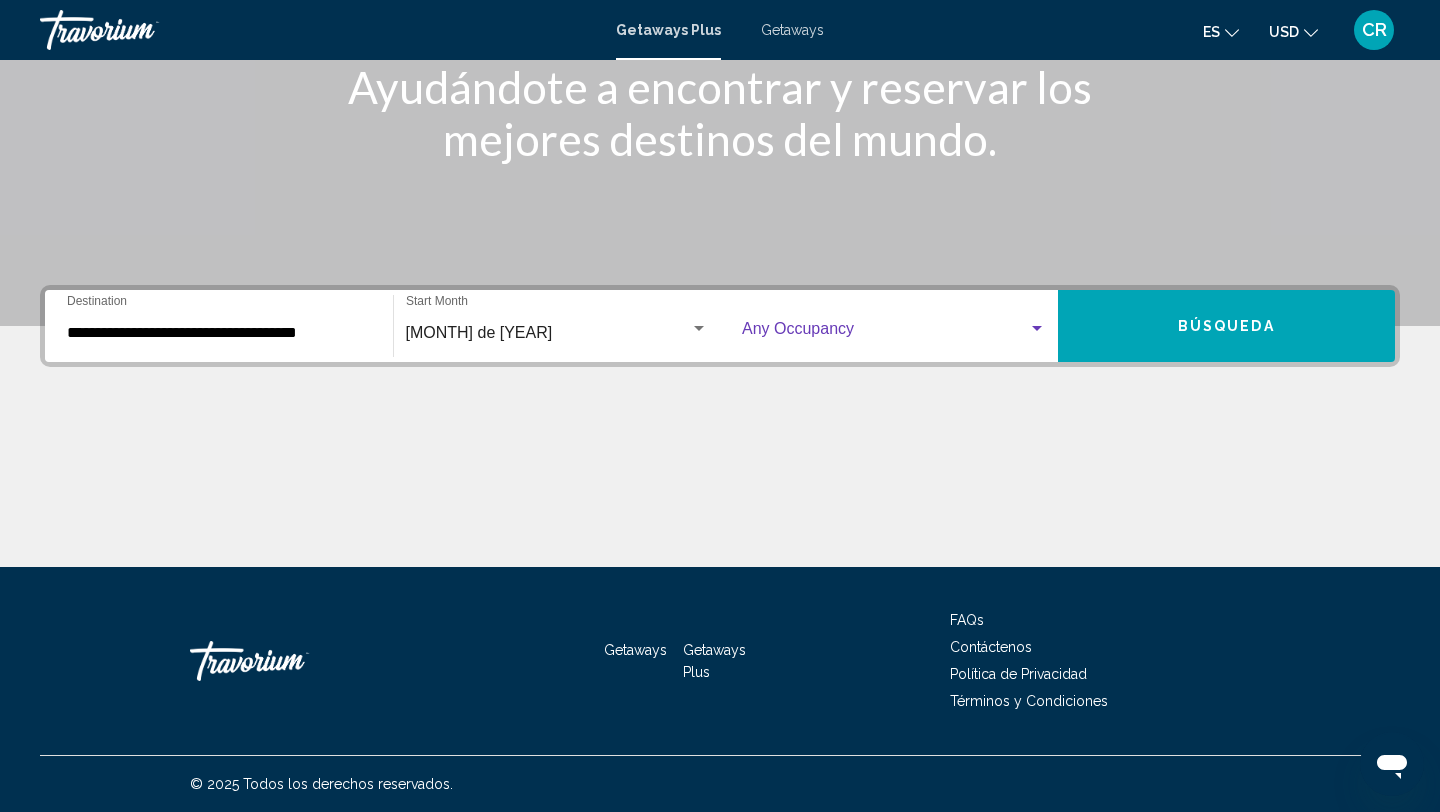 click on "Búsqueda" at bounding box center (1227, 326) 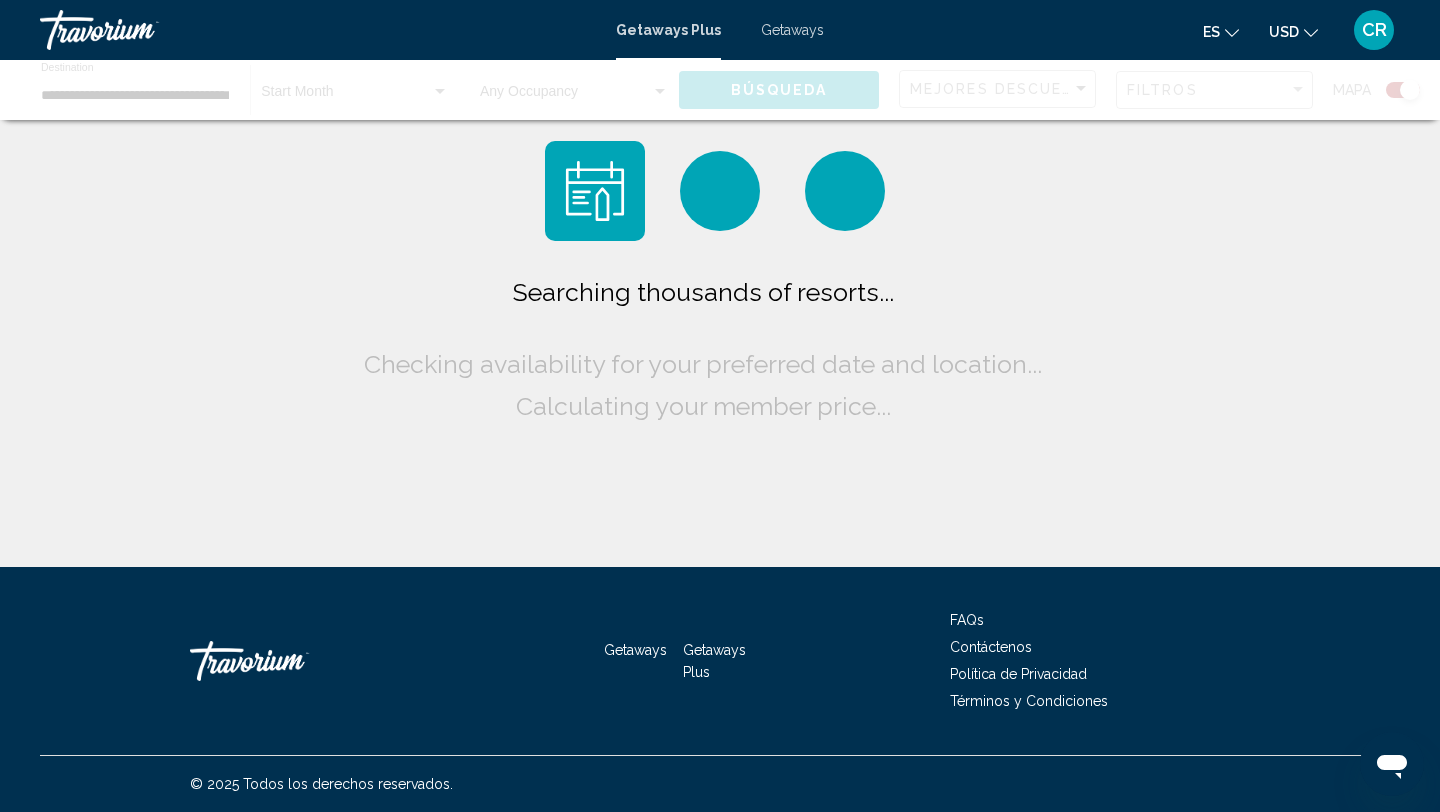 scroll, scrollTop: 0, scrollLeft: 0, axis: both 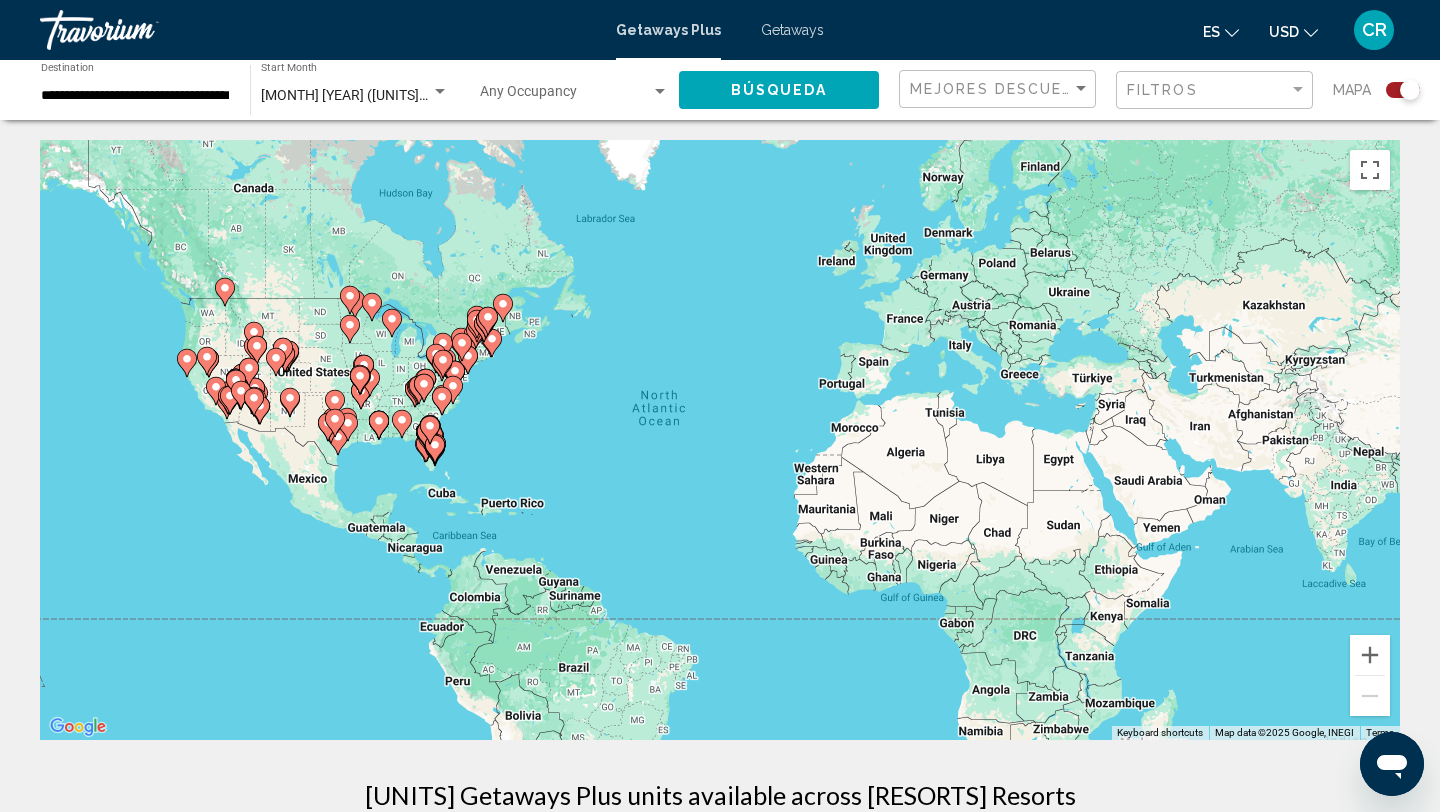 click on "To activate drag with keyboard, press Alt + Enter. Once in keyboard drag state, use the arrow keys to move the marker. To complete the drag, press the Enter key. To cancel, press Escape." at bounding box center [720, 440] 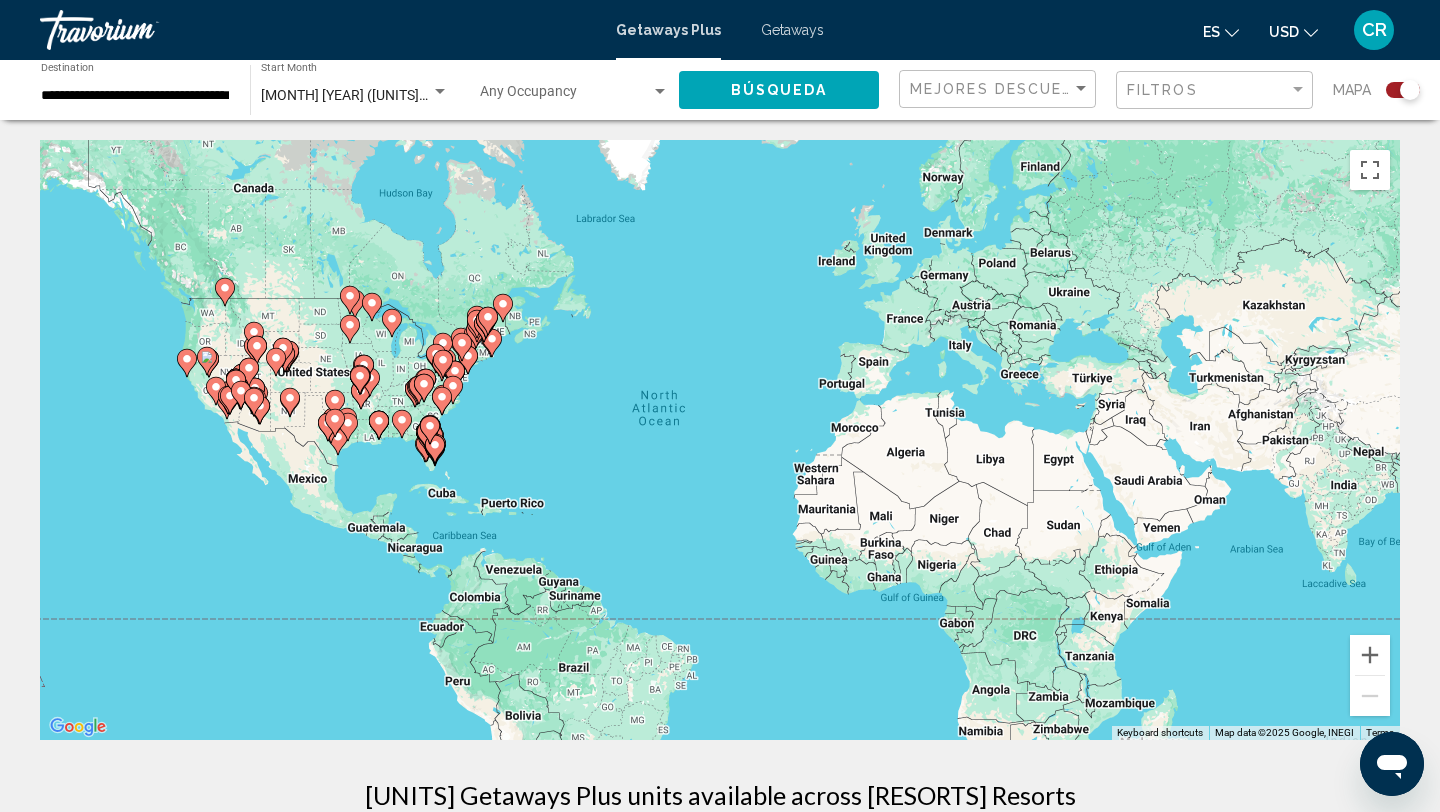 click on "To activate drag with keyboard, press Alt + Enter. Once in keyboard drag state, use the arrow keys to move the marker. To complete the drag, press the Enter key. To cancel, press Escape." at bounding box center (720, 440) 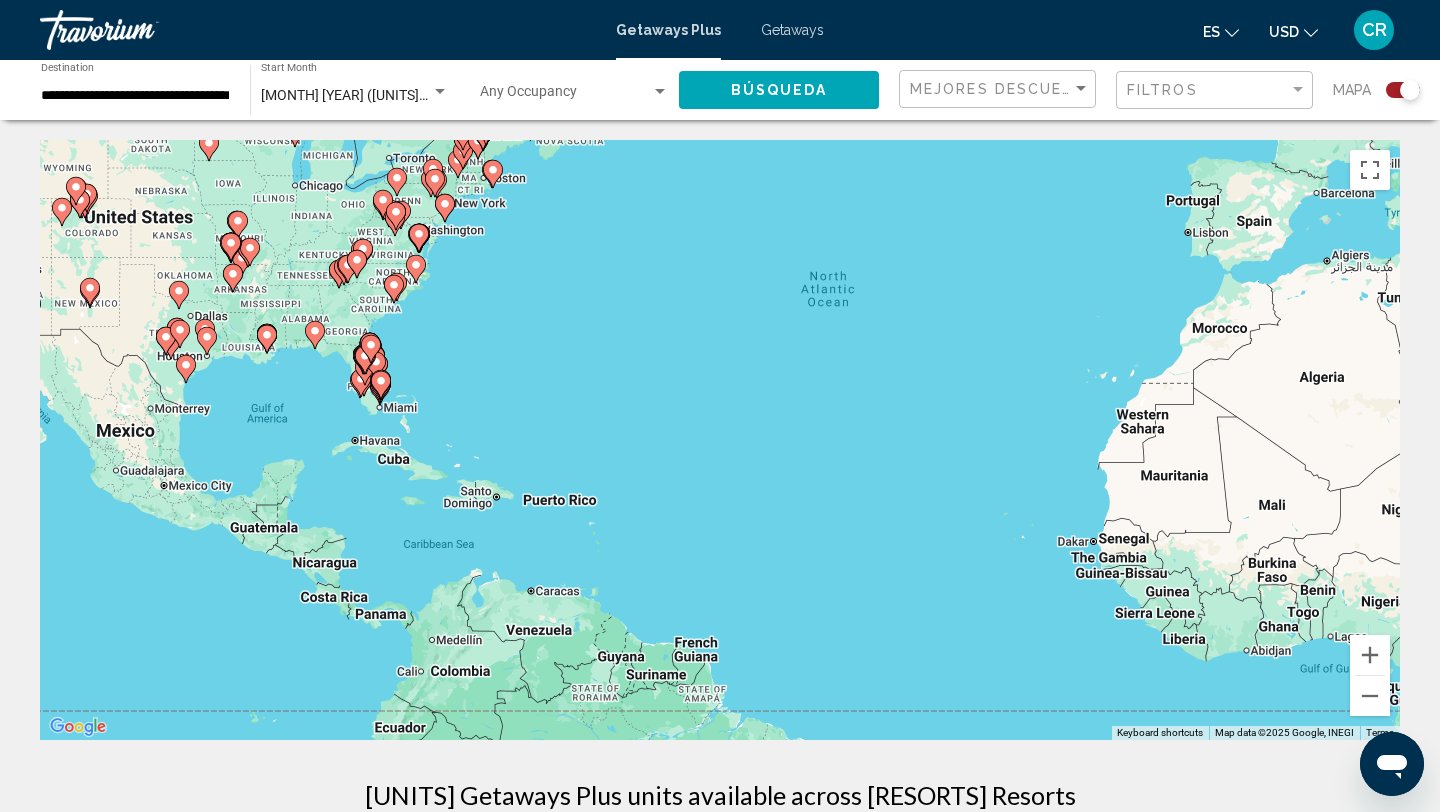 click on "To activate drag with keyboard, press Alt + Enter. Once in keyboard drag state, use the arrow keys to move the marker. To complete the drag, press the Enter key. To cancel, press Escape." at bounding box center (720, 440) 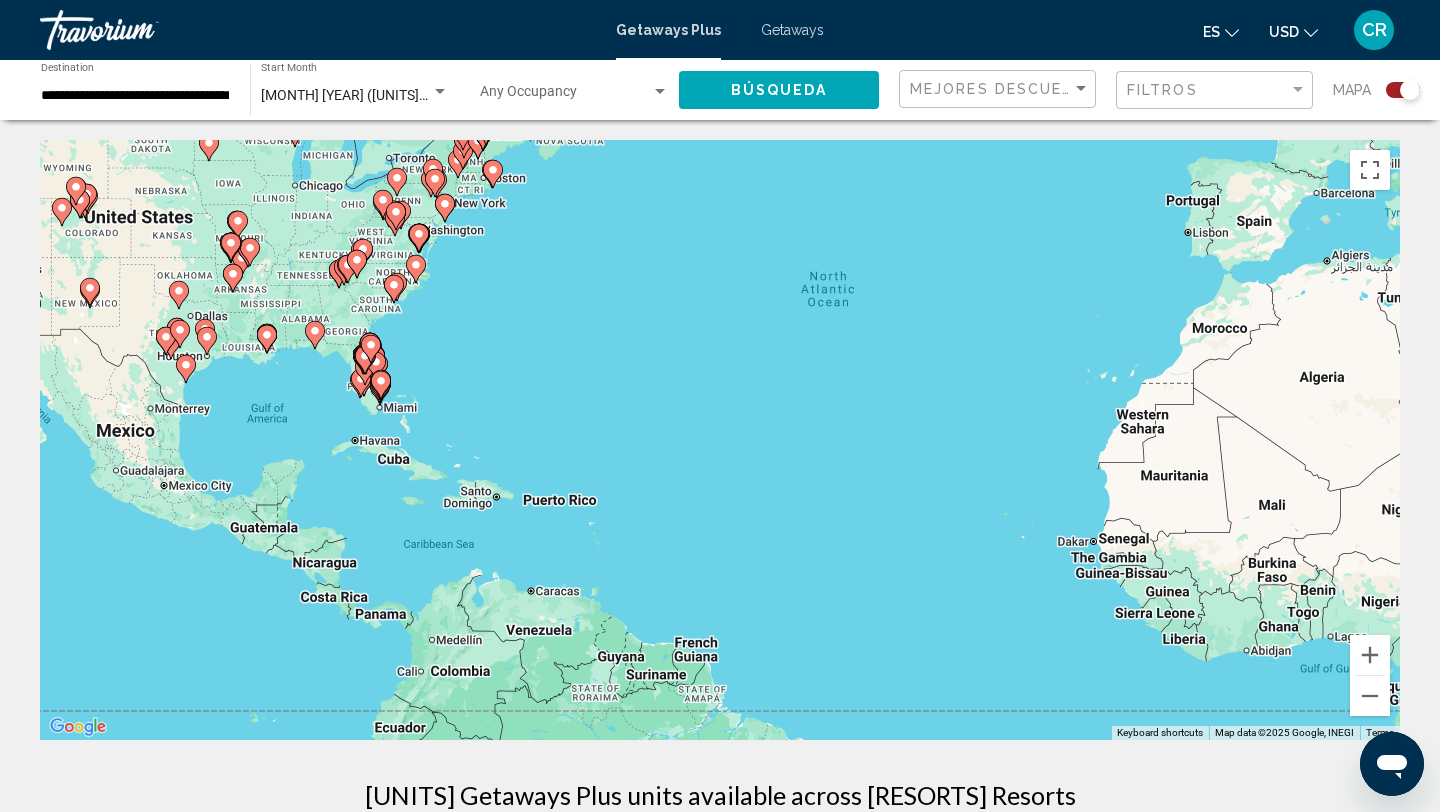 click on "To activate drag with keyboard, press Alt + Enter. Once in keyboard drag state, use the arrow keys to move the marker. To complete the drag, press the Enter key. To cancel, press Escape." at bounding box center [720, 440] 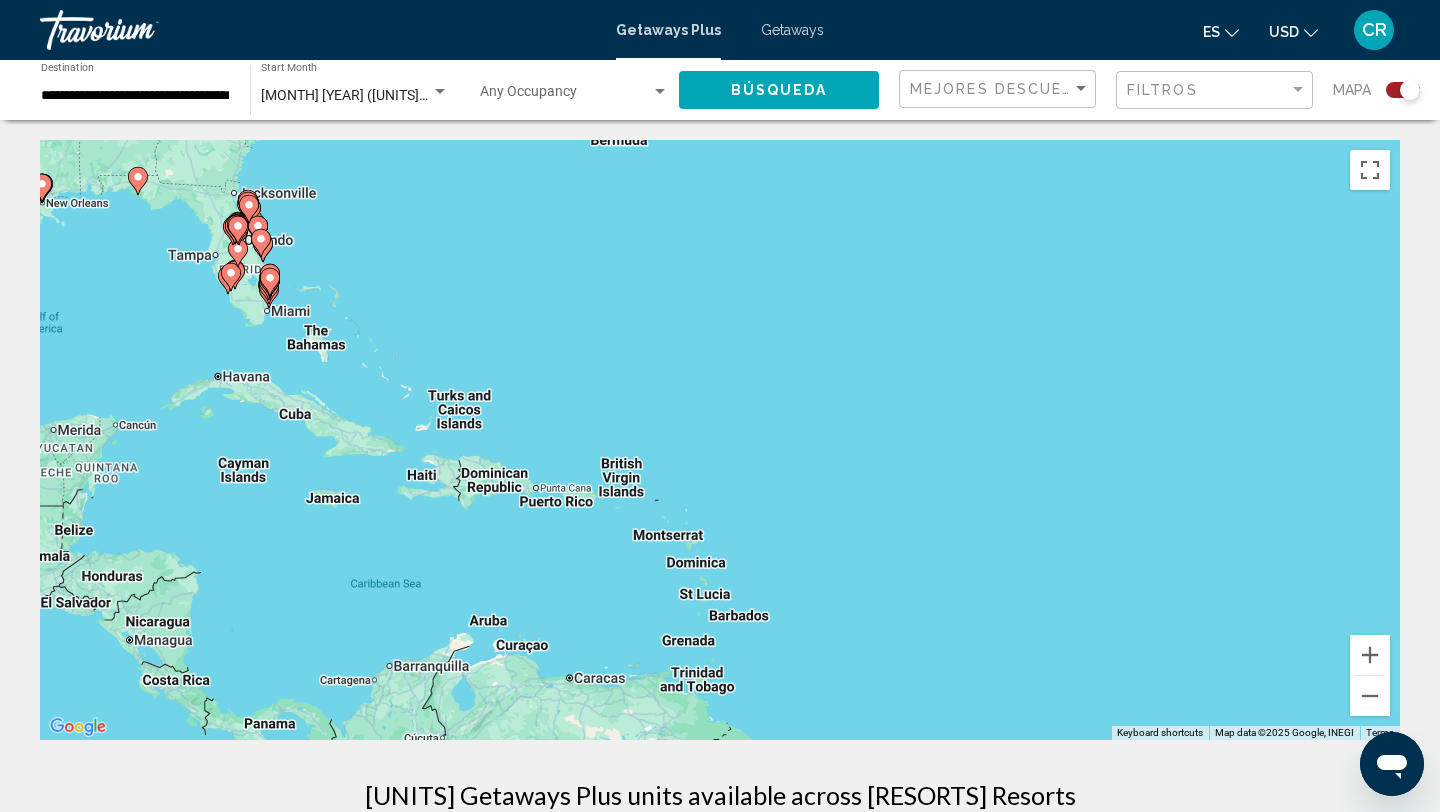click on "To activate drag with keyboard, press Alt + Enter. Once in keyboard drag state, use the arrow keys to move the marker. To complete the drag, press the Enter key. To cancel, press Escape." at bounding box center [720, 440] 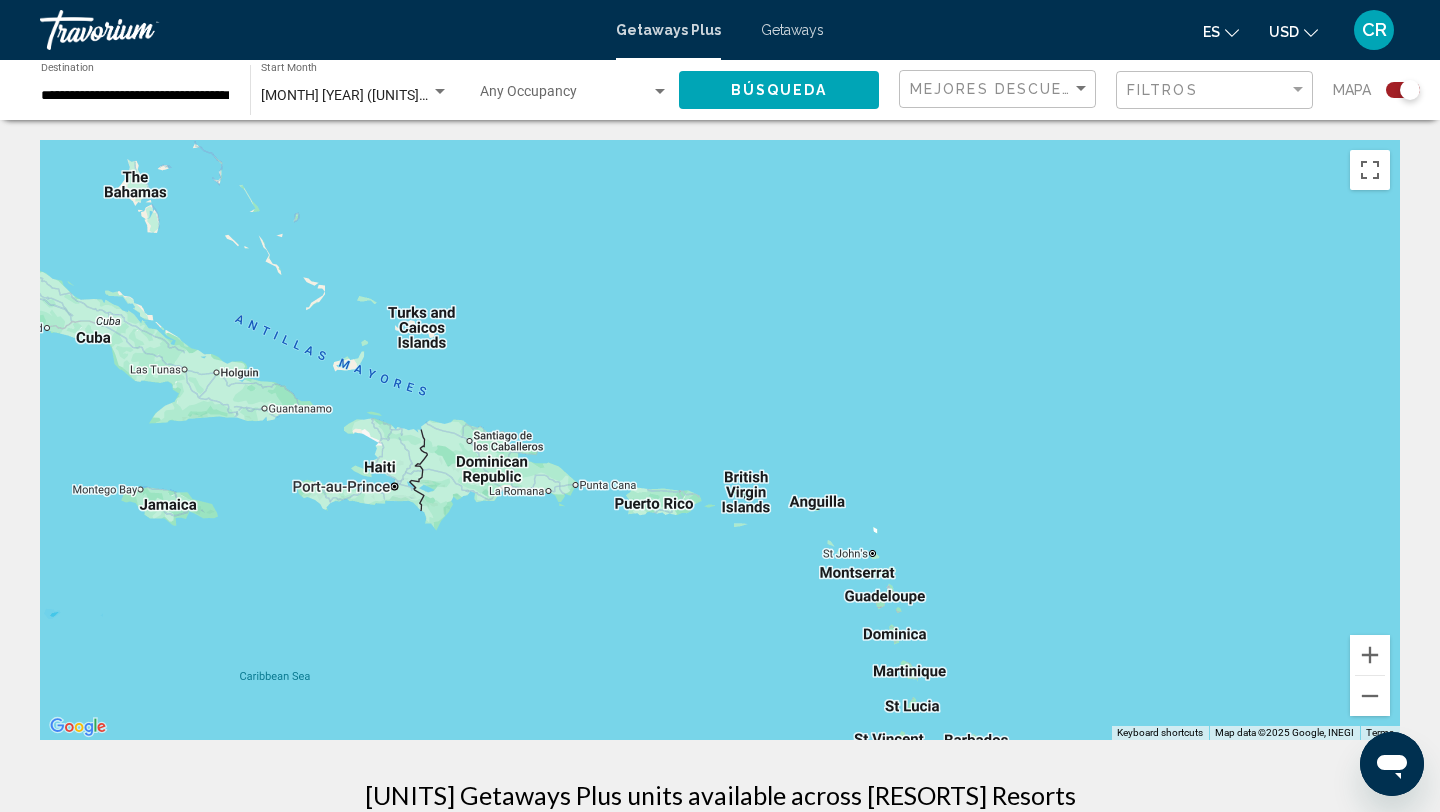 click on "To activate drag with keyboard, press Alt + Enter. Once in keyboard drag state, use the arrow keys to move the marker. To complete the drag, press the Enter key. To cancel, press Escape." at bounding box center (720, 440) 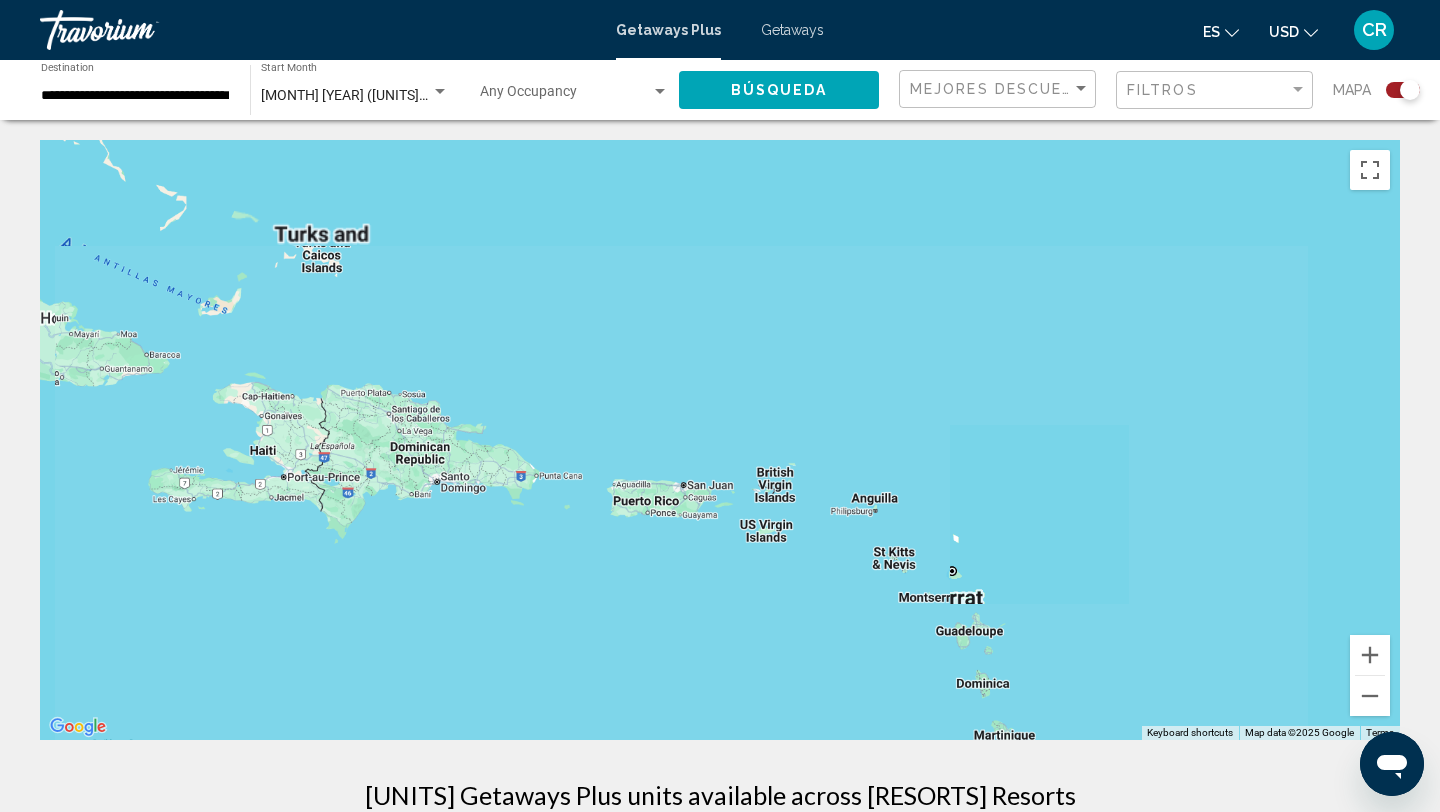 click at bounding box center [720, 440] 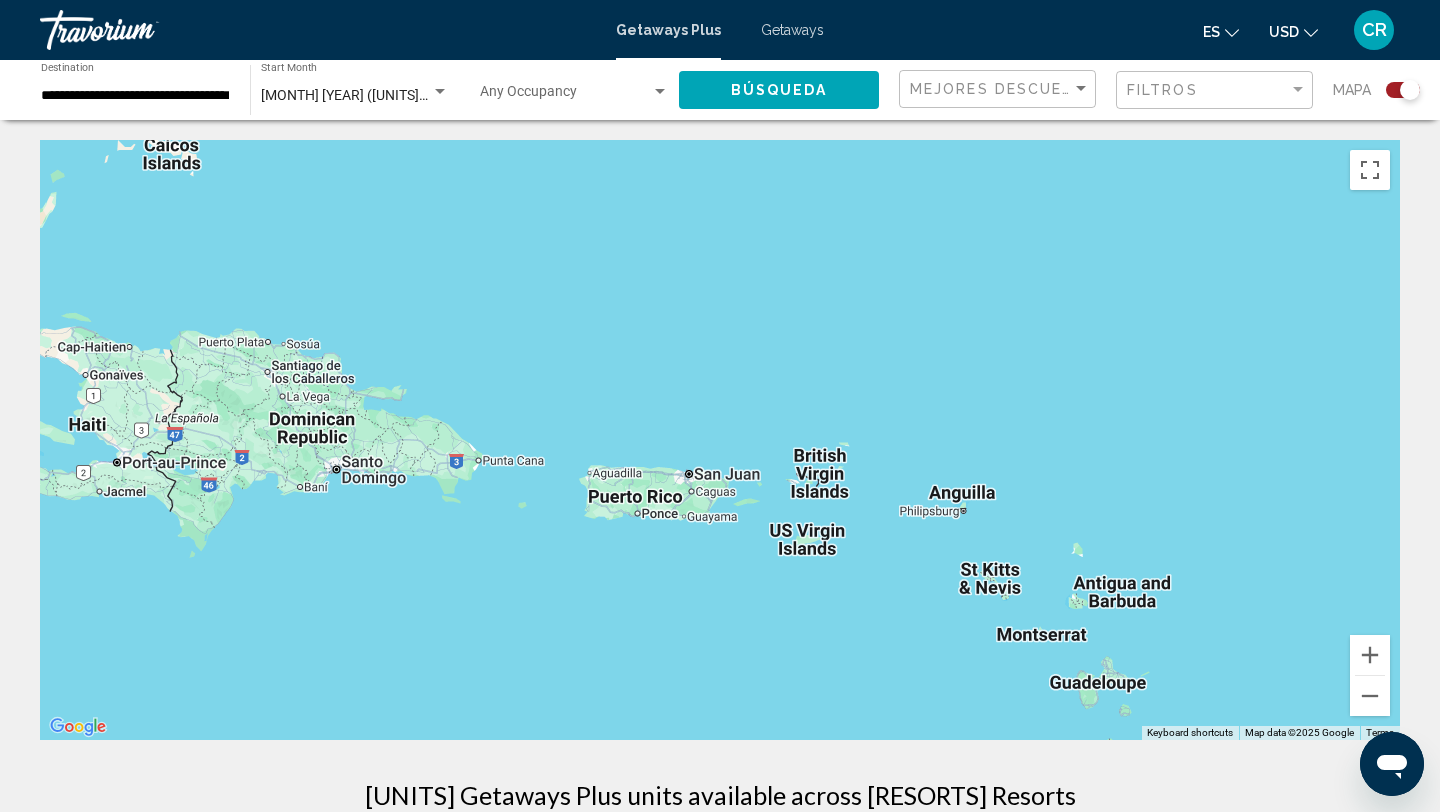 click at bounding box center (720, 440) 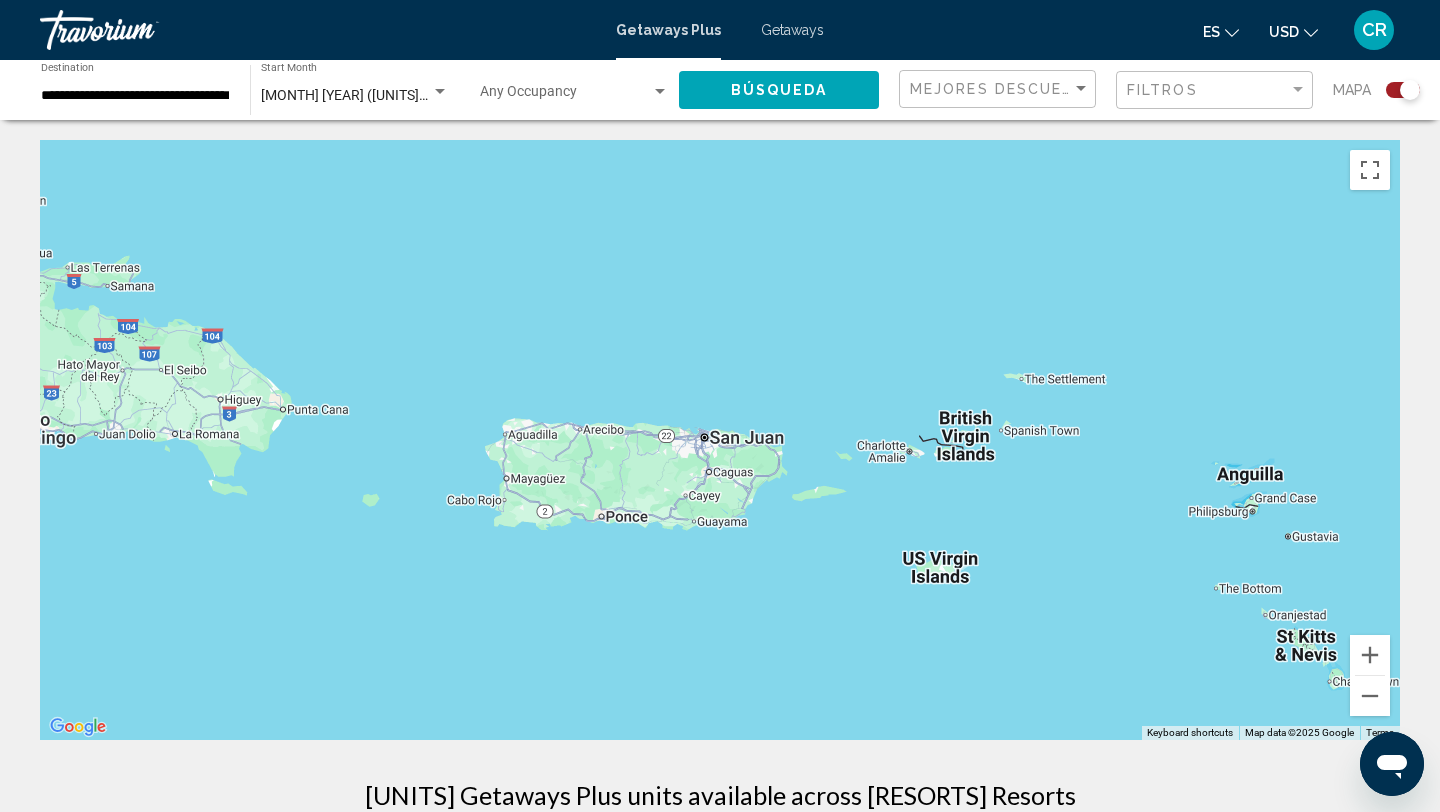 click at bounding box center [720, 440] 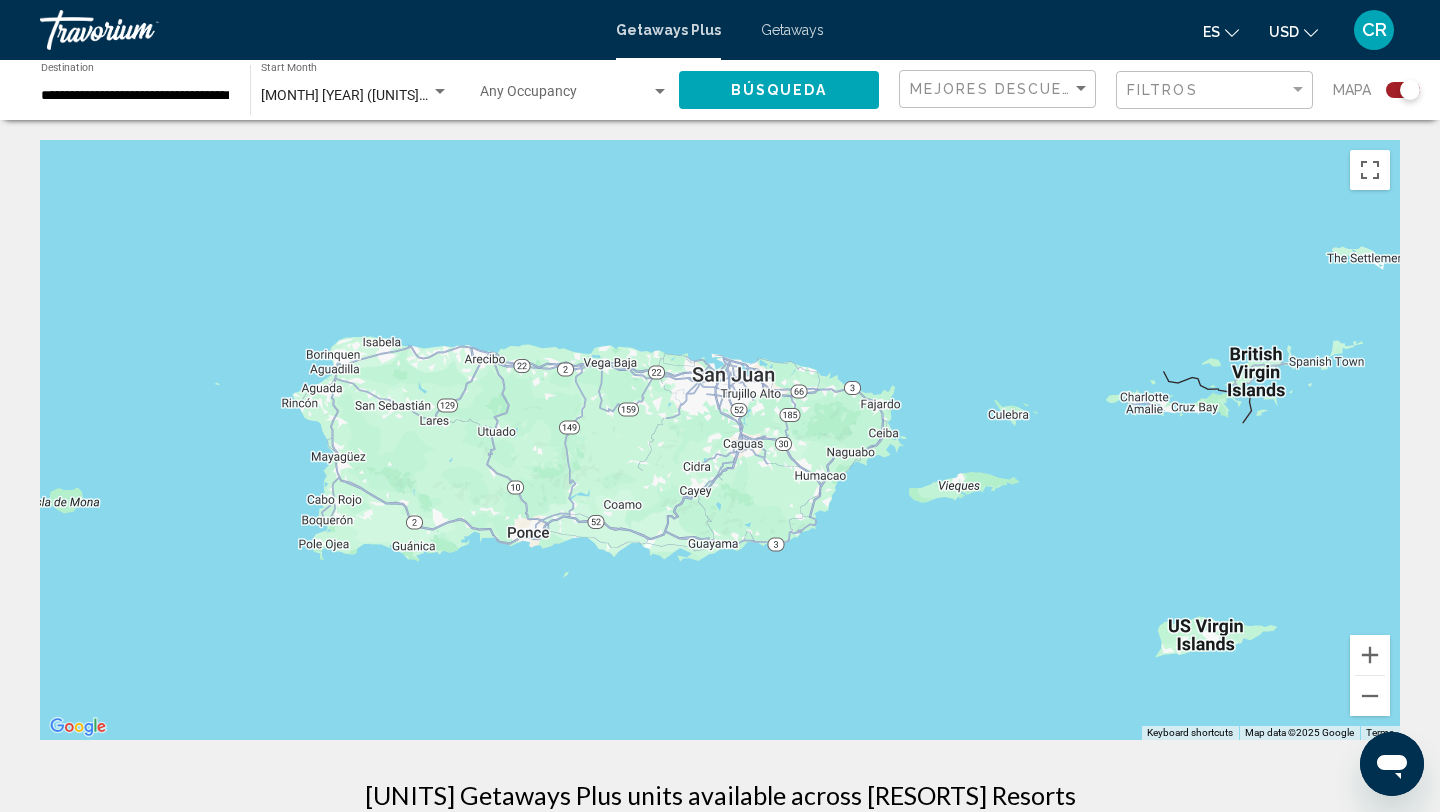 click at bounding box center [720, 440] 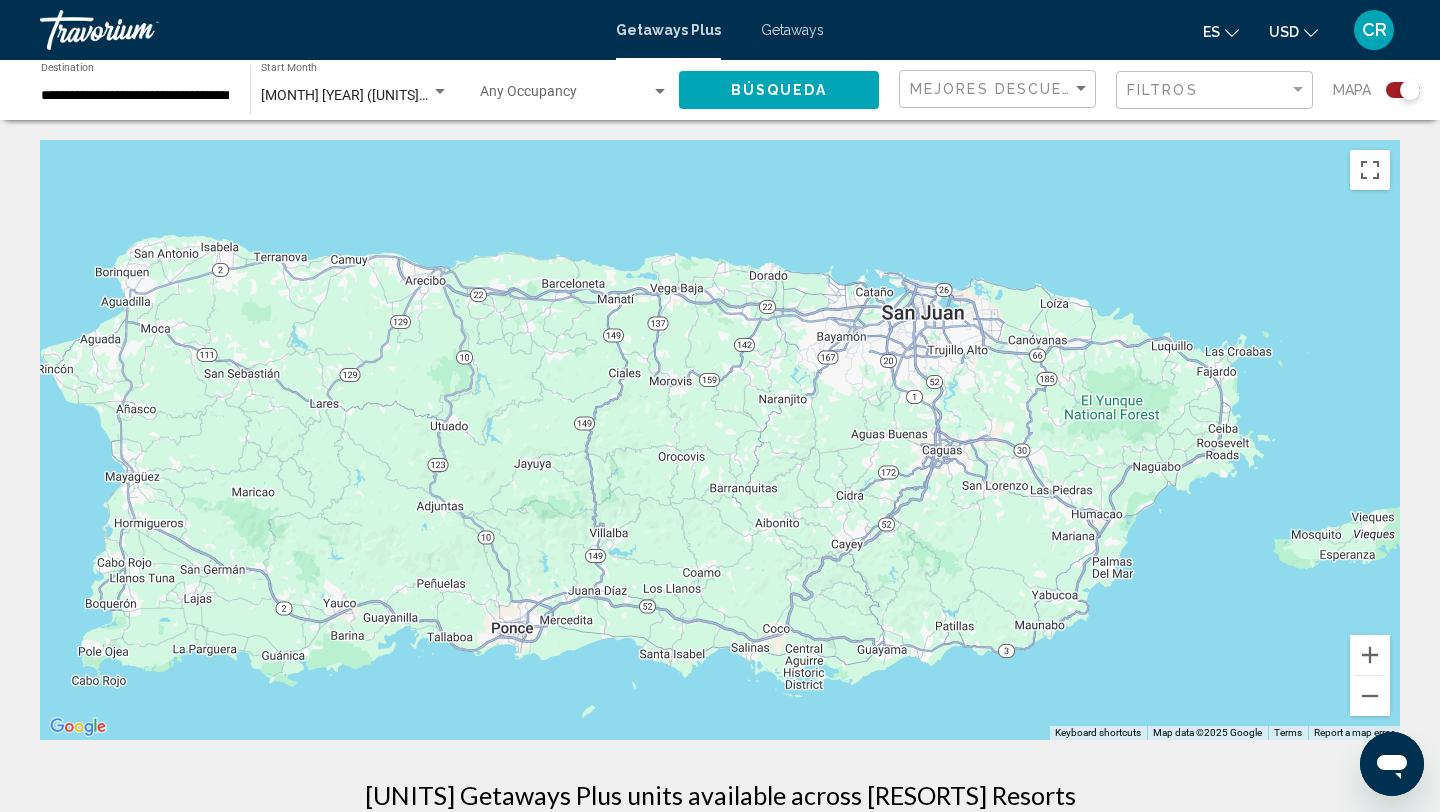 drag, startPoint x: 738, startPoint y: 288, endPoint x: 871, endPoint y: 355, distance: 148.9228 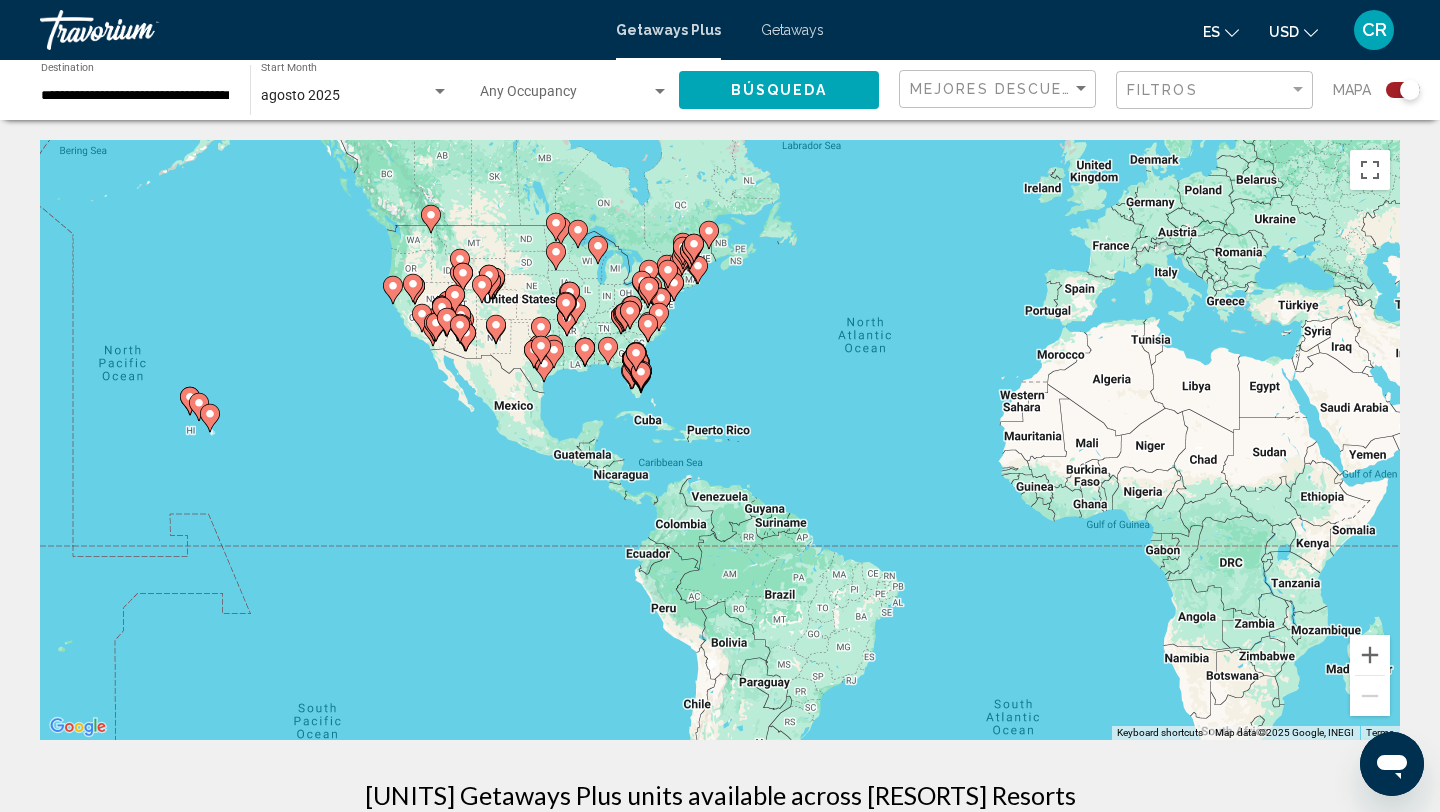 click on "**********" at bounding box center (135, 96) 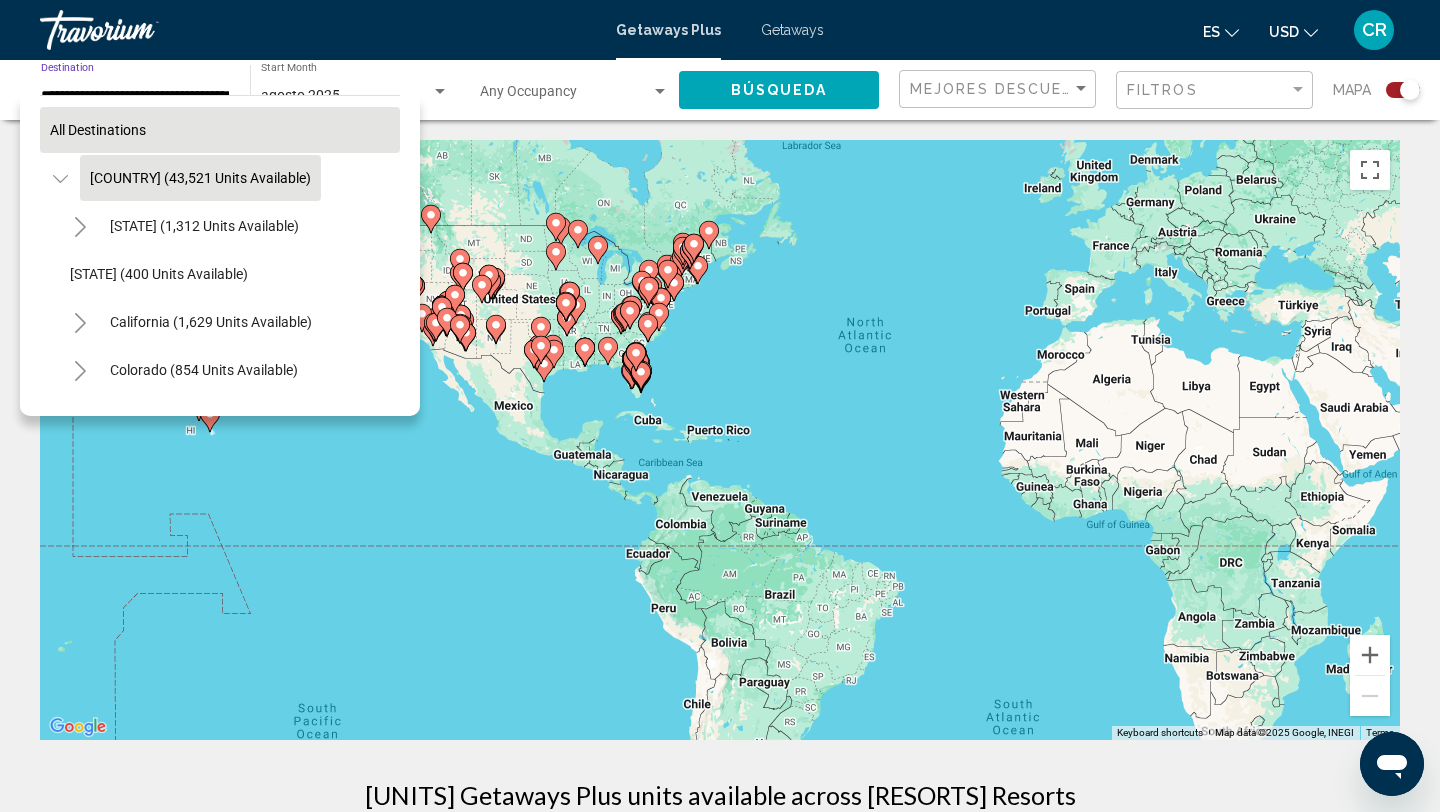 click on "All destinations" at bounding box center (98, 130) 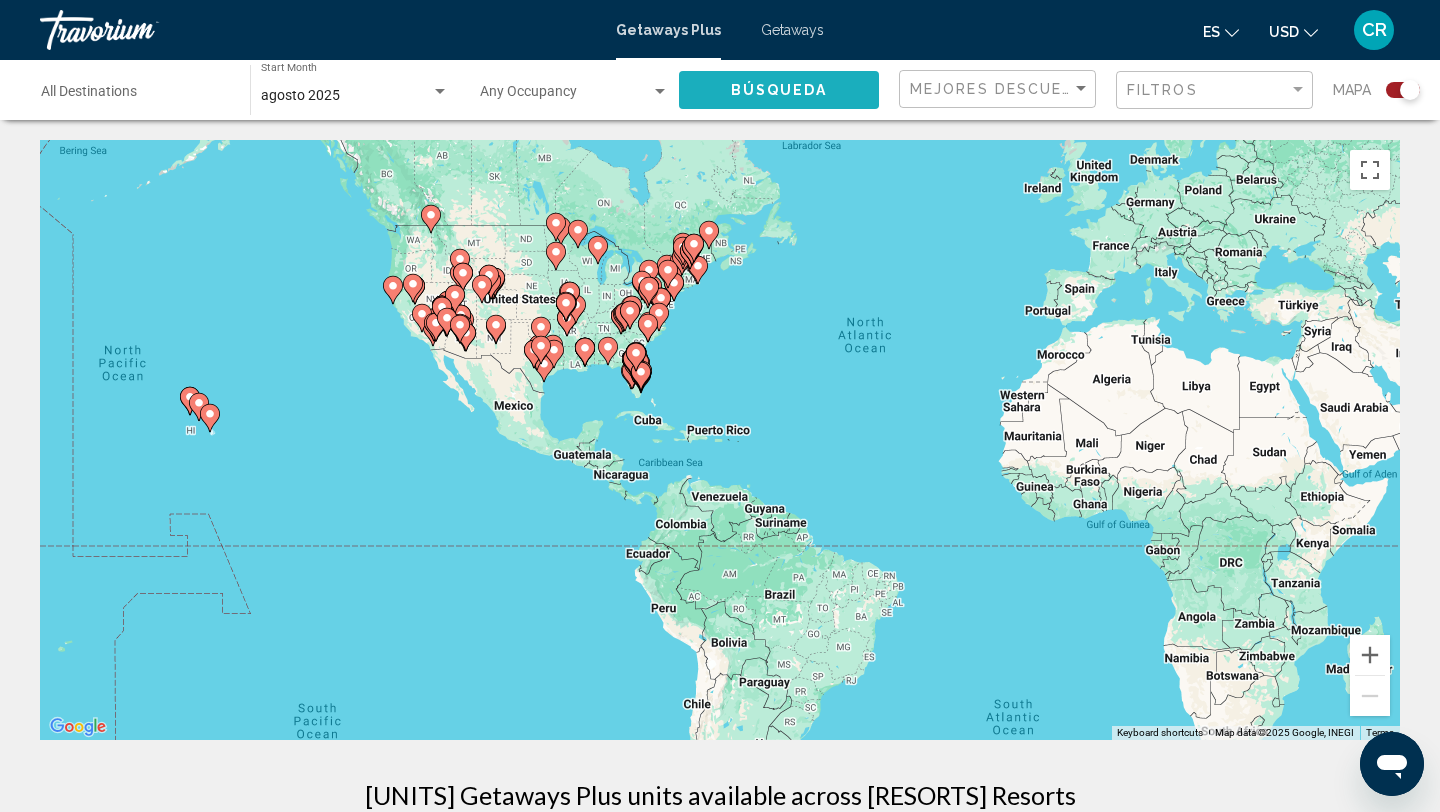 click on "Búsqueda" 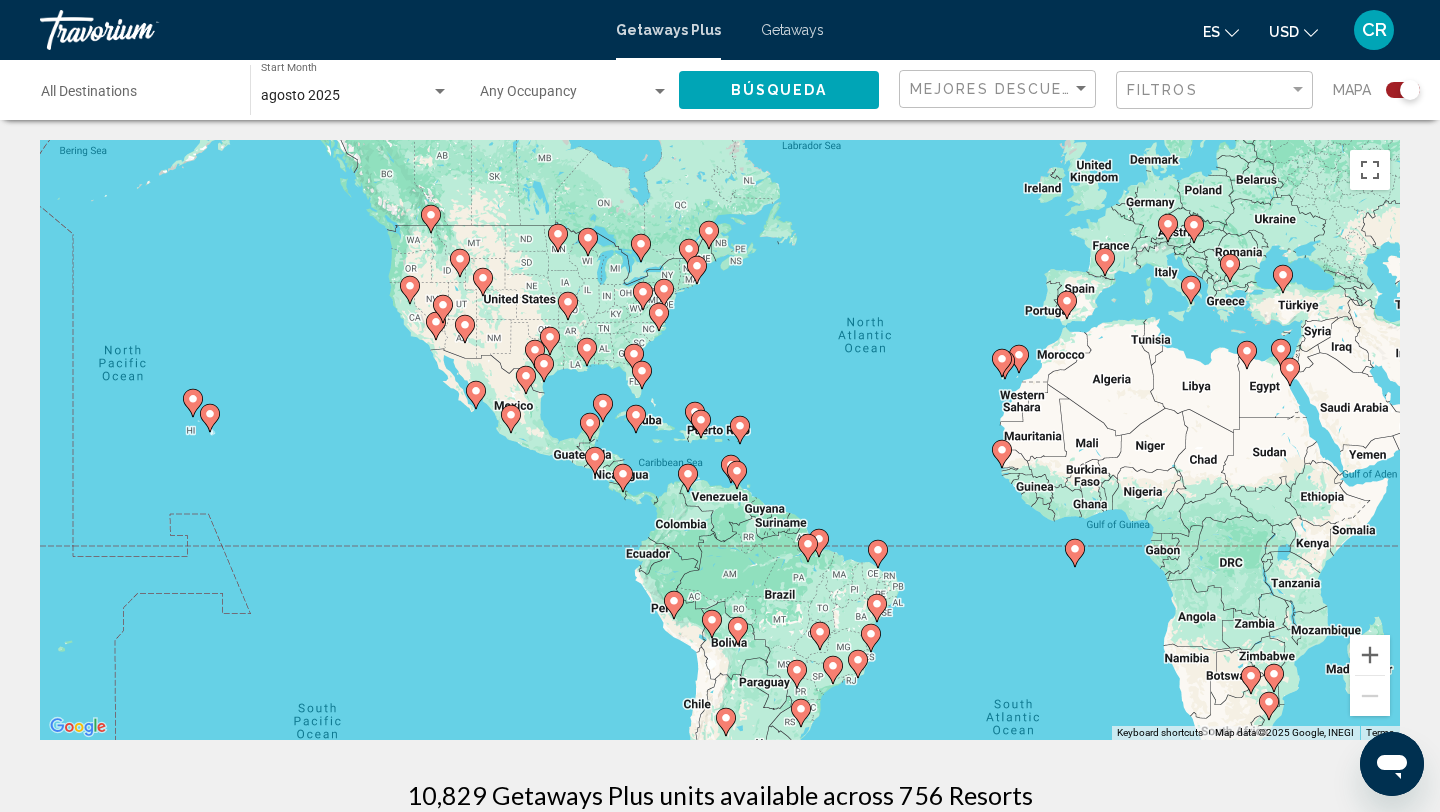 click on "To activate drag with keyboard, press Alt + Enter. Once in keyboard drag state, use the arrow keys to move the marker. To complete the drag, press the Enter key. To cancel, press Escape." at bounding box center [720, 440] 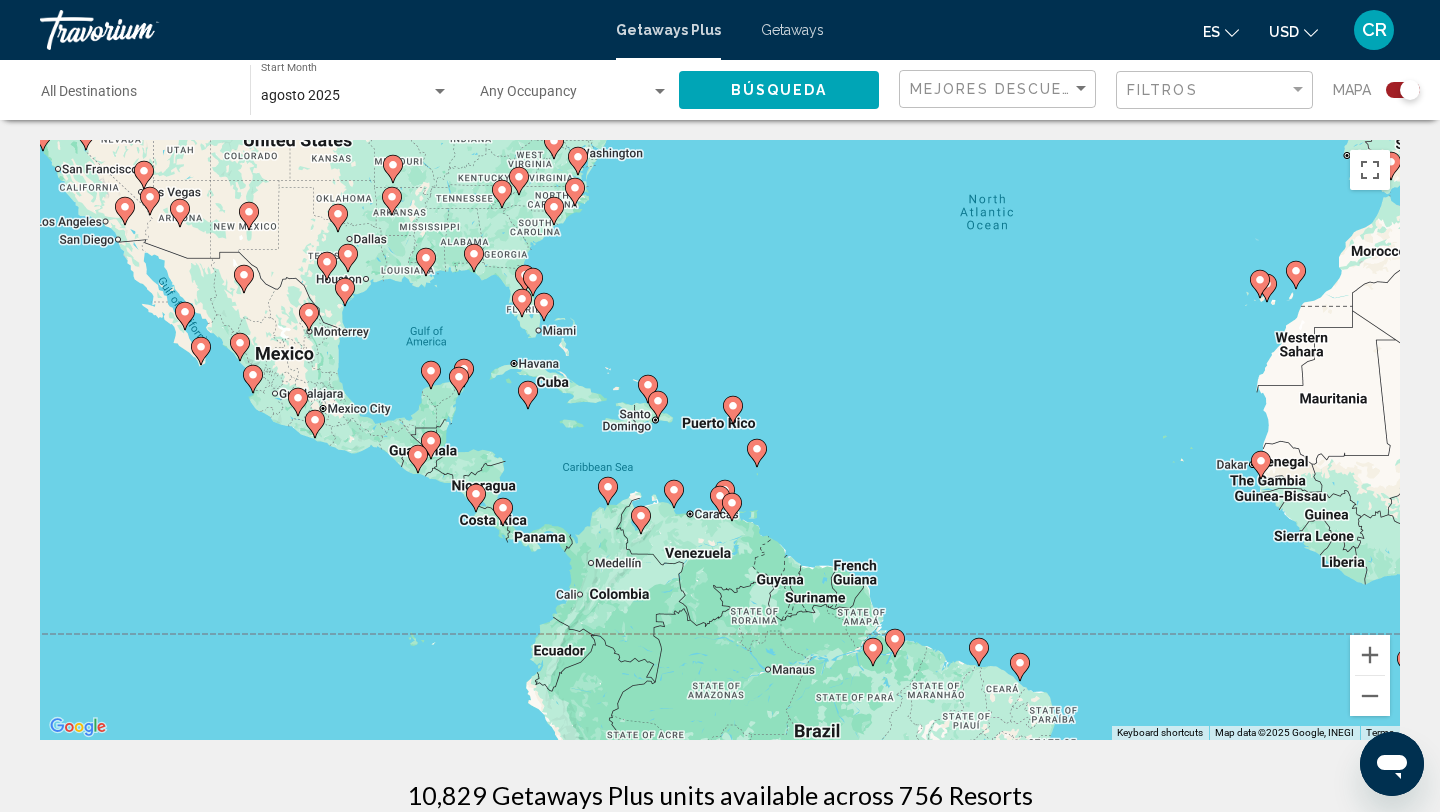 click on "To activate drag with keyboard, press Alt + Enter. Once in keyboard drag state, use the arrow keys to move the marker. To complete the drag, press the Enter key. To cancel, press Escape." at bounding box center (720, 440) 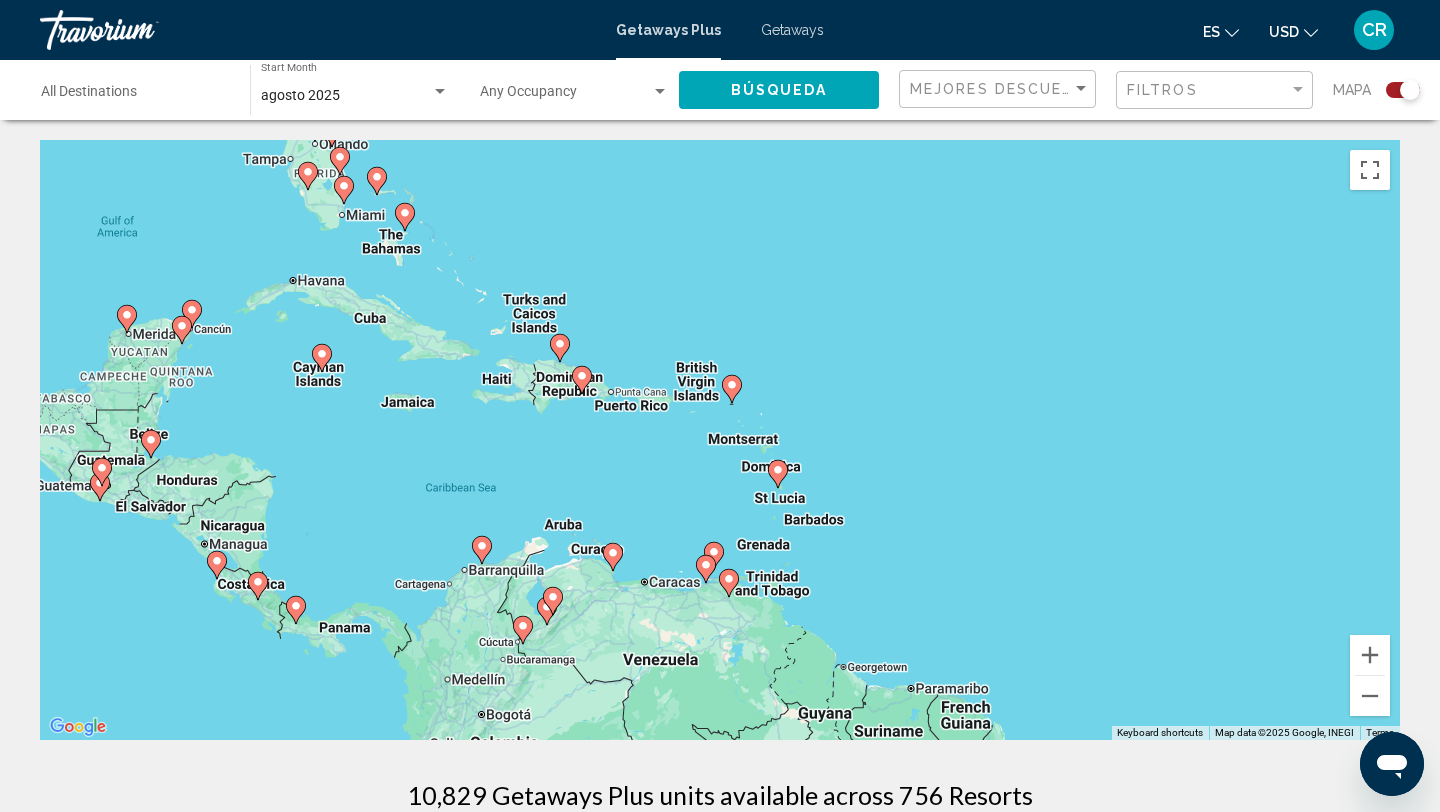 click on "To activate drag with keyboard, press Alt + Enter. Once in keyboard drag state, use the arrow keys to move the marker. To complete the drag, press the Enter key. To cancel, press Escape." at bounding box center [720, 440] 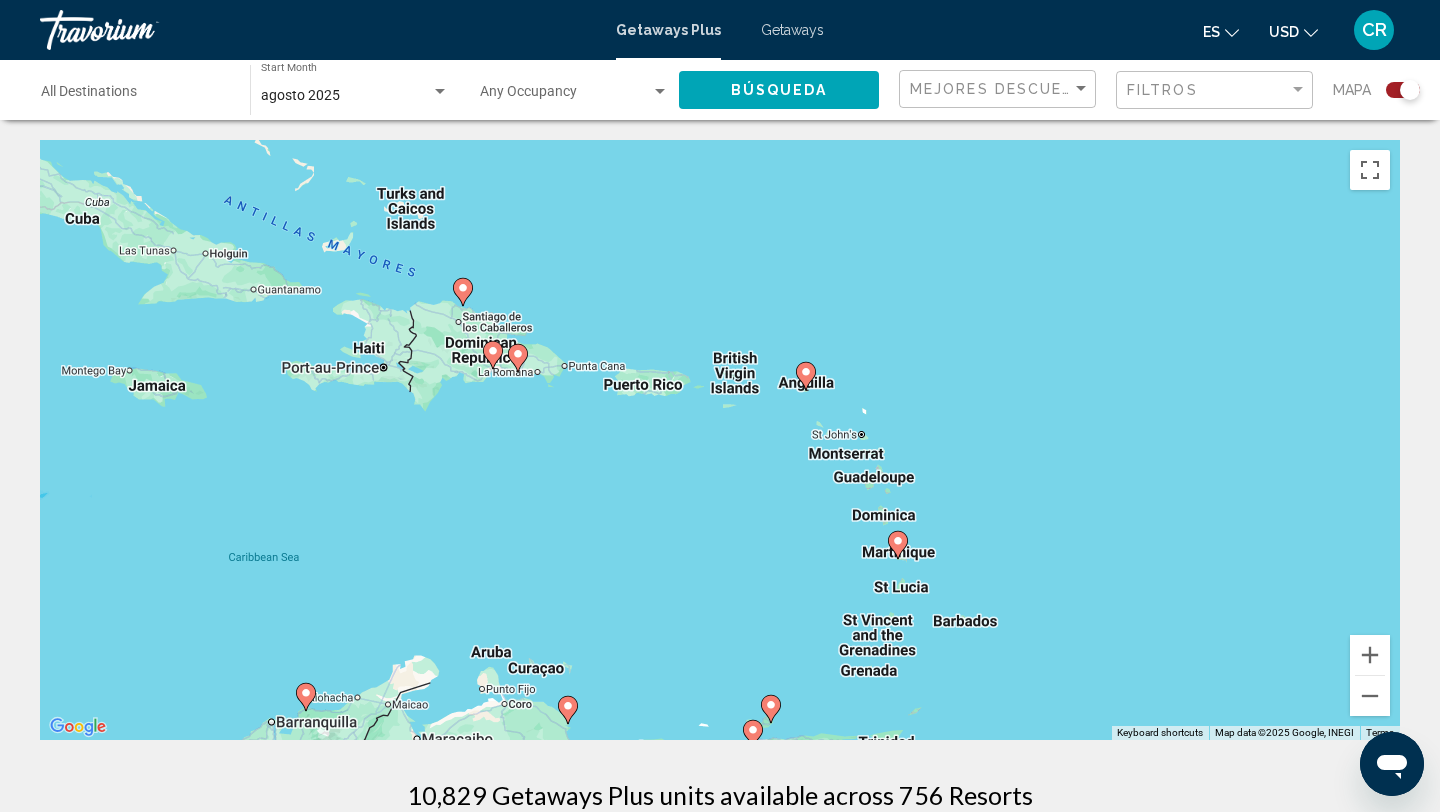 click on "To activate drag with keyboard, press Alt + Enter. Once in keyboard drag state, use the arrow keys to move the marker. To complete the drag, press the Enter key. To cancel, press Escape." at bounding box center (720, 440) 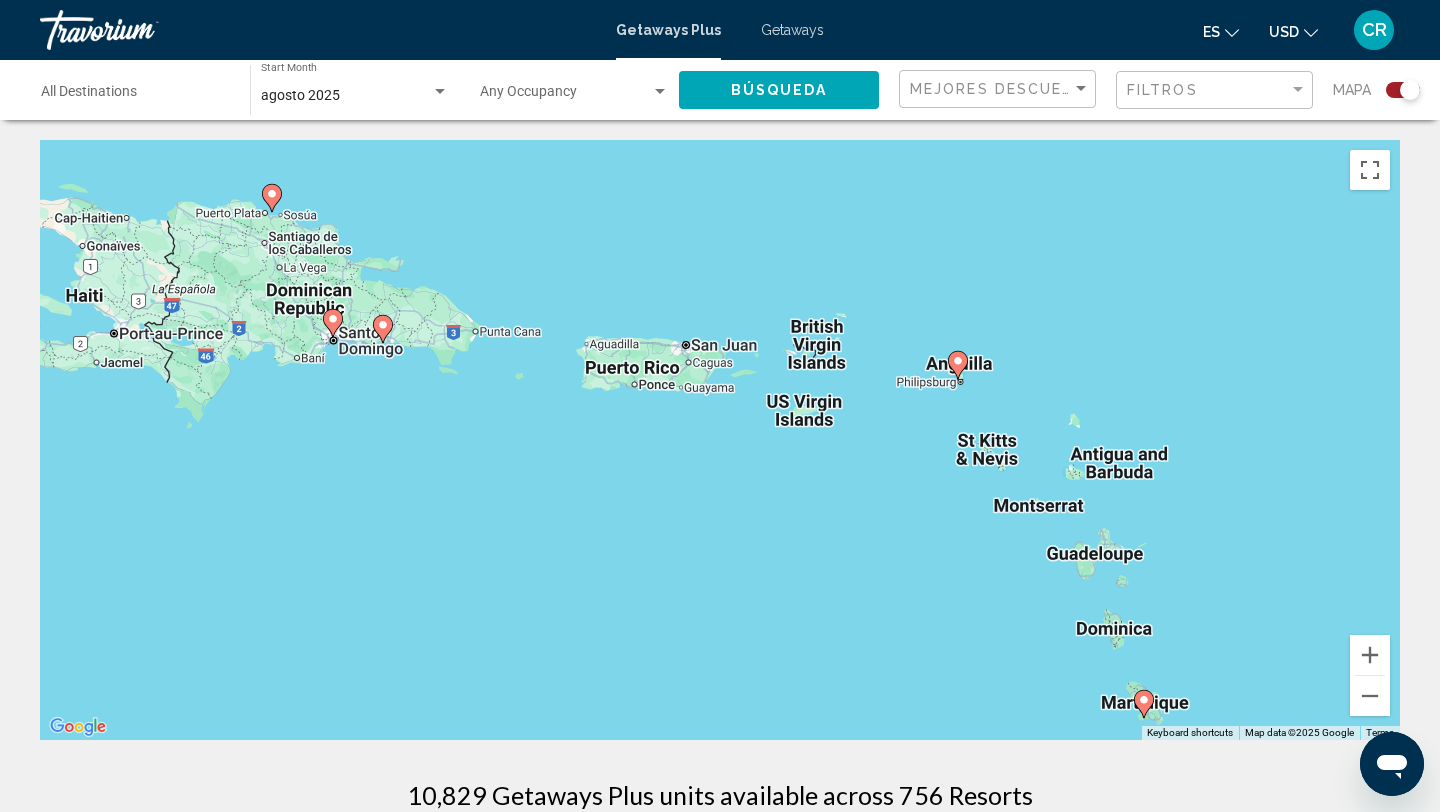 click on "To activate drag with keyboard, press Alt + Enter. Once in keyboard drag state, use the arrow keys to move the marker. To complete the drag, press the Enter key. To cancel, press Escape." at bounding box center [720, 440] 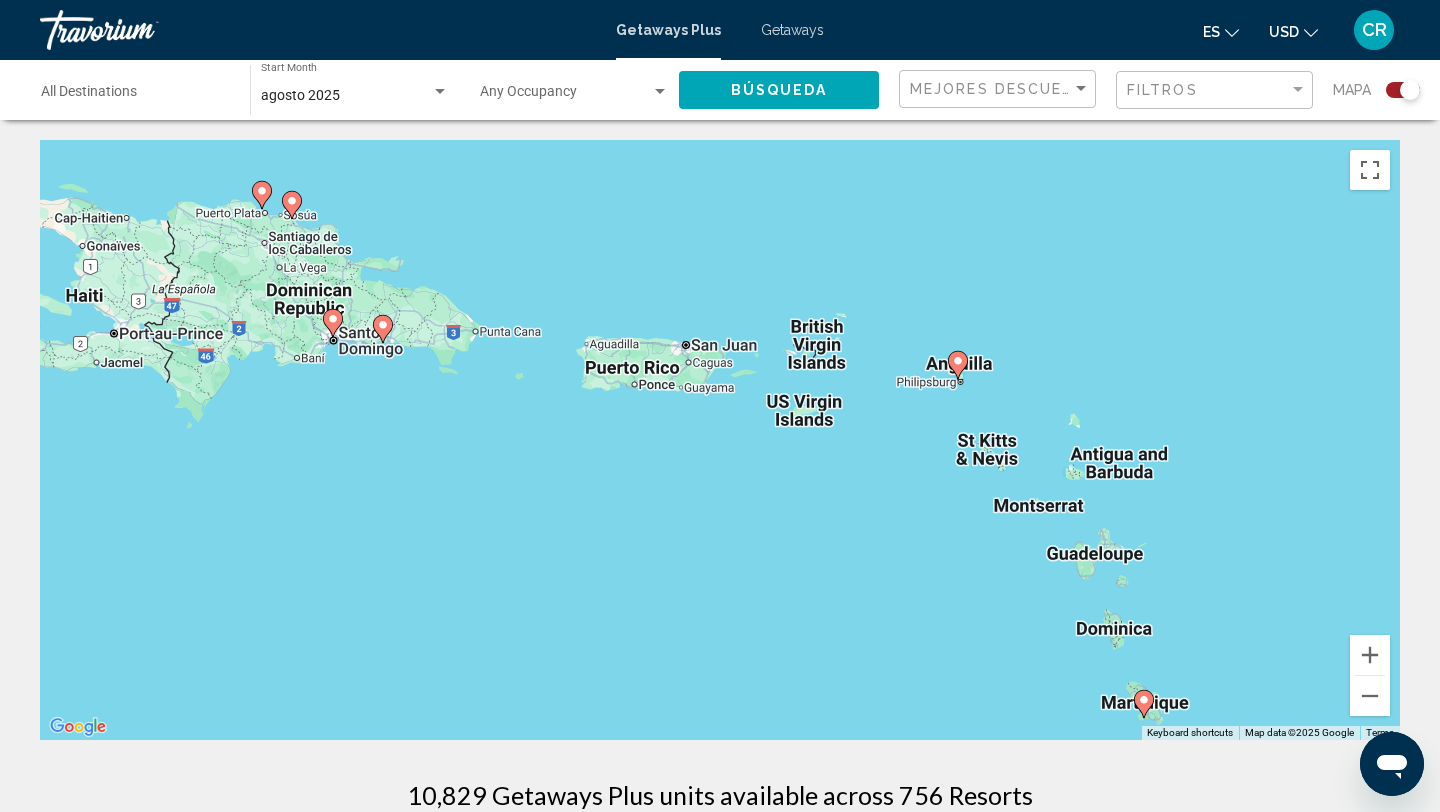 click on "To activate drag with keyboard, press Alt + Enter. Once in keyboard drag state, use the arrow keys to move the marker. To complete the drag, press the Enter key. To cancel, press Escape." at bounding box center [720, 440] 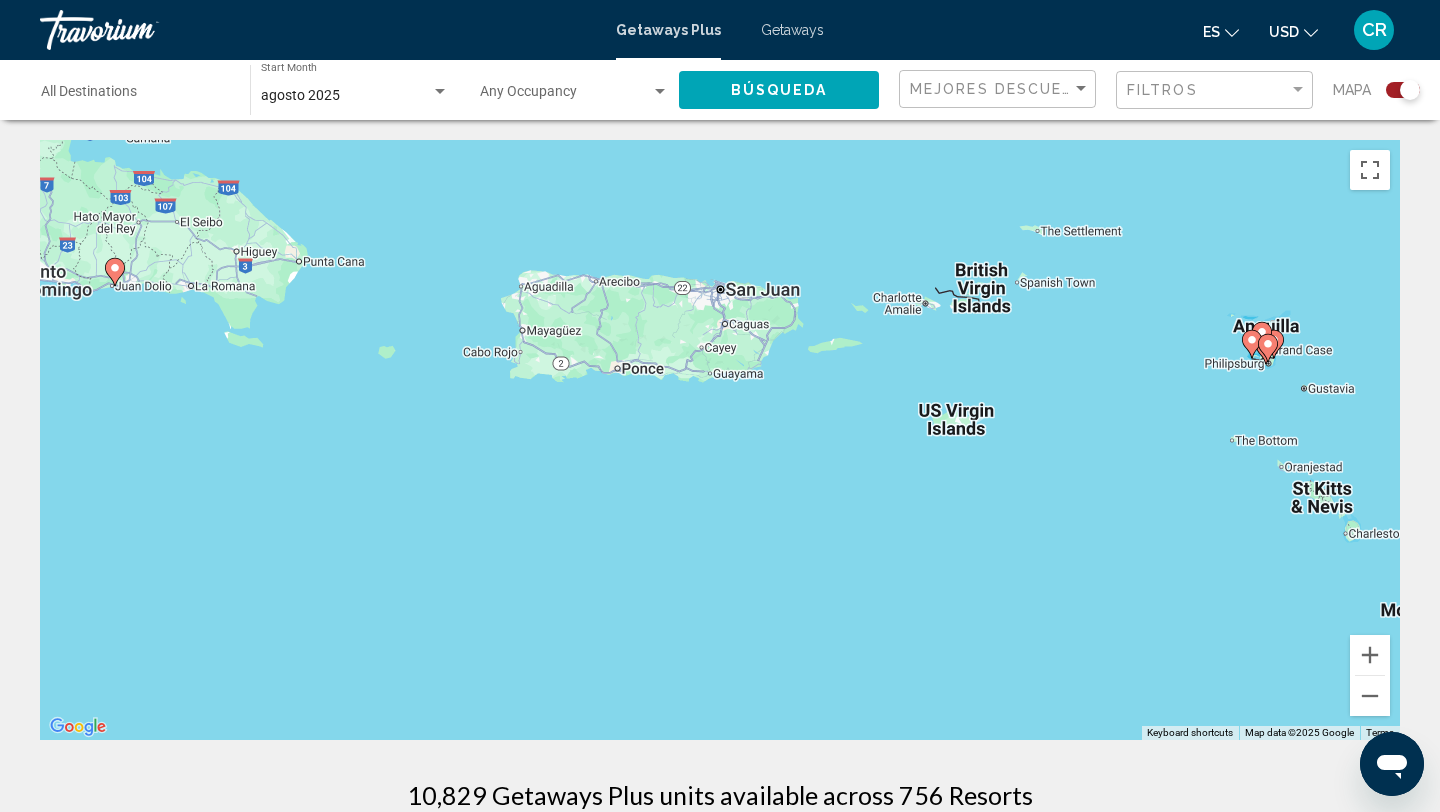 click on "To activate drag with keyboard, press Alt + Enter. Once in keyboard drag state, use the arrow keys to move the marker. To complete the drag, press the Enter key. To cancel, press Escape." at bounding box center [720, 440] 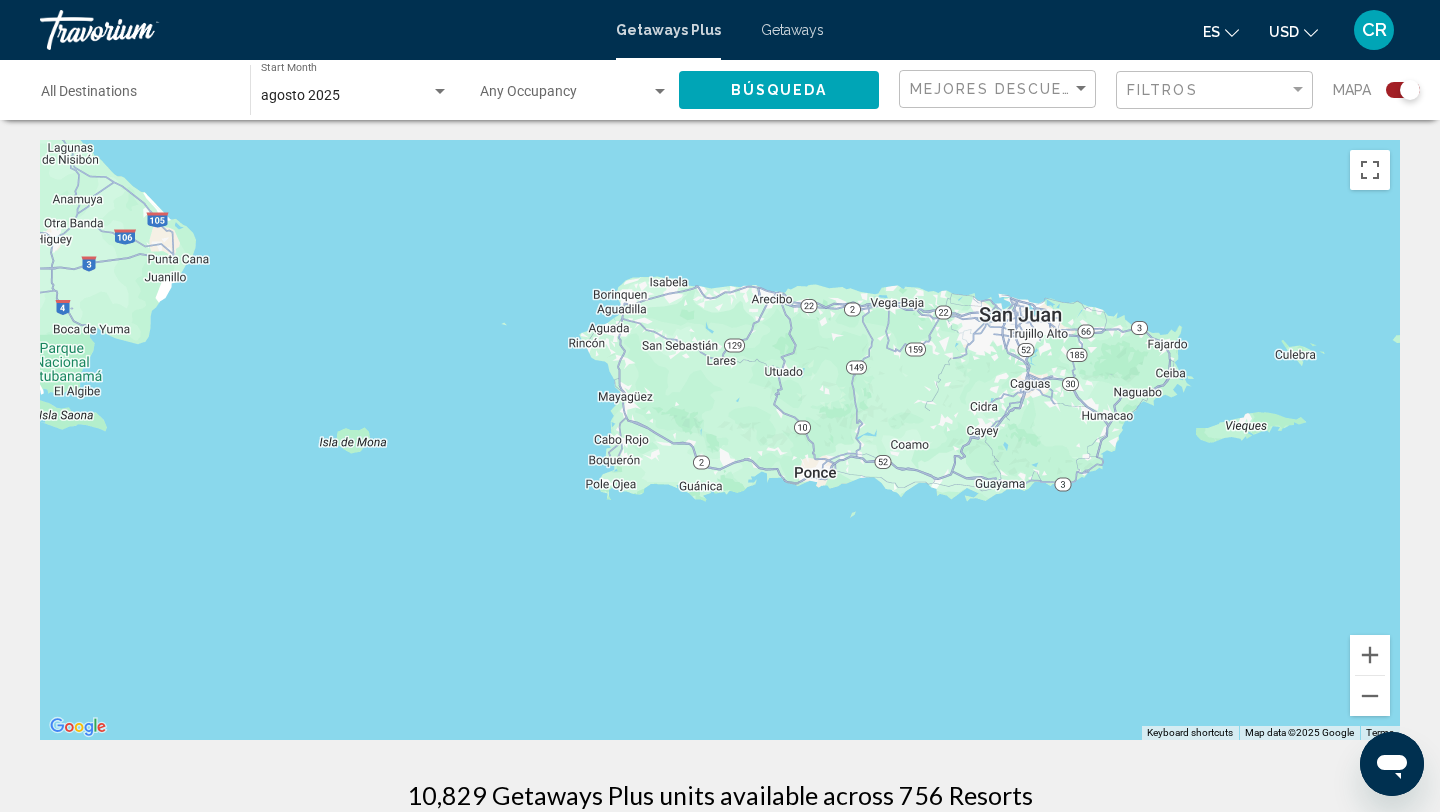 drag, startPoint x: 571, startPoint y: 385, endPoint x: 842, endPoint y: 463, distance: 282.00177 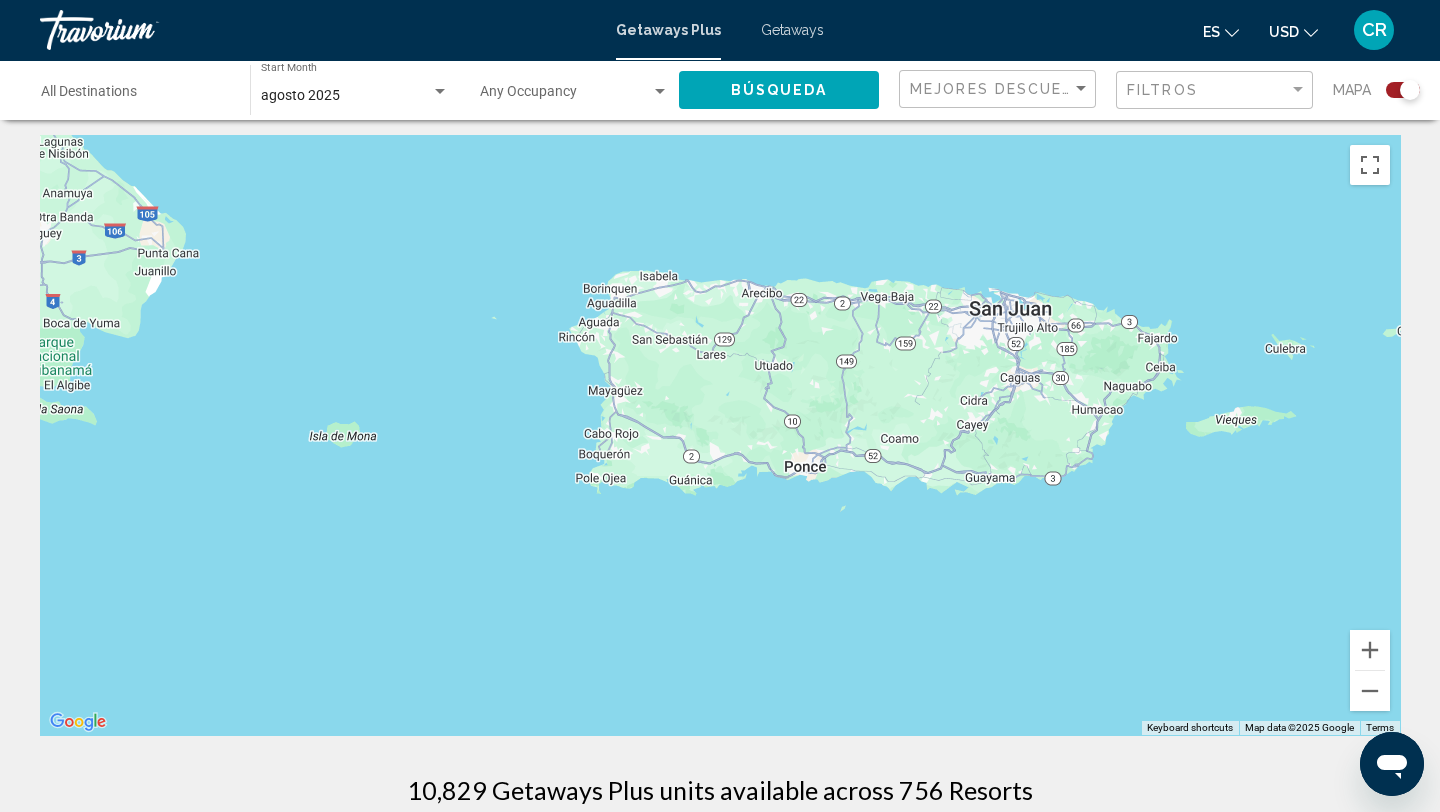 scroll, scrollTop: 1, scrollLeft: 0, axis: vertical 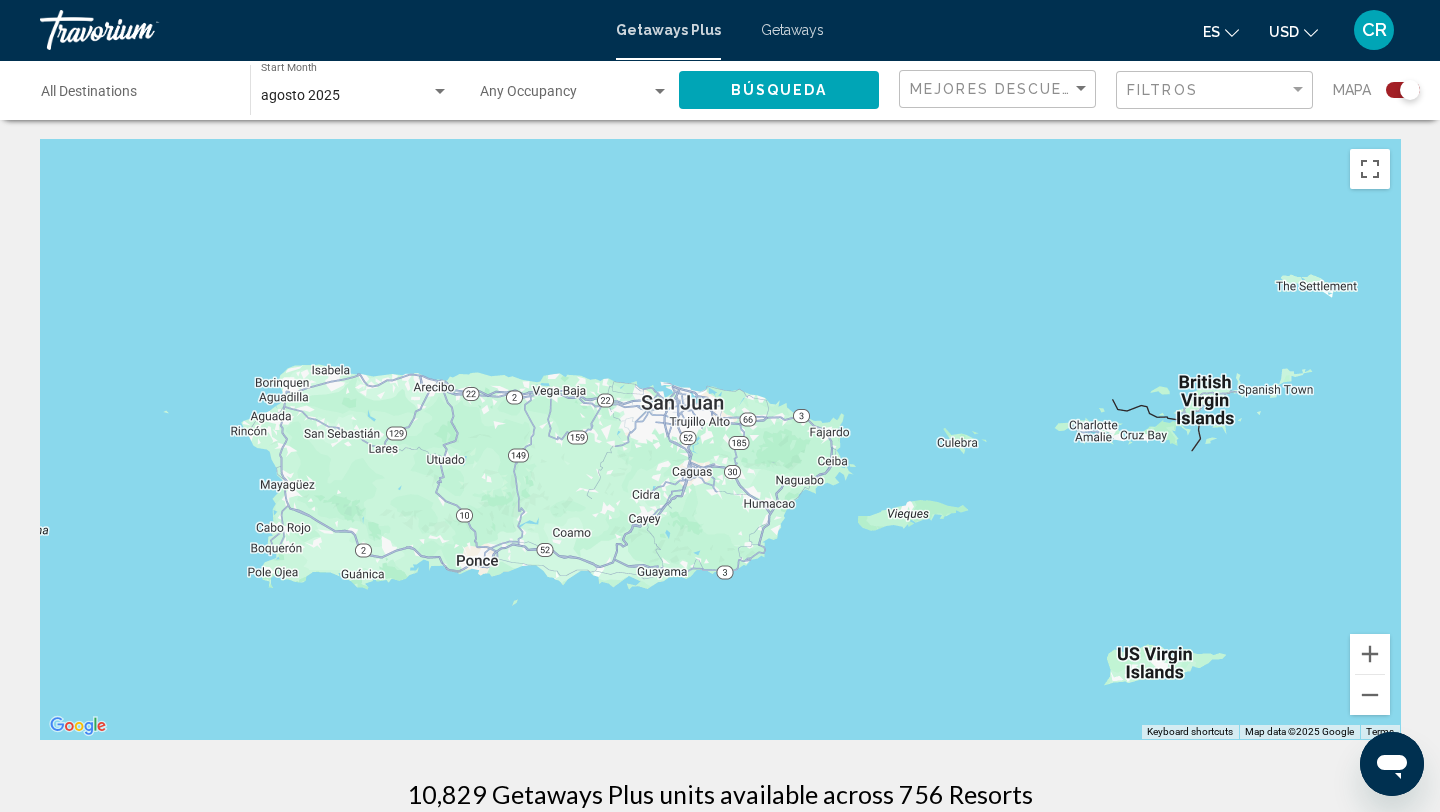 drag, startPoint x: 1011, startPoint y: 385, endPoint x: 681, endPoint y: 475, distance: 342.0526 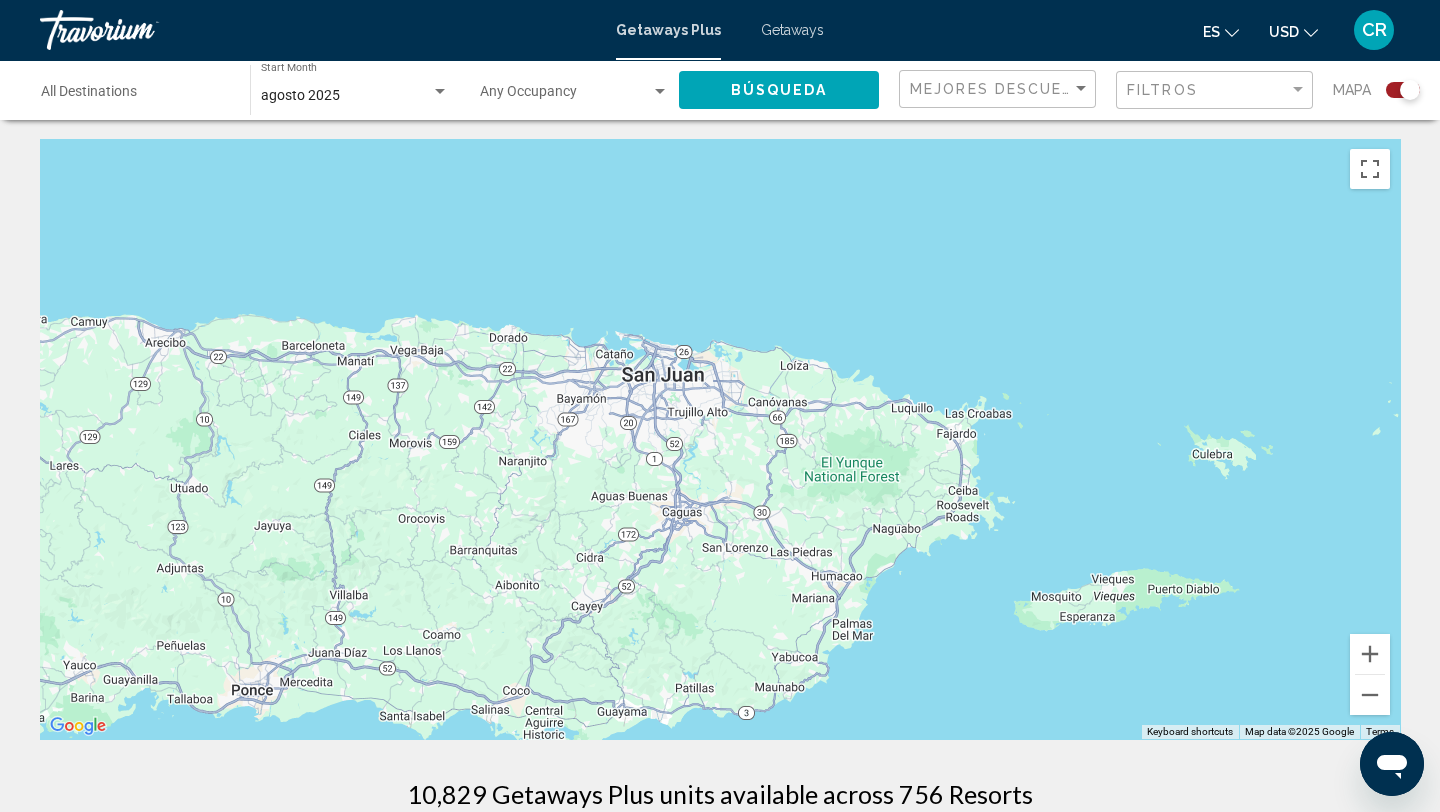 click at bounding box center (720, 439) 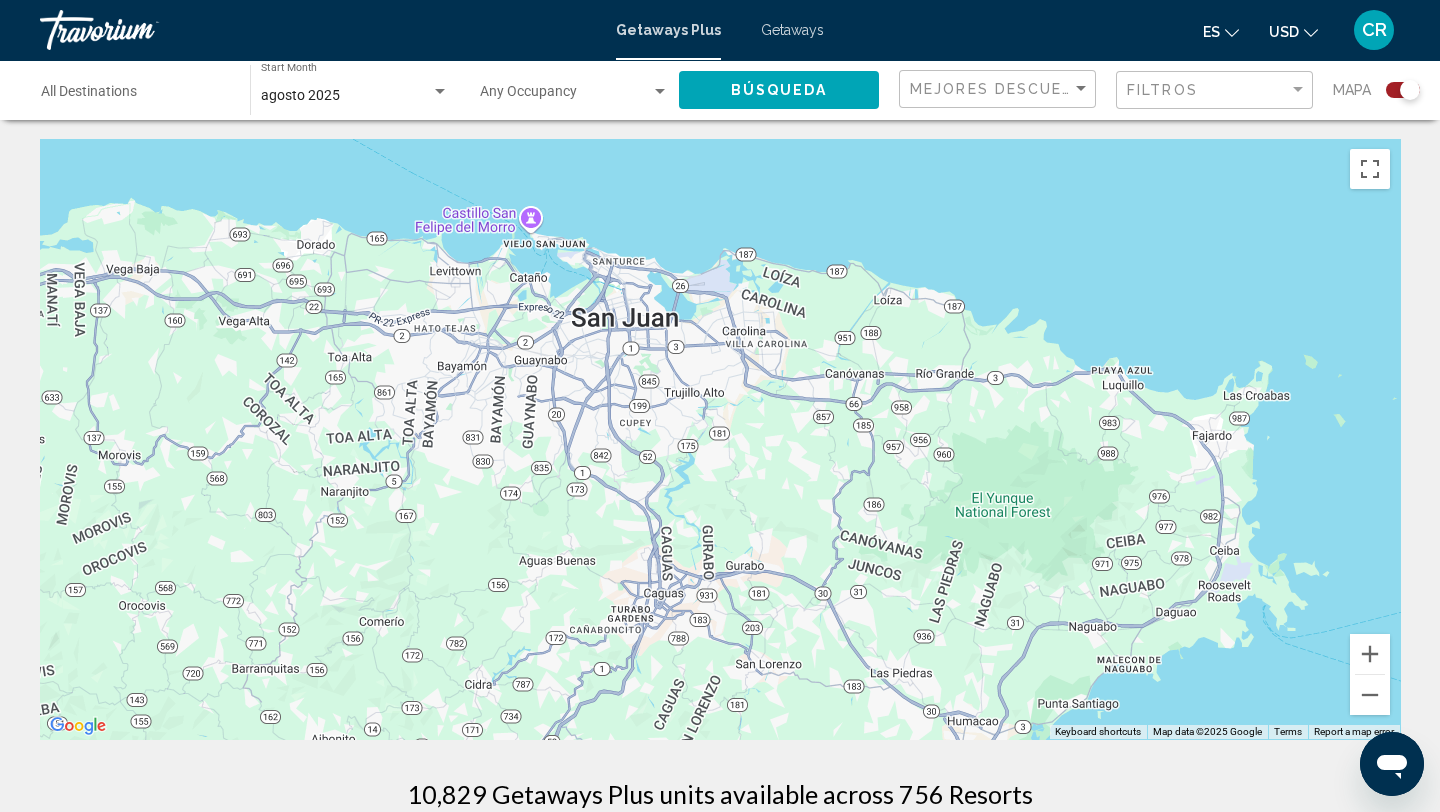 click on "Getaways" at bounding box center [792, 30] 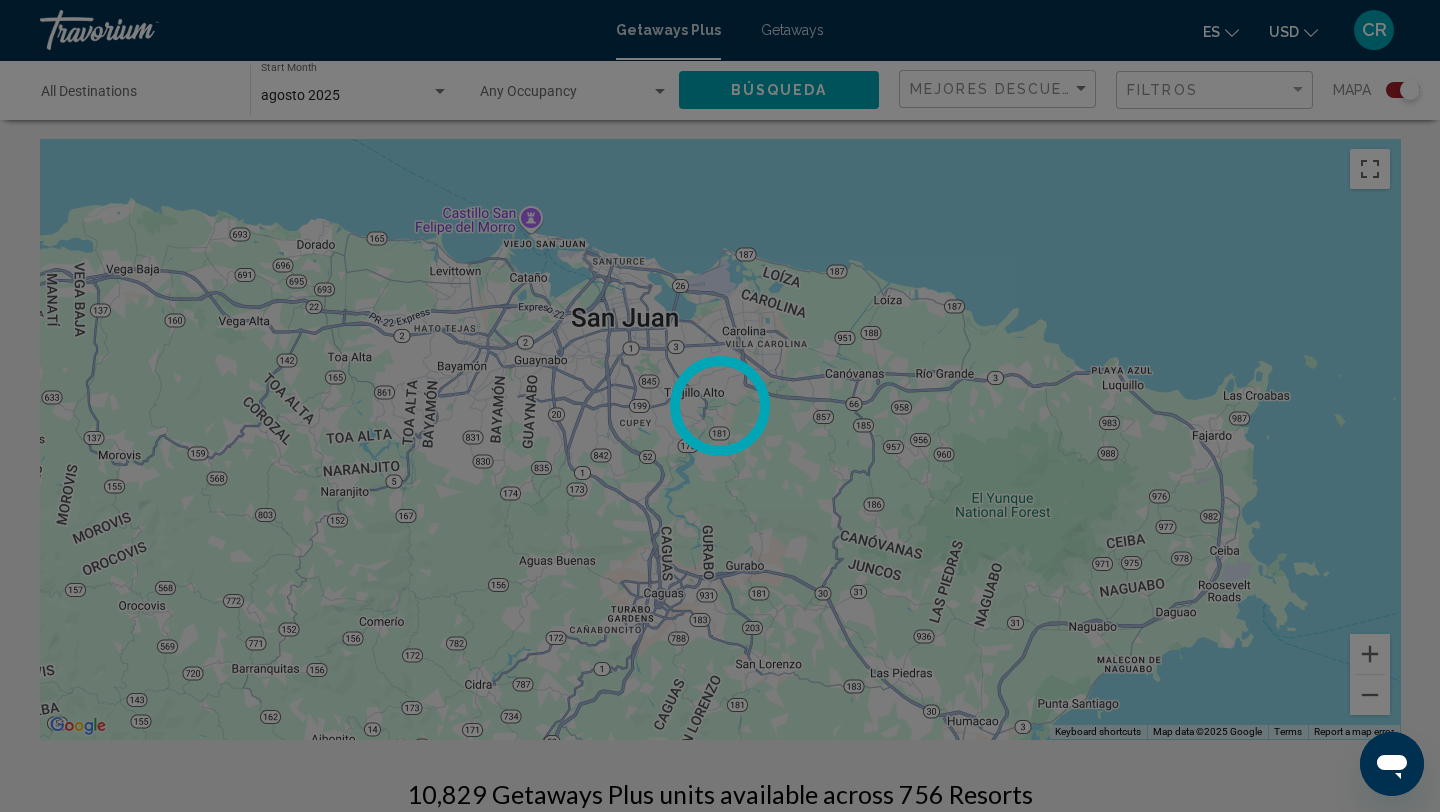 scroll, scrollTop: 0, scrollLeft: 0, axis: both 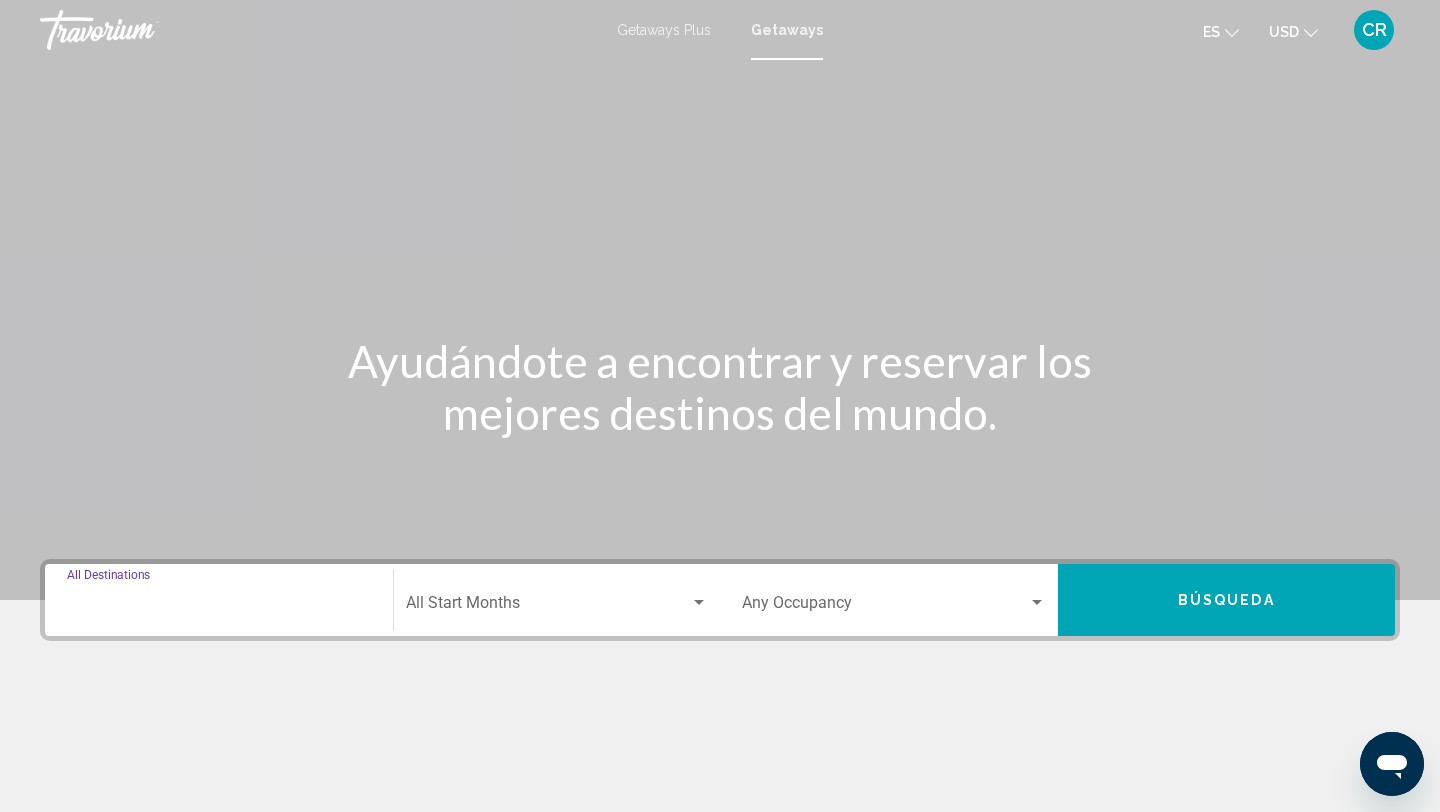 click on "Destination All Destinations" at bounding box center [219, 607] 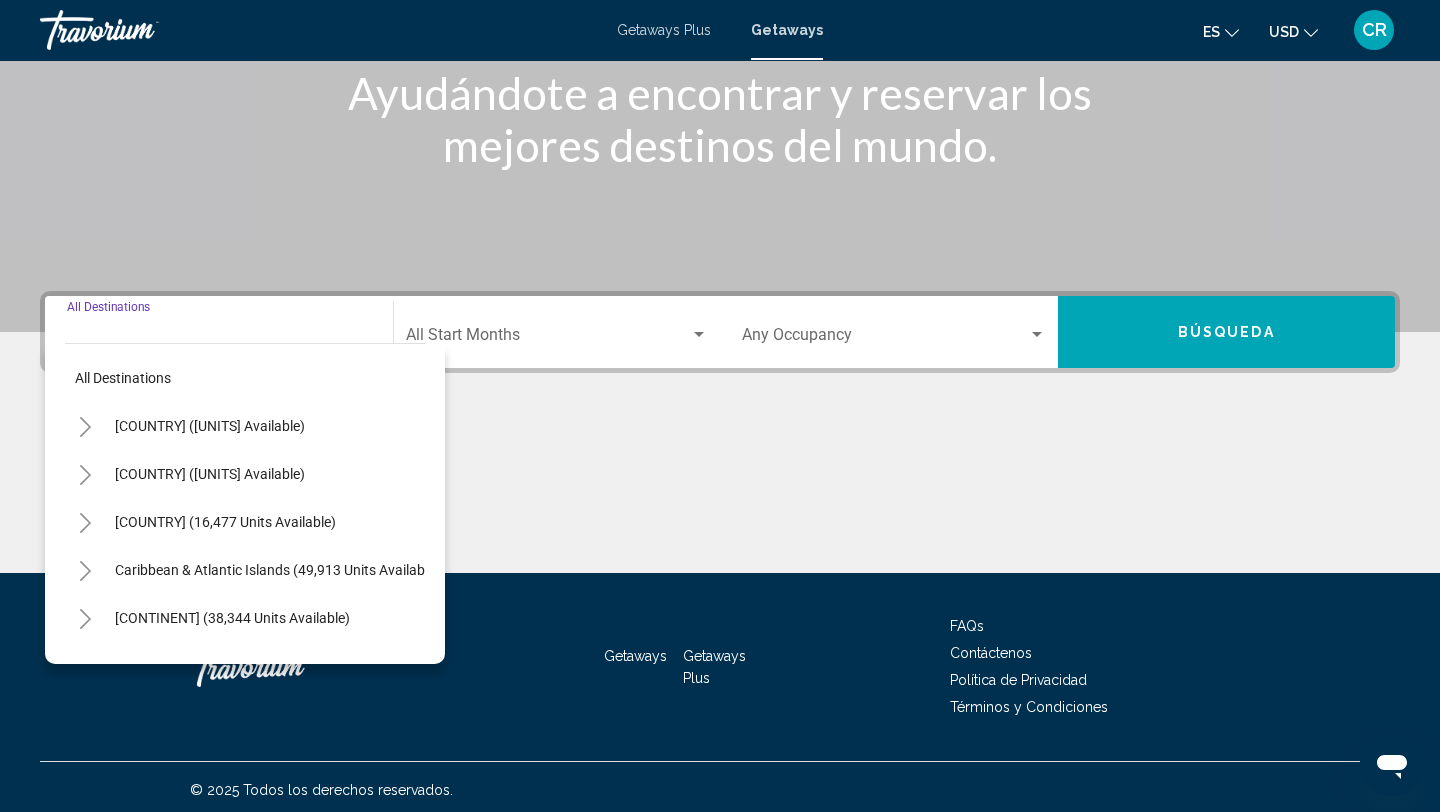 scroll, scrollTop: 274, scrollLeft: 0, axis: vertical 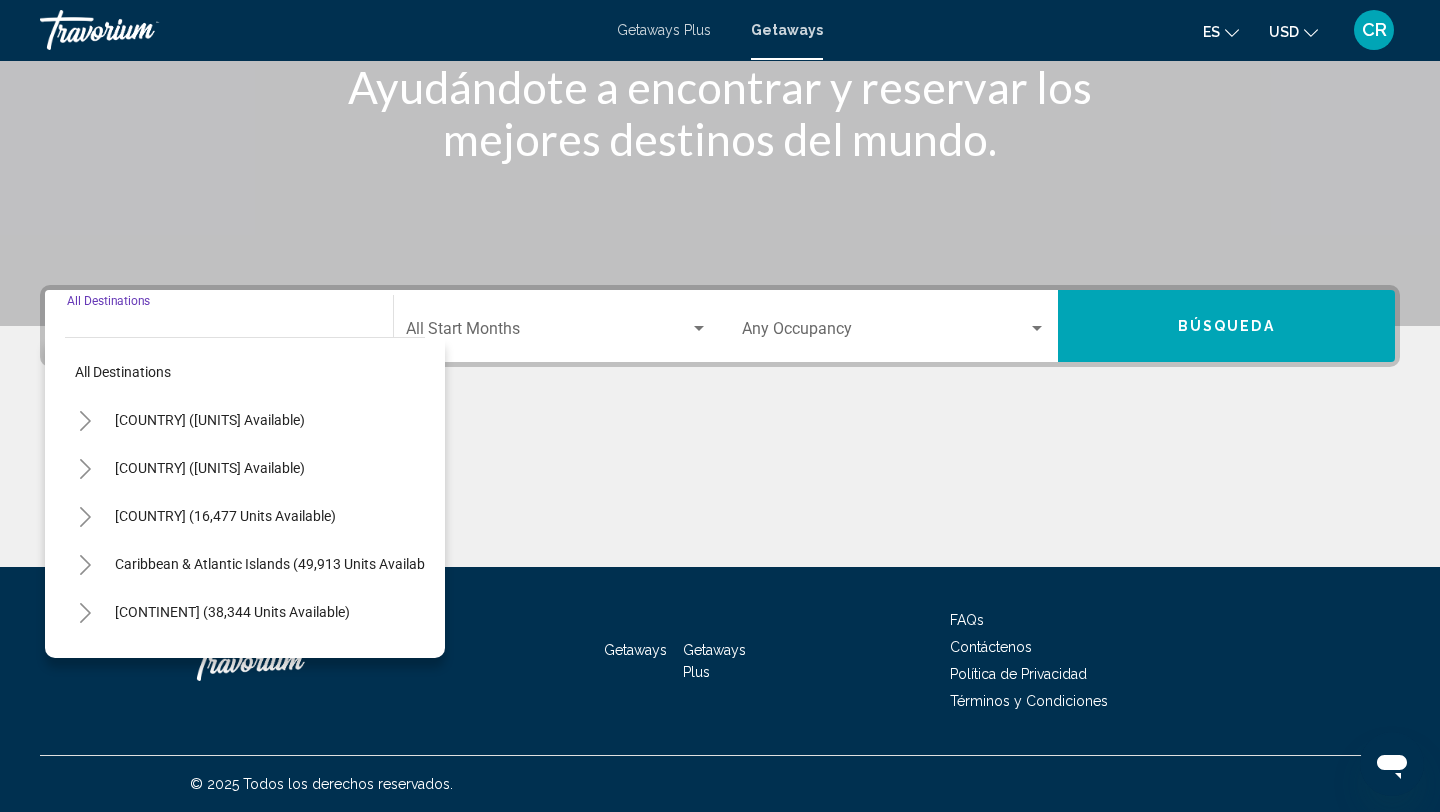 click at bounding box center (720, 492) 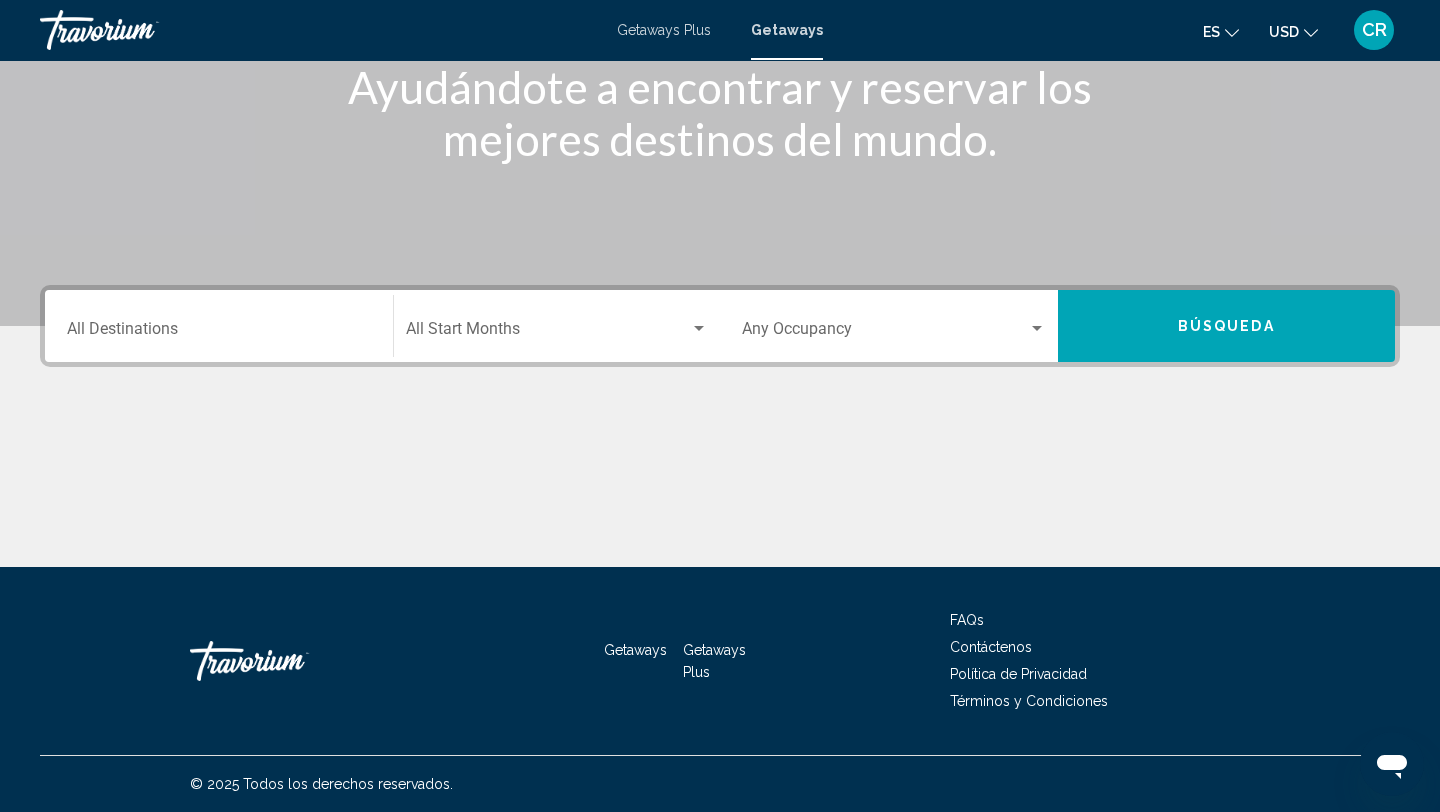 click at bounding box center [140, 30] 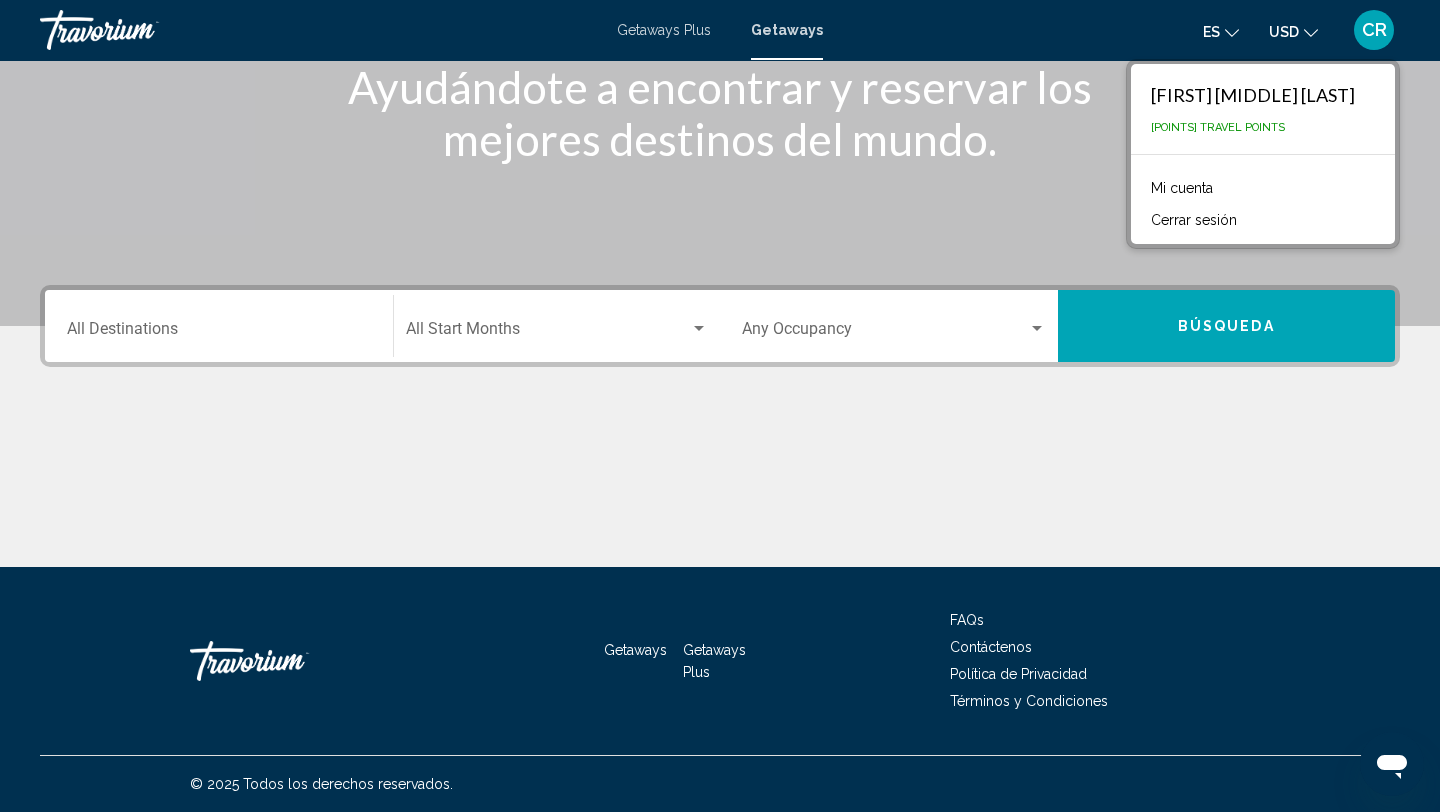 click on "Mi cuenta" at bounding box center (1182, 188) 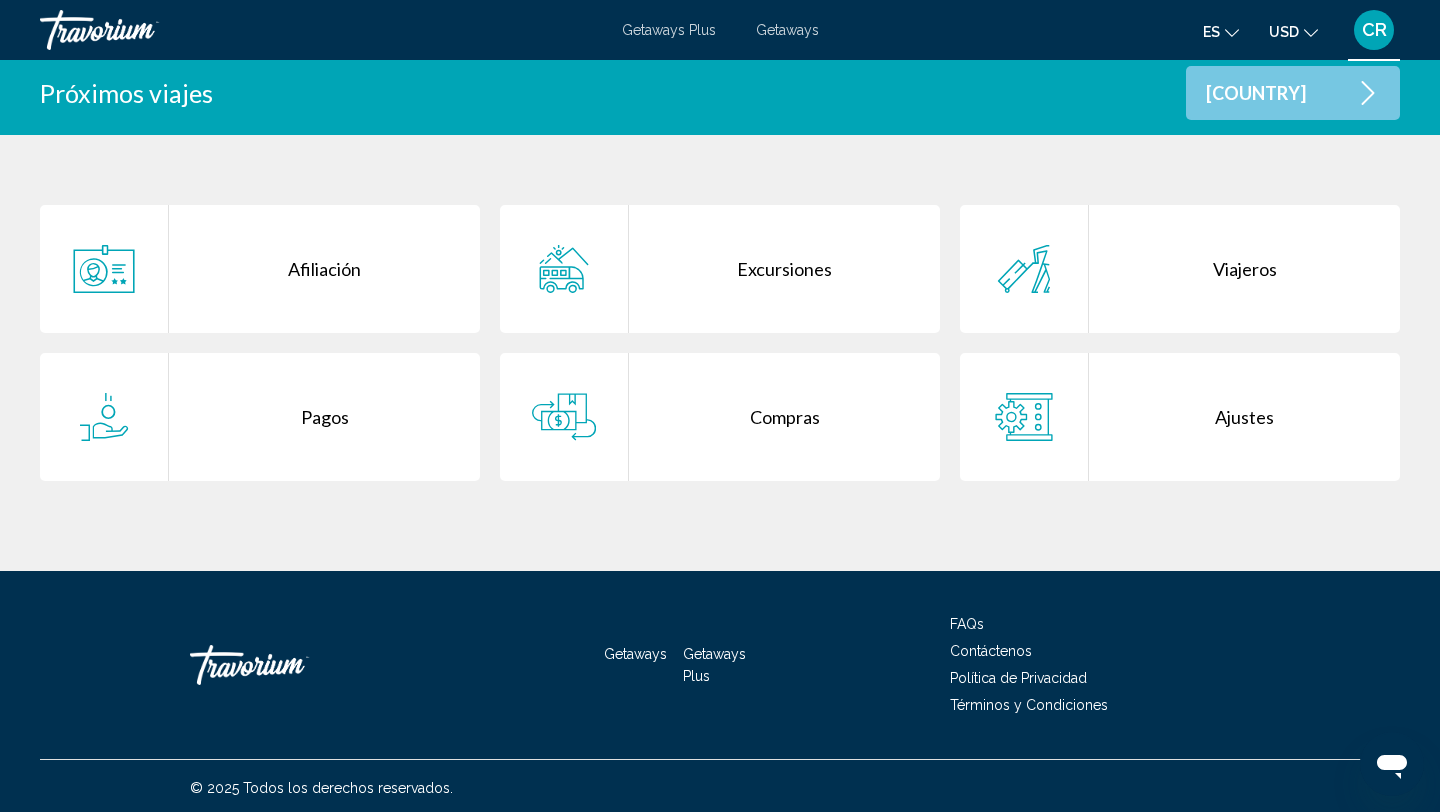 scroll, scrollTop: 399, scrollLeft: 0, axis: vertical 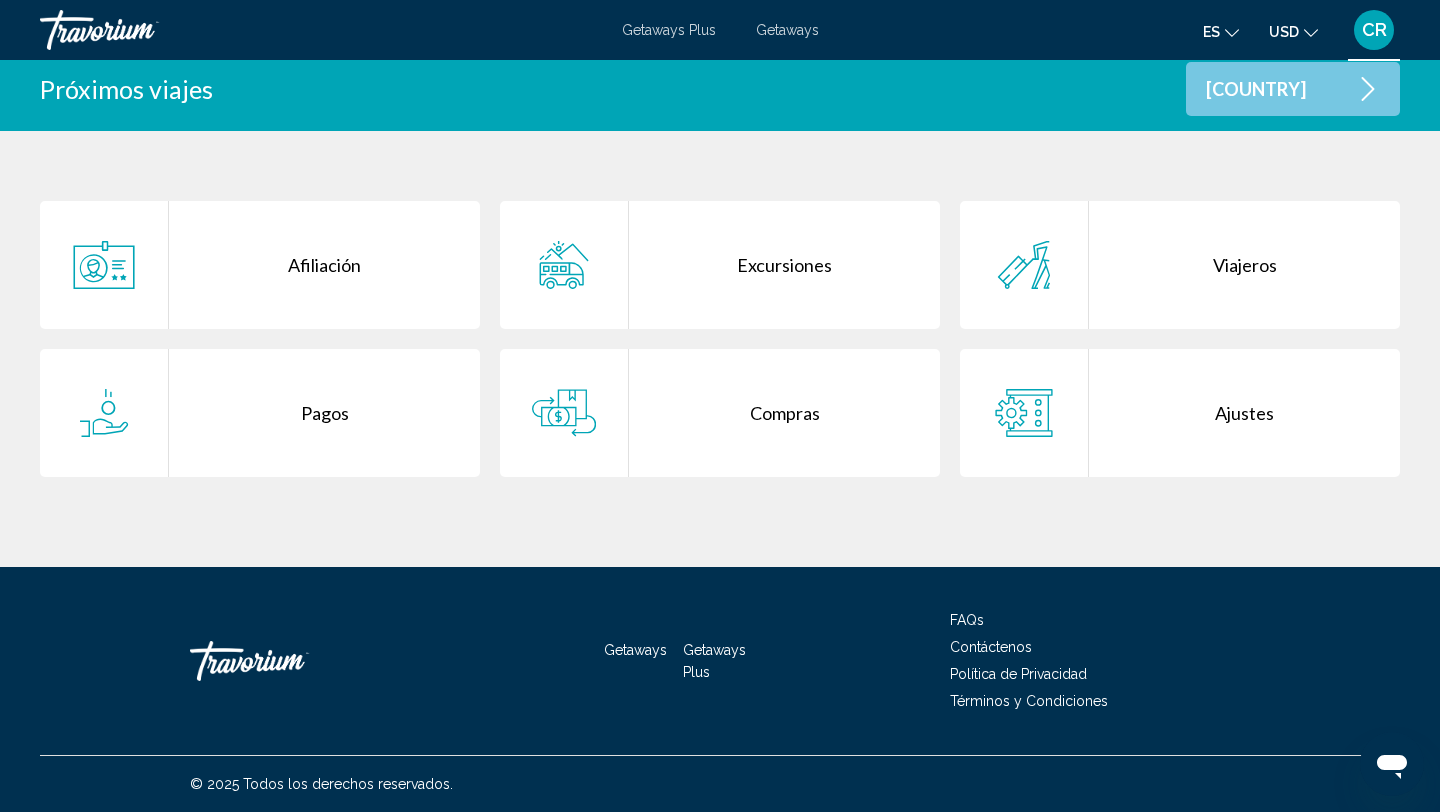 click on "Pagos" at bounding box center [324, 413] 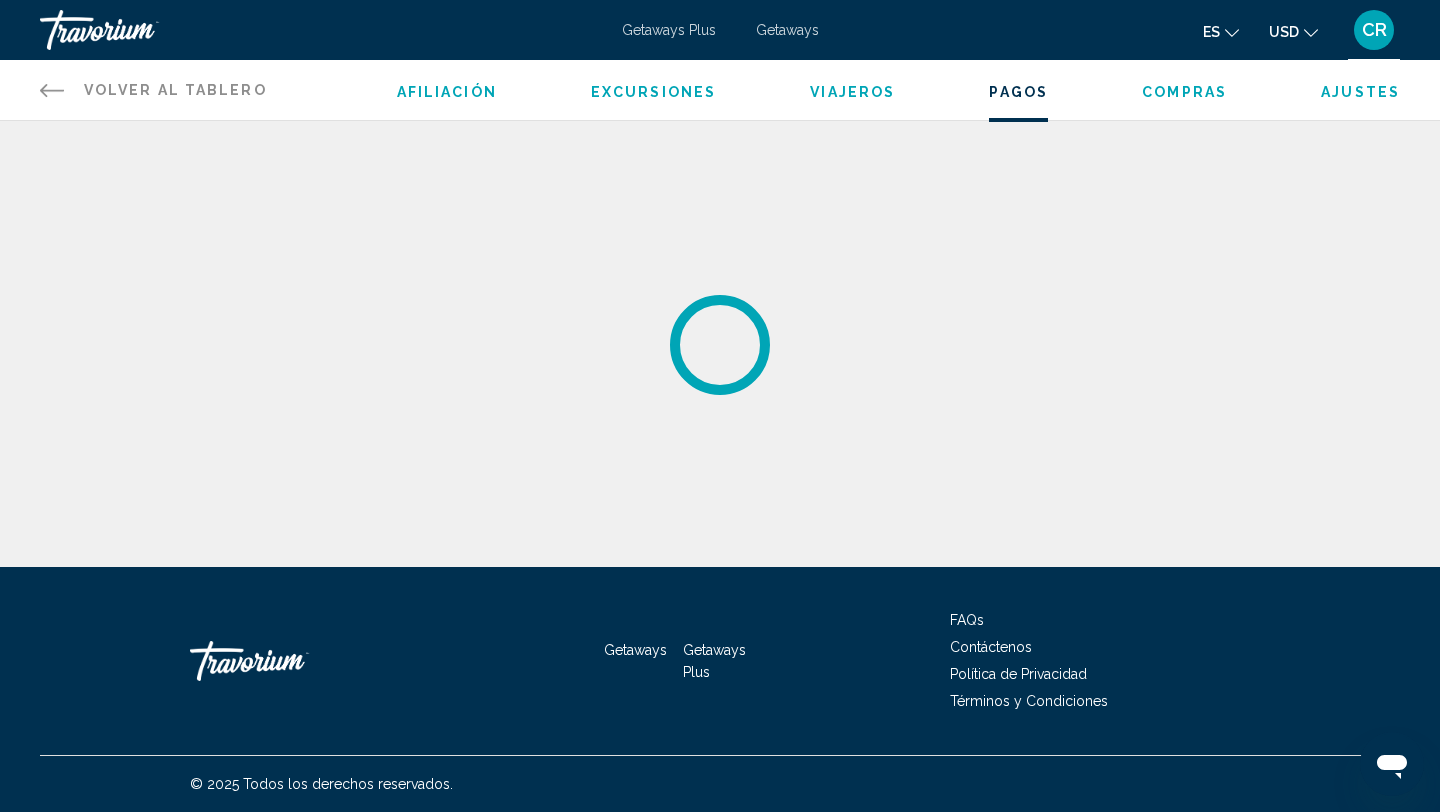 scroll, scrollTop: 0, scrollLeft: 0, axis: both 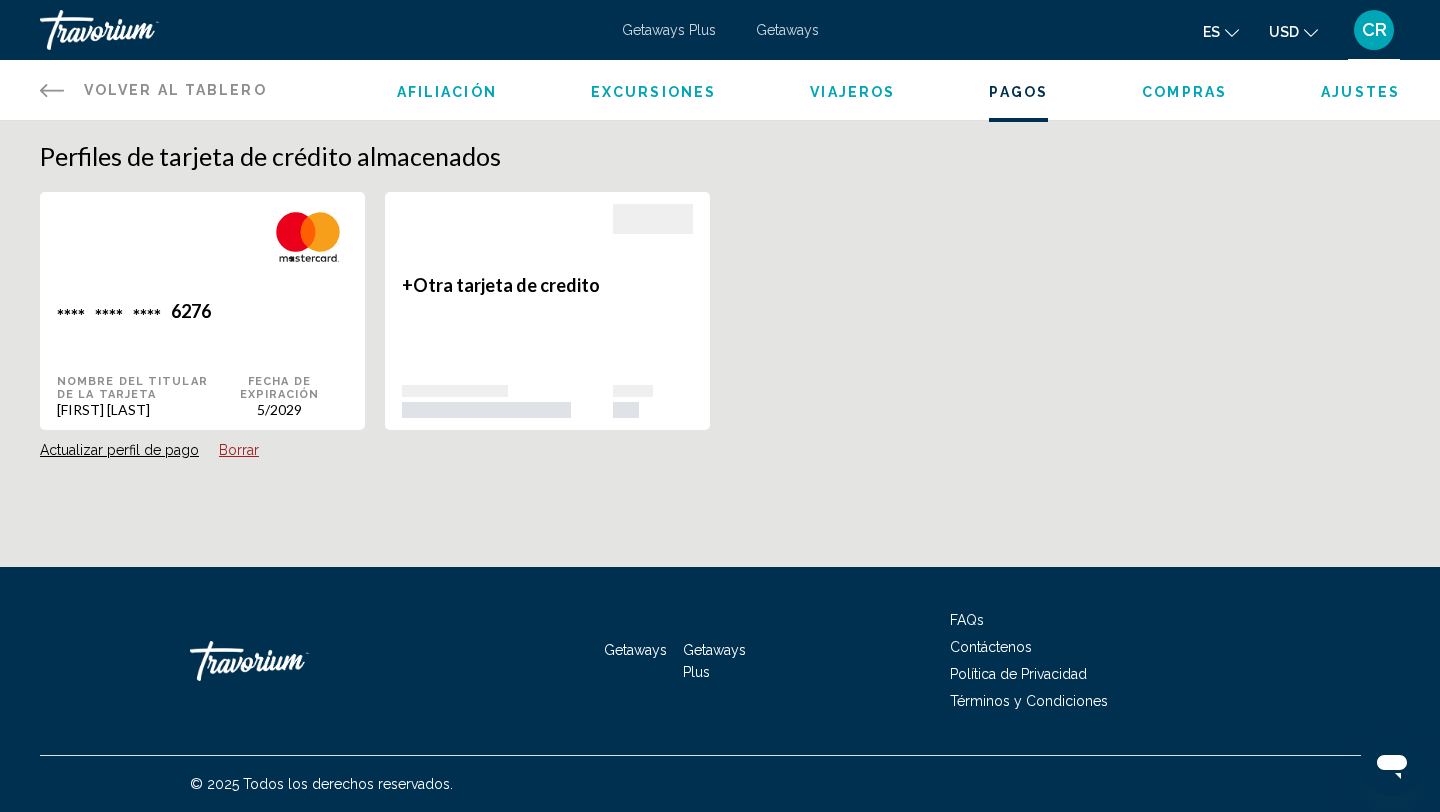 click on "Afiliación
Excursiones
Viajeros
Pagos
Compras
Ajustes" at bounding box center (898, 90) 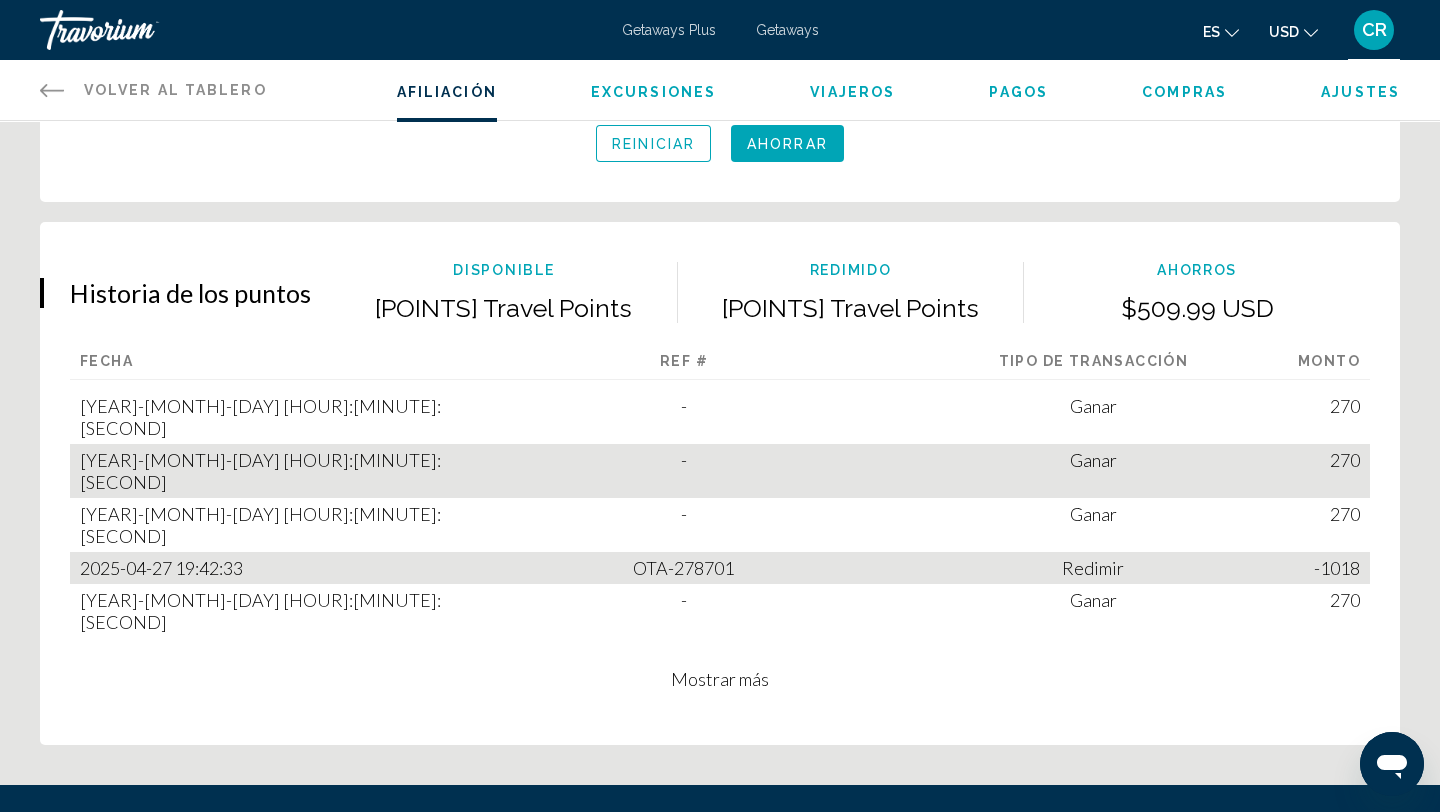 scroll, scrollTop: 1128, scrollLeft: 0, axis: vertical 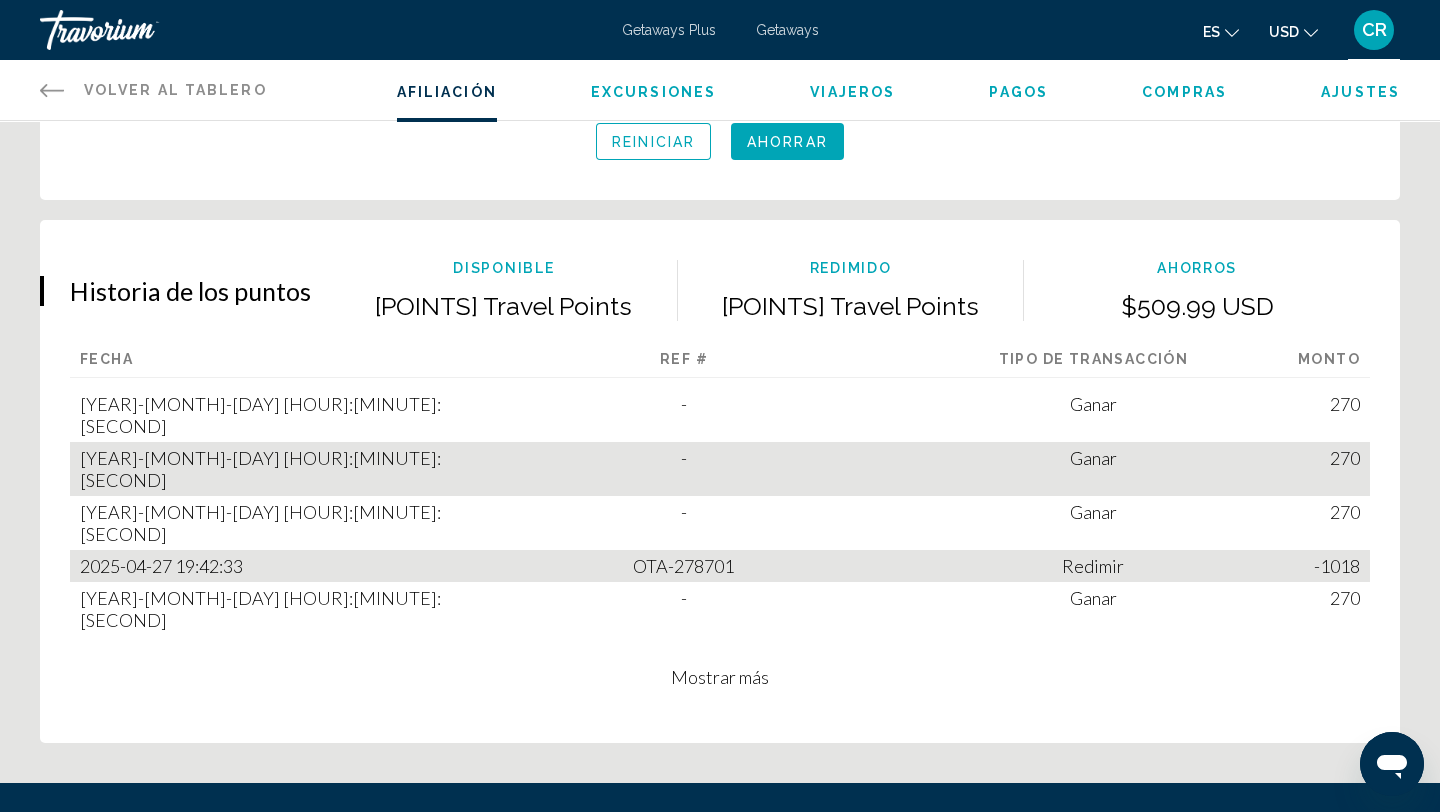 click on "Mostrar más" at bounding box center (720, 677) 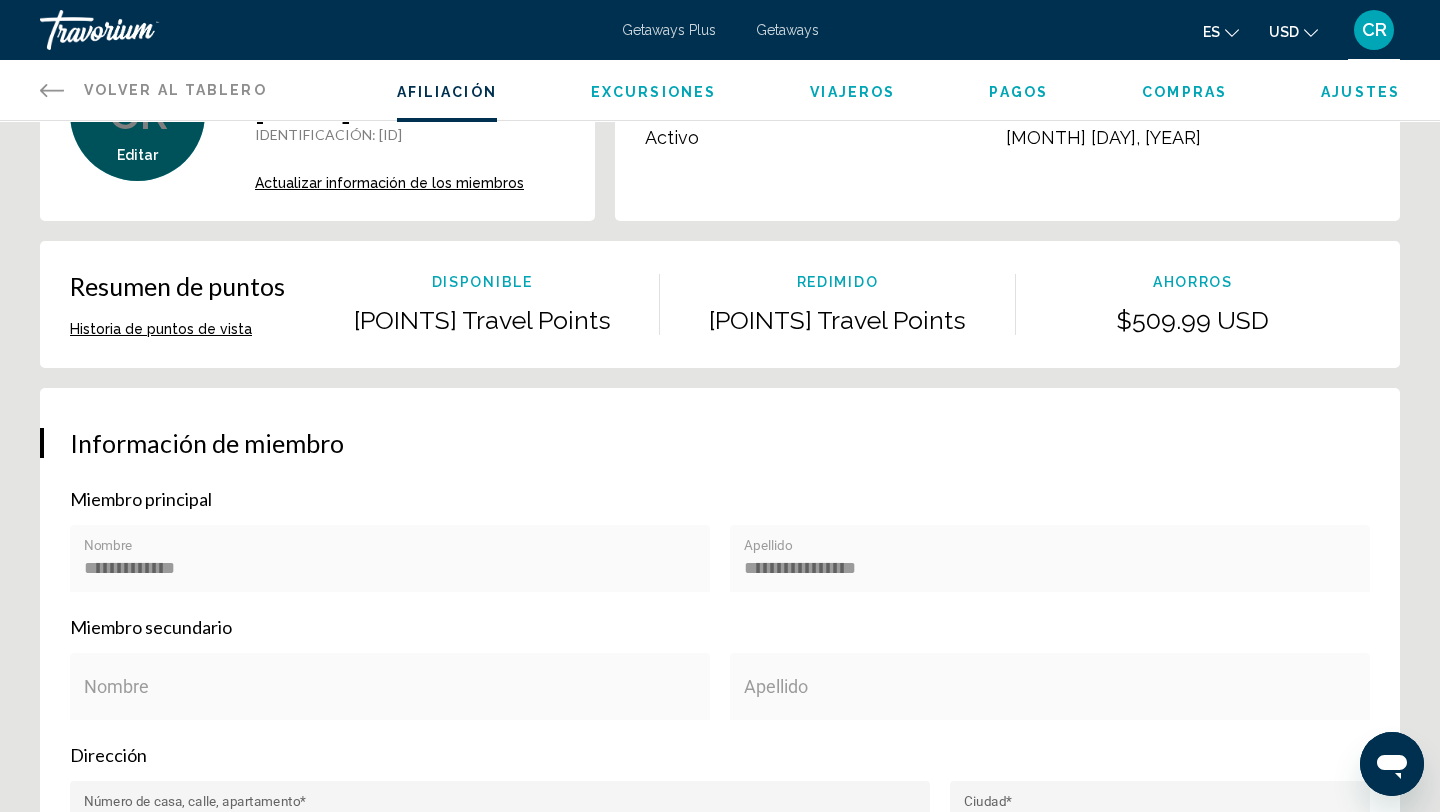 scroll, scrollTop: 0, scrollLeft: 0, axis: both 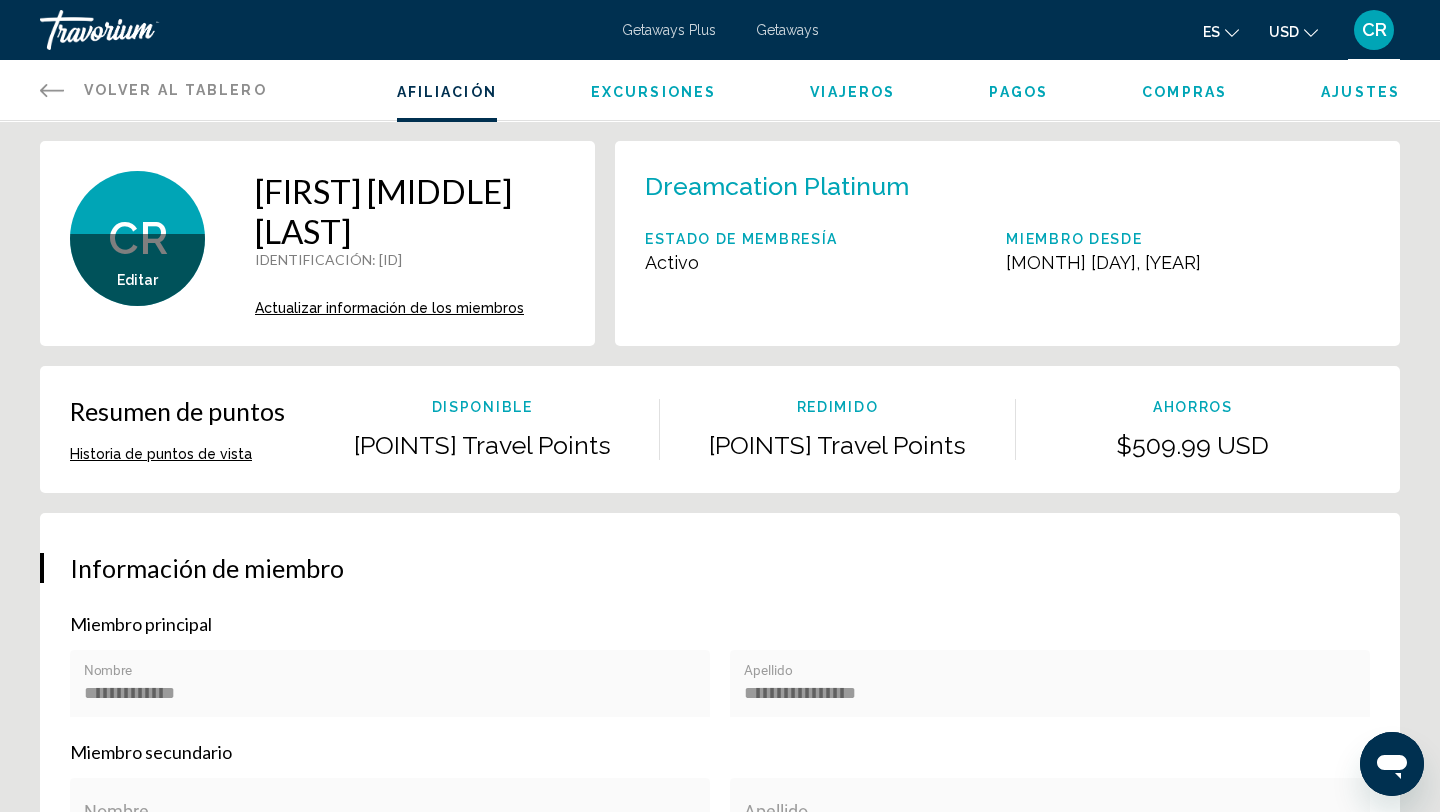 click on "Excursiones" at bounding box center (653, 92) 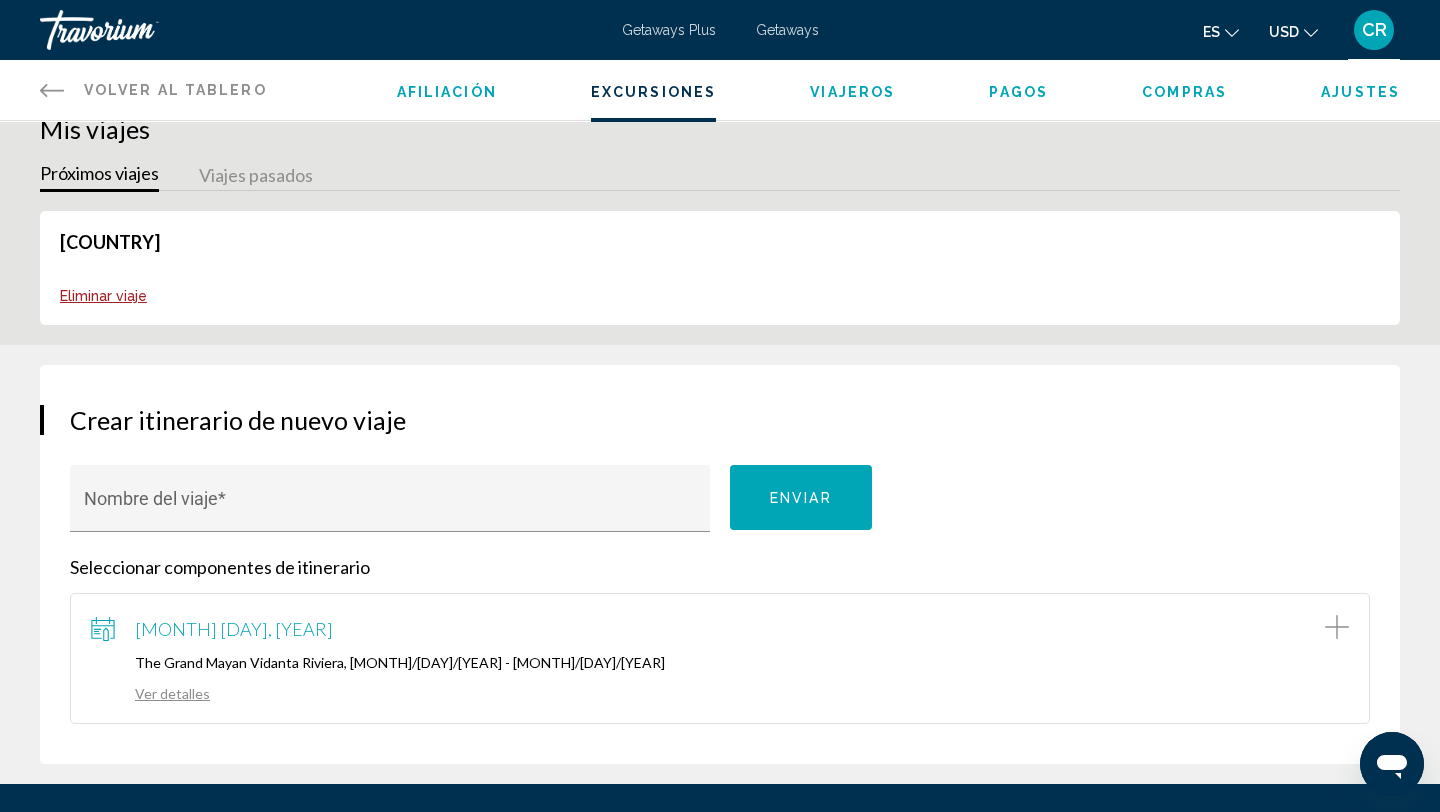 scroll, scrollTop: 0, scrollLeft: 0, axis: both 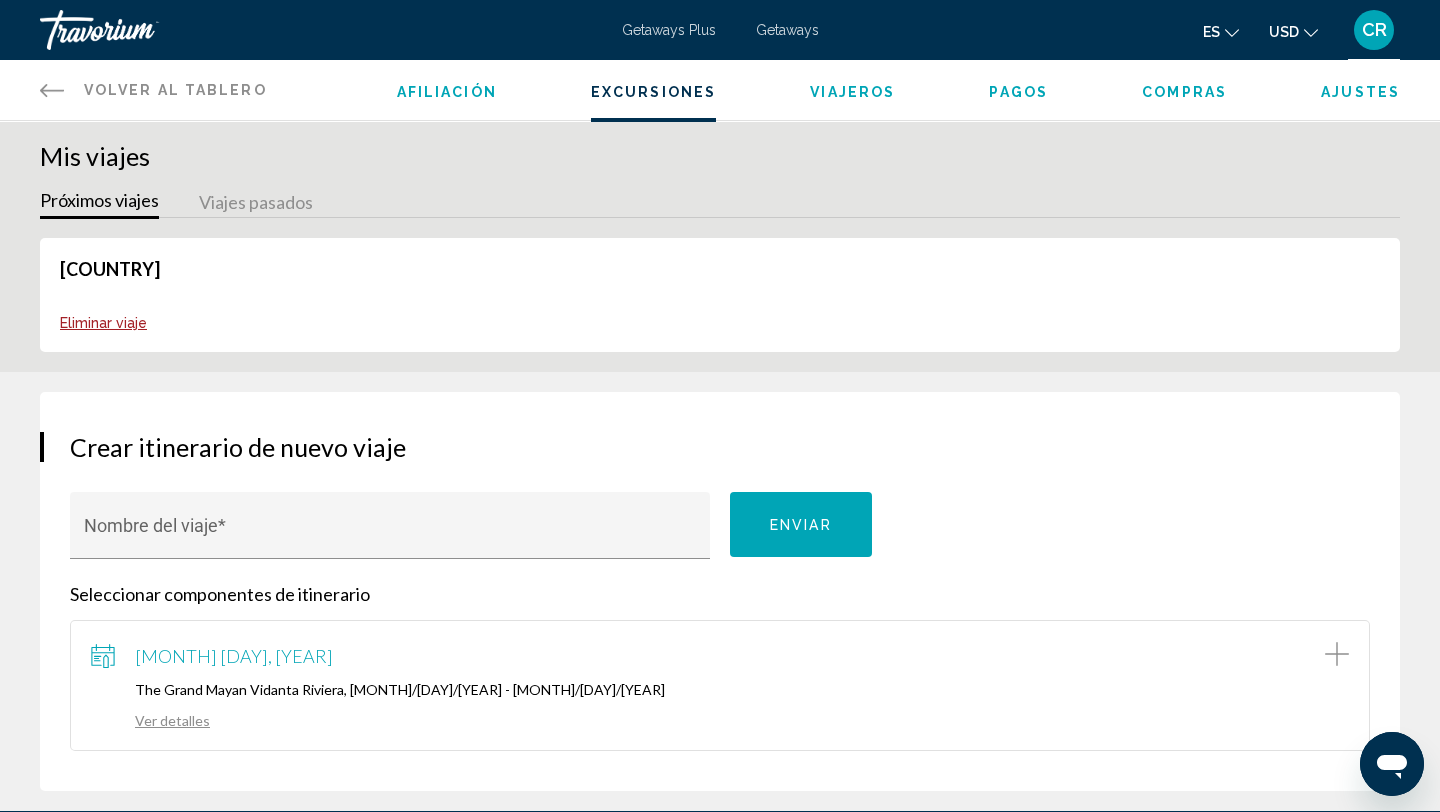 click on "Viajes pasados" at bounding box center [256, 203] 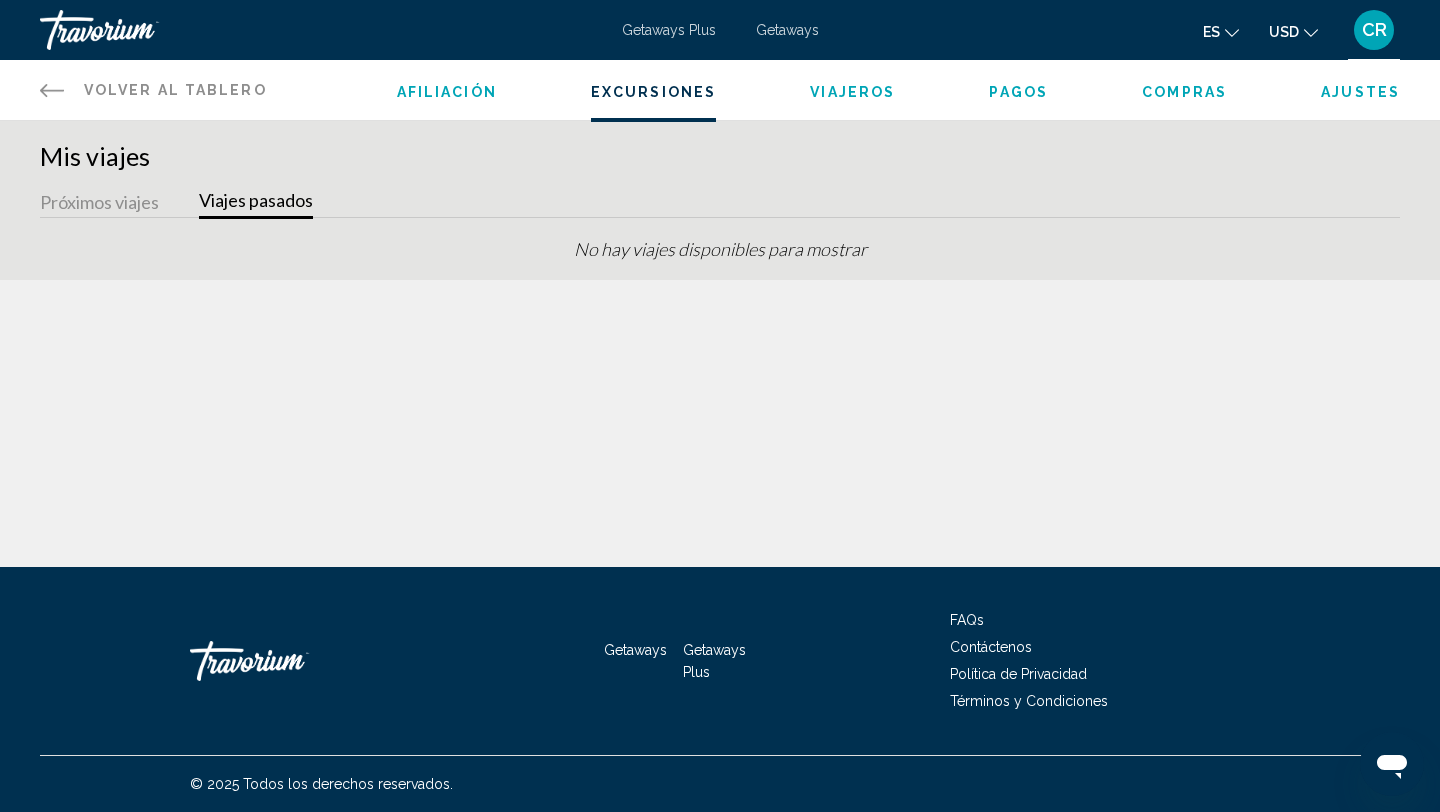 click on "Próximos viajes" at bounding box center (99, 203) 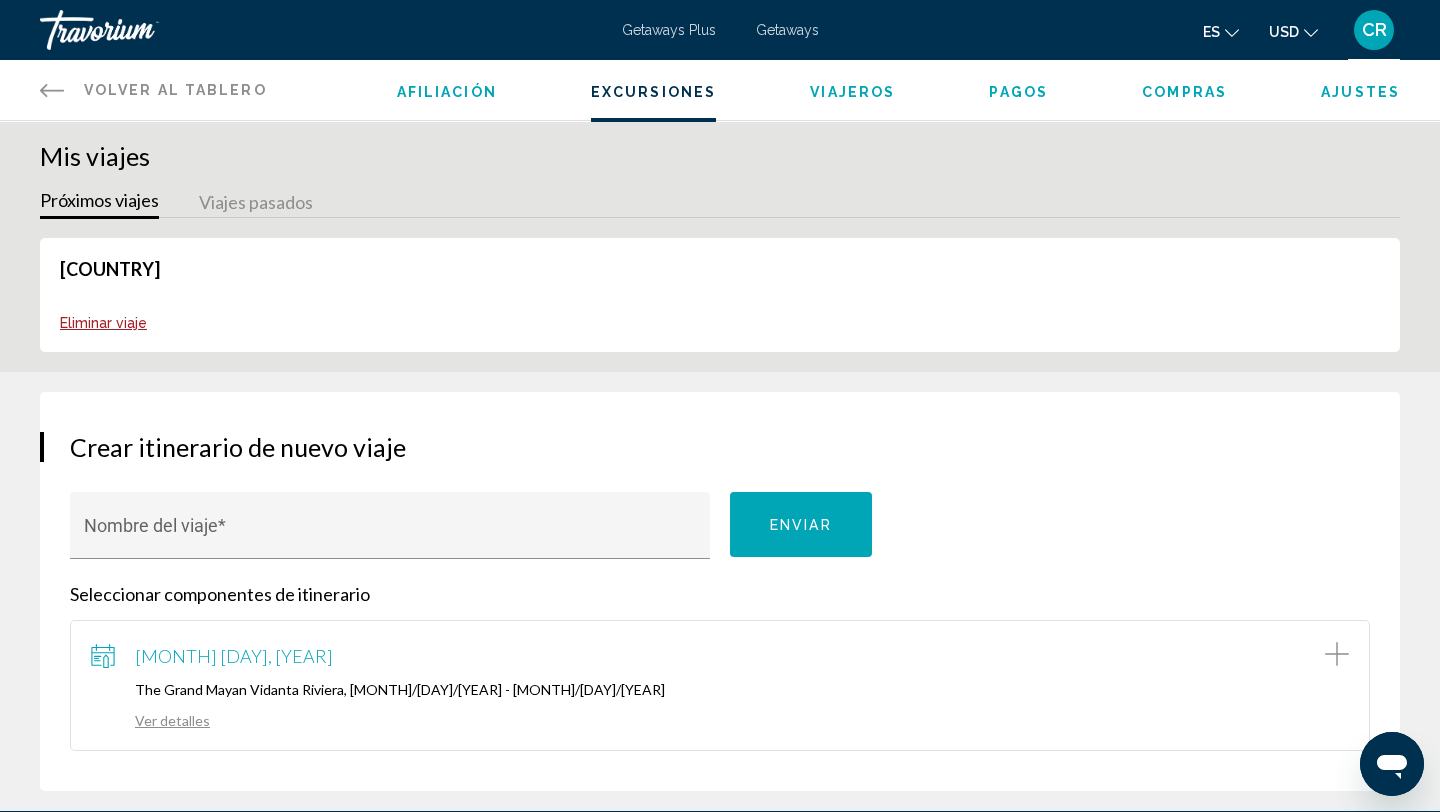 click on "Afiliación
Excursiones
Viajeros
Pagos
Compras
Ajustes" at bounding box center (898, 90) 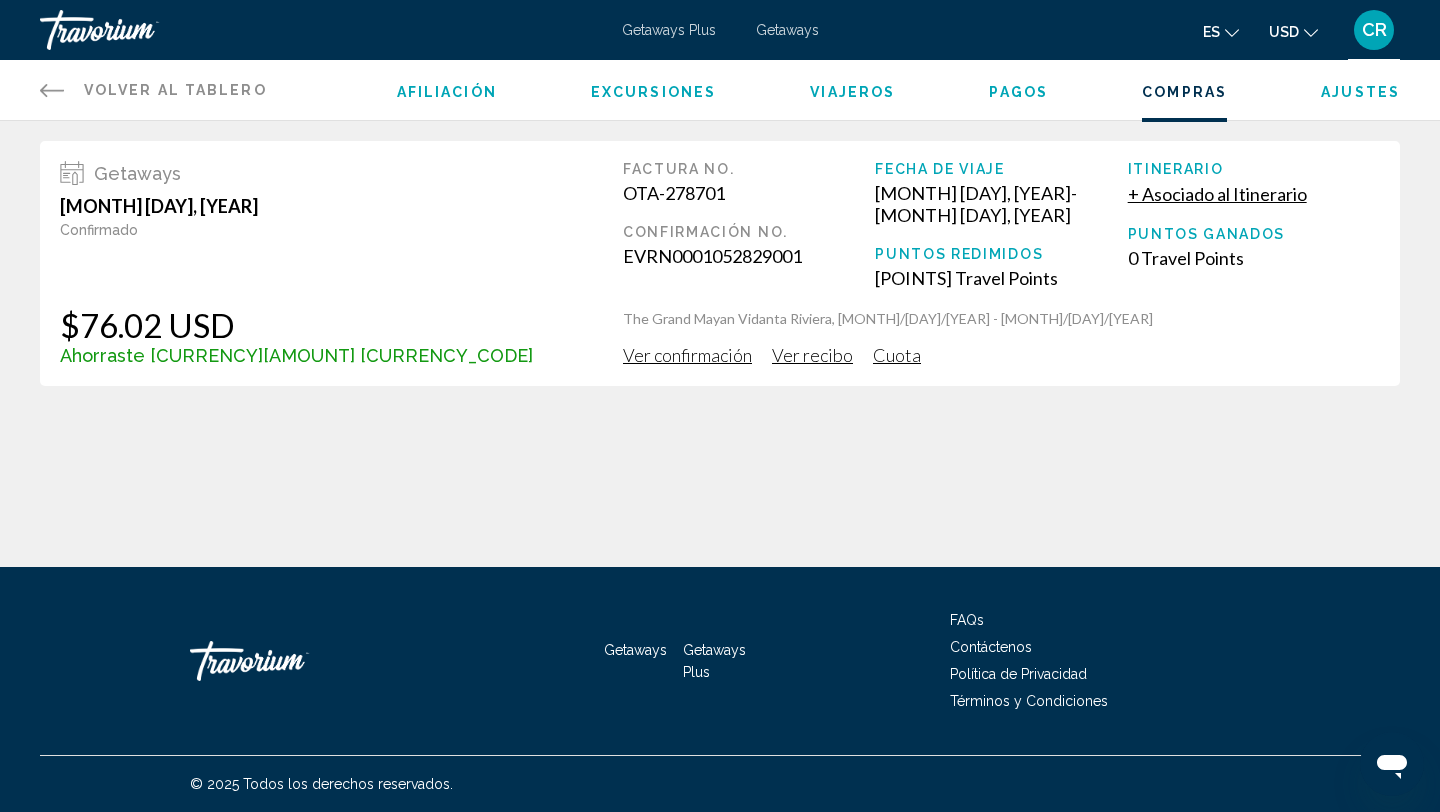 click 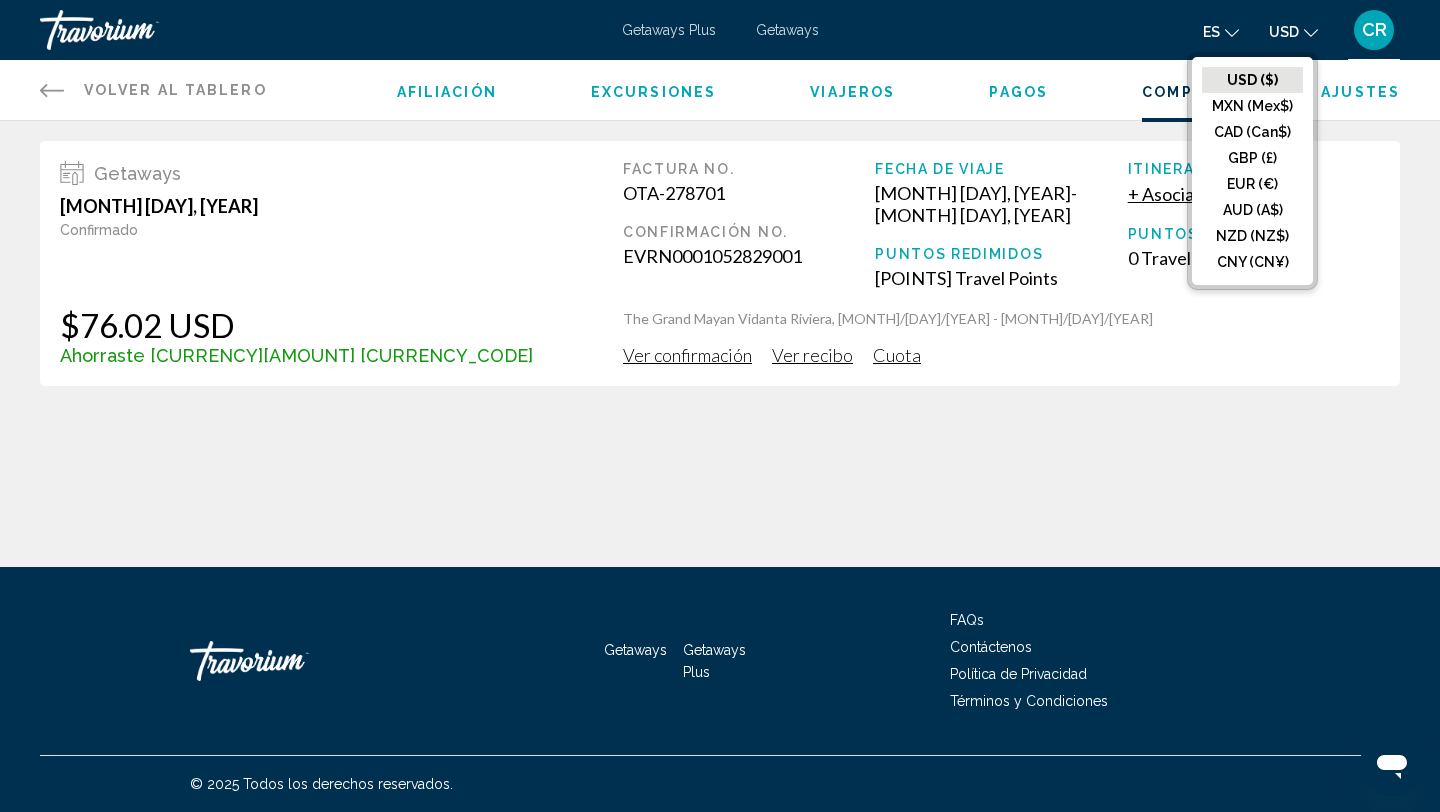 click 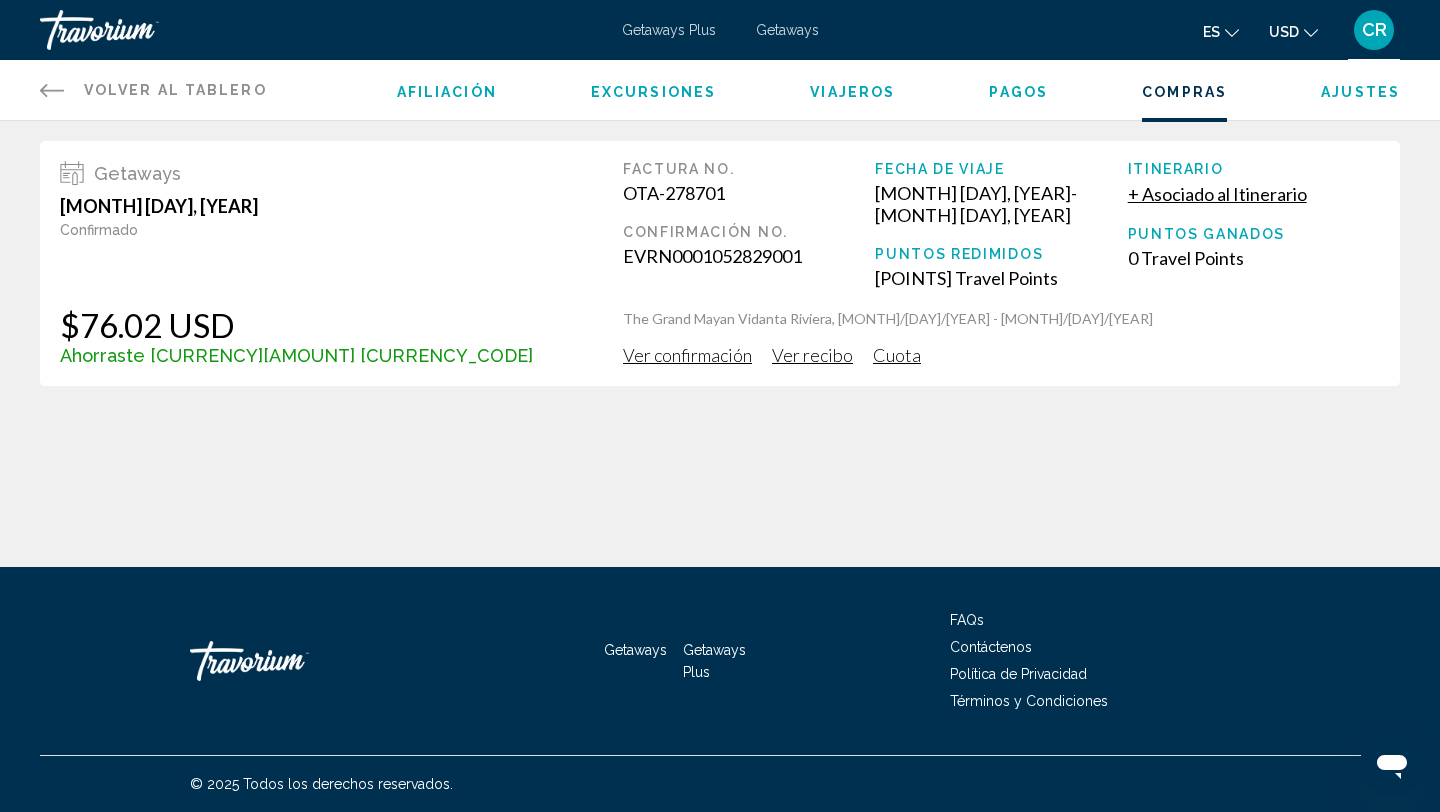 click at bounding box center [140, 30] 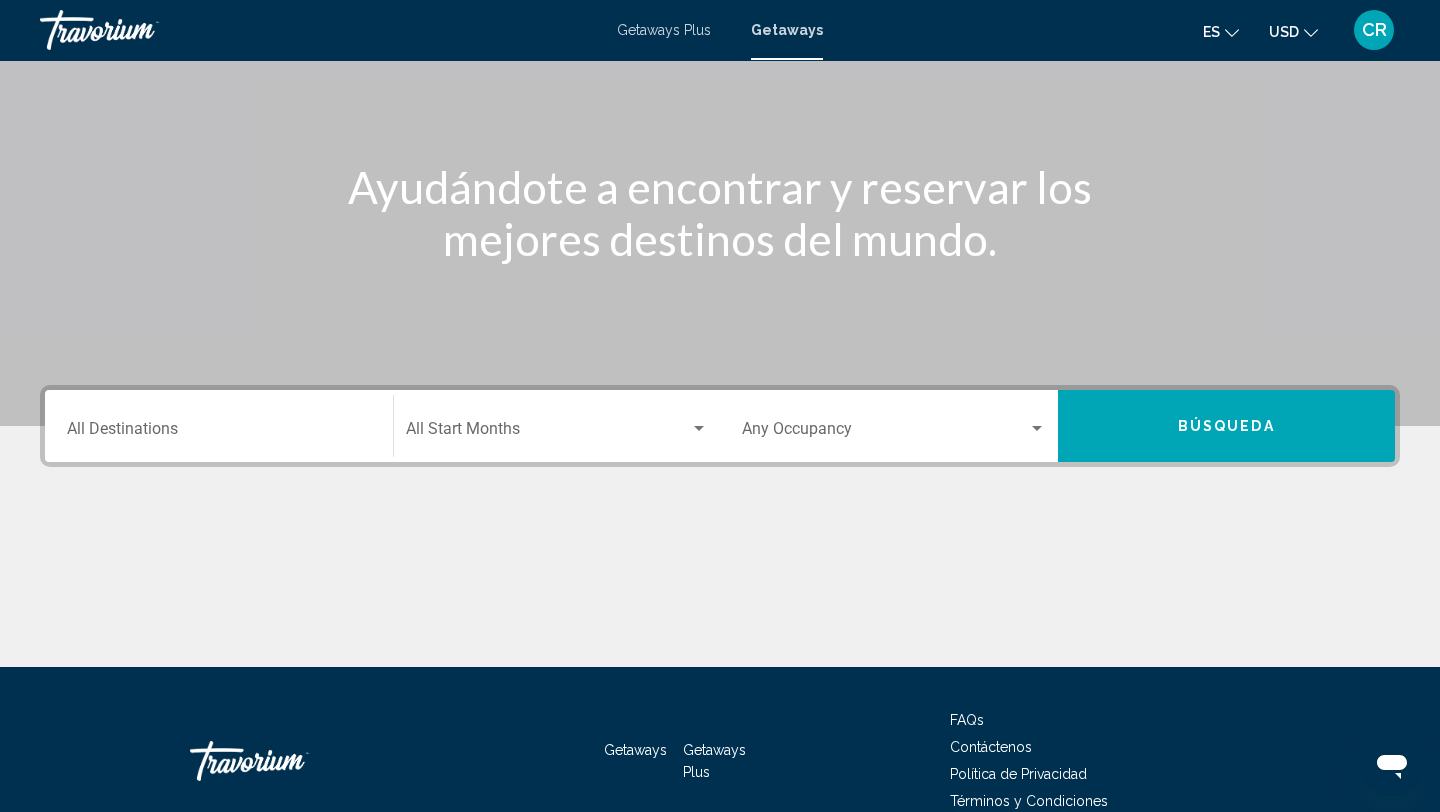 scroll, scrollTop: 180, scrollLeft: 0, axis: vertical 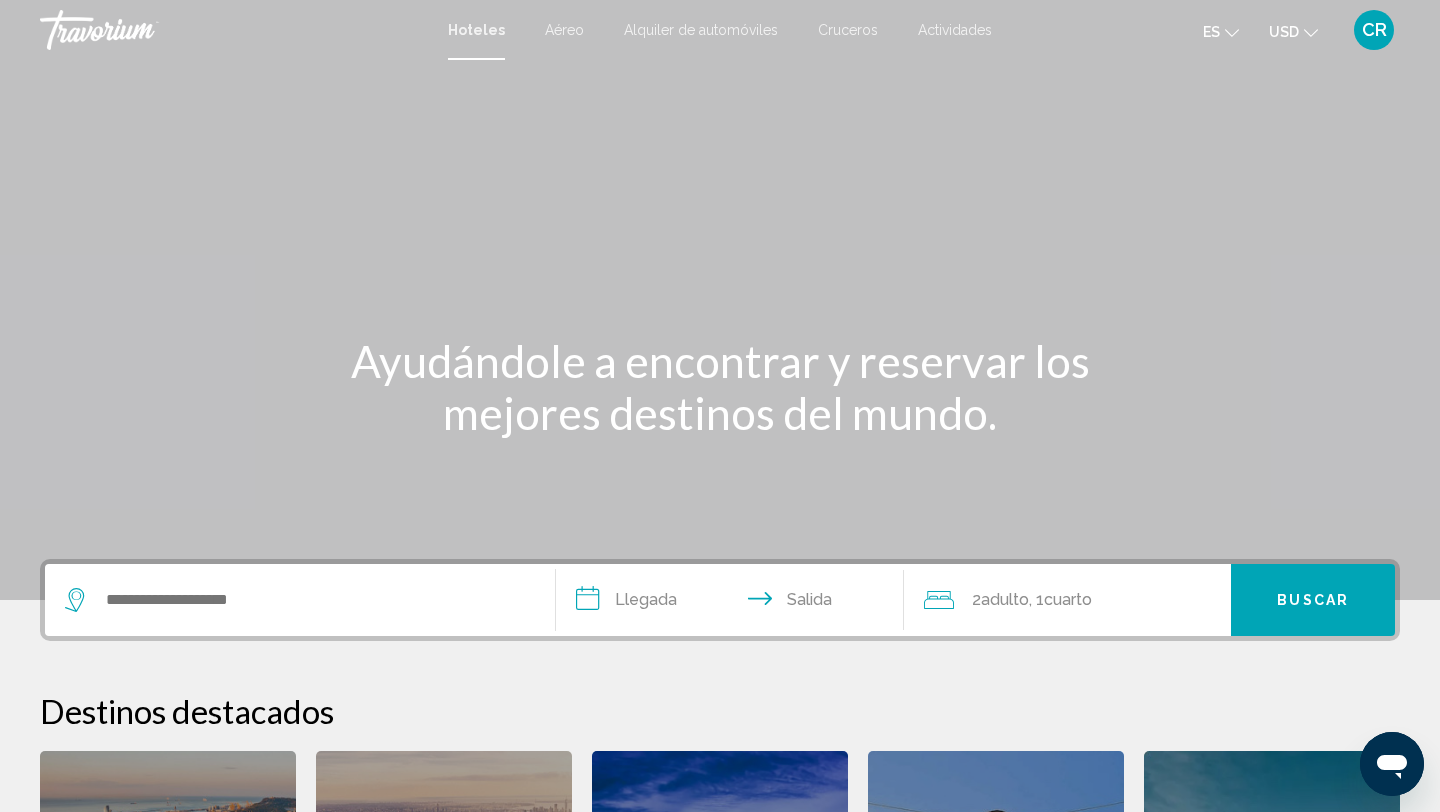 click at bounding box center (300, 600) 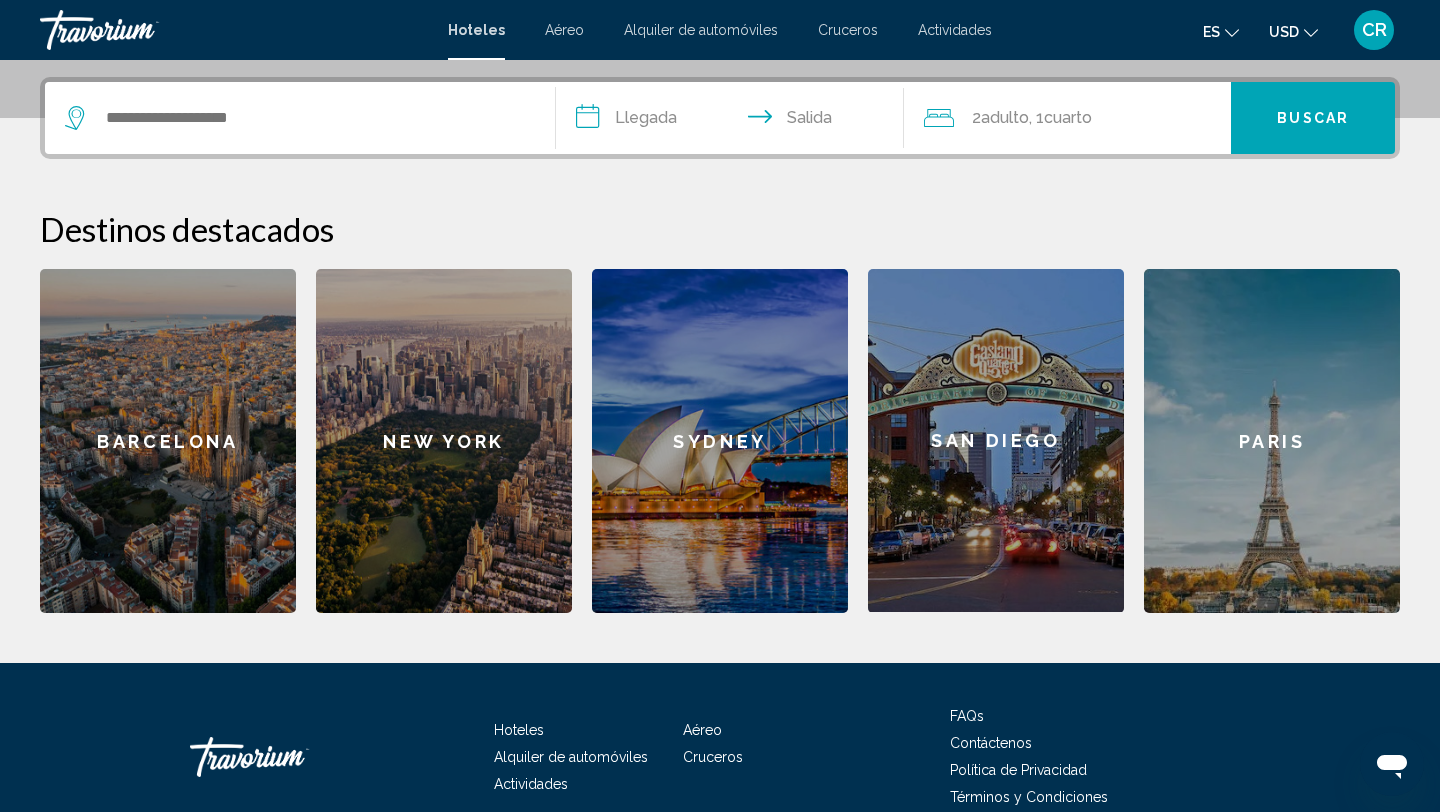 scroll, scrollTop: 494, scrollLeft: 0, axis: vertical 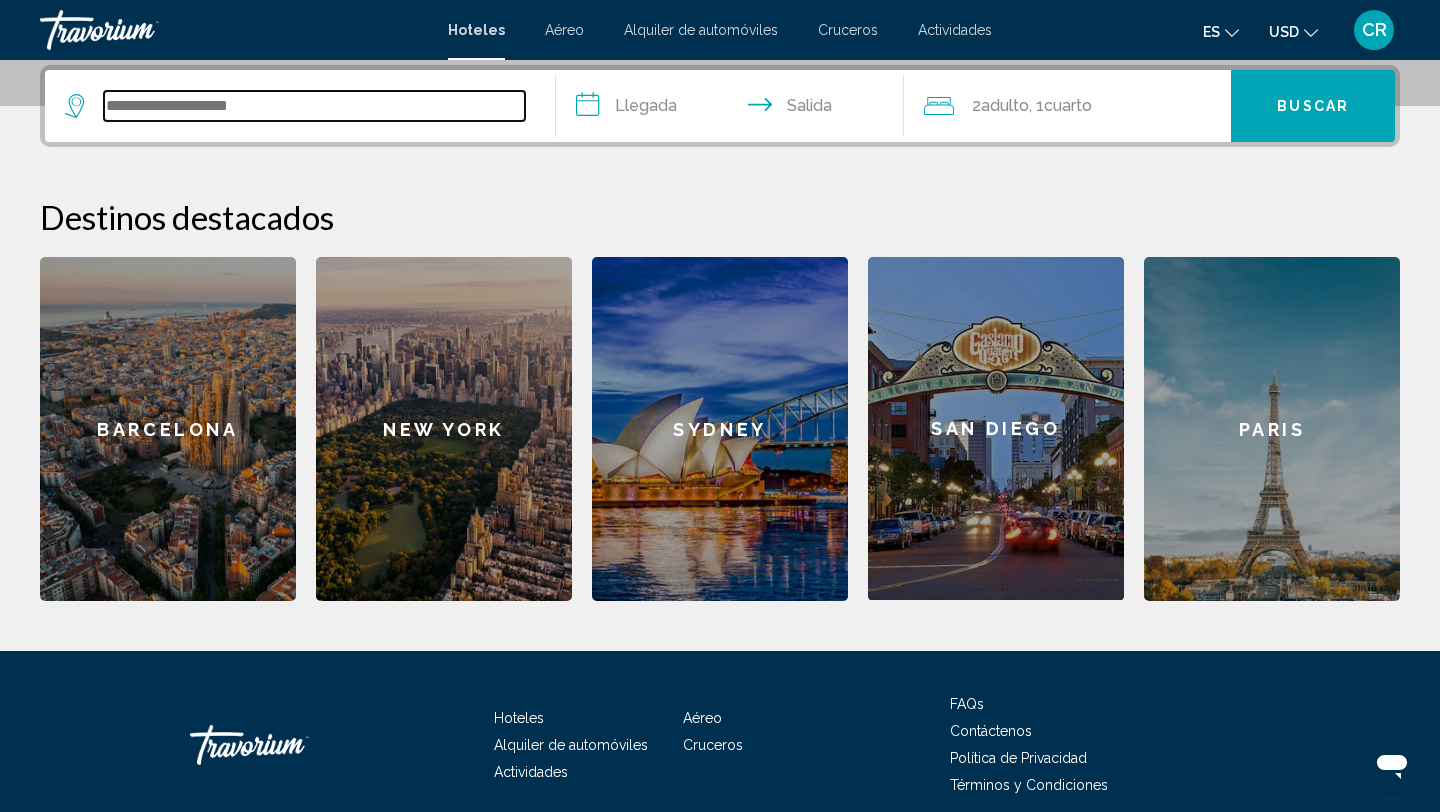 click at bounding box center (314, 106) 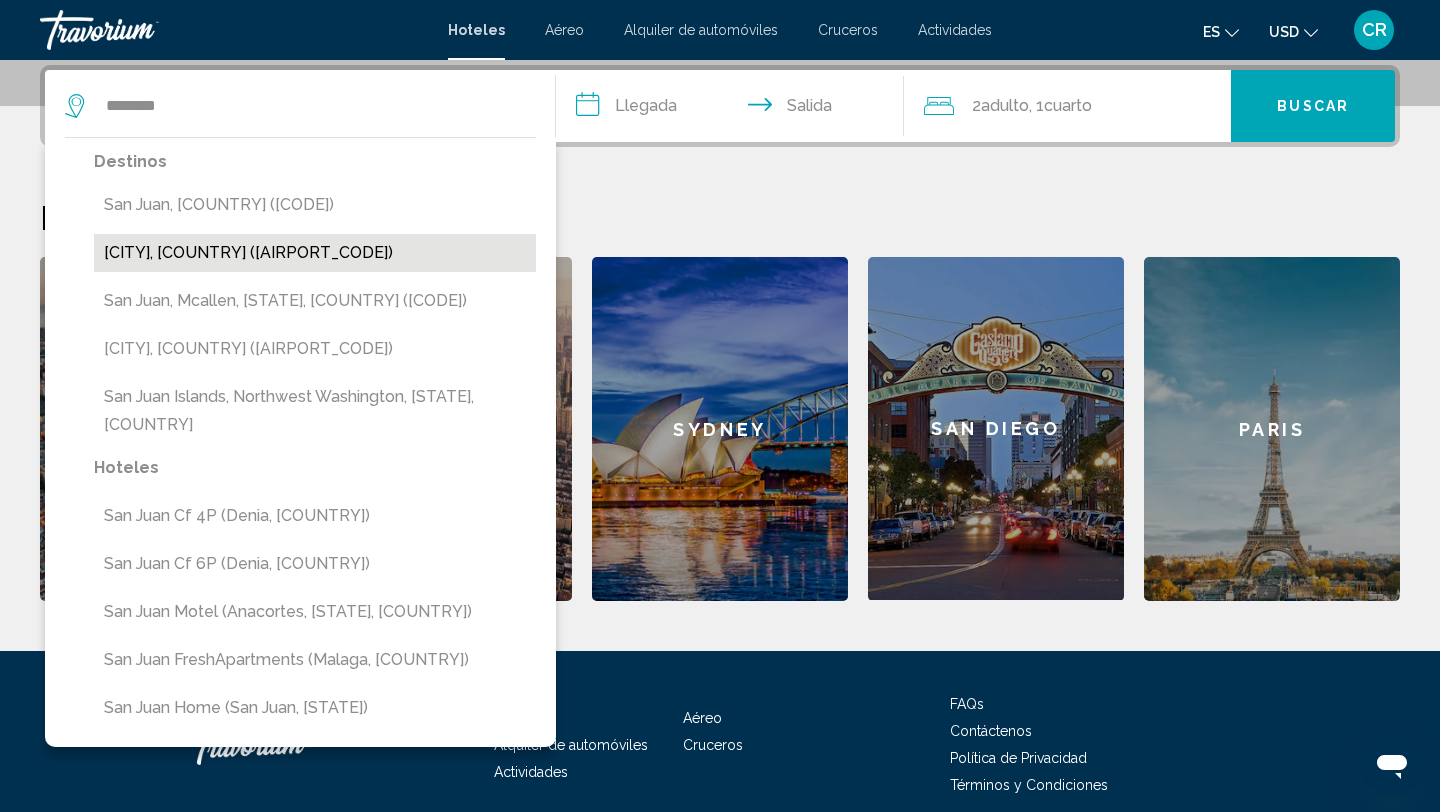 click on "[CITY], [COUNTRY] ([AIRPORT_CODE])" at bounding box center (315, 253) 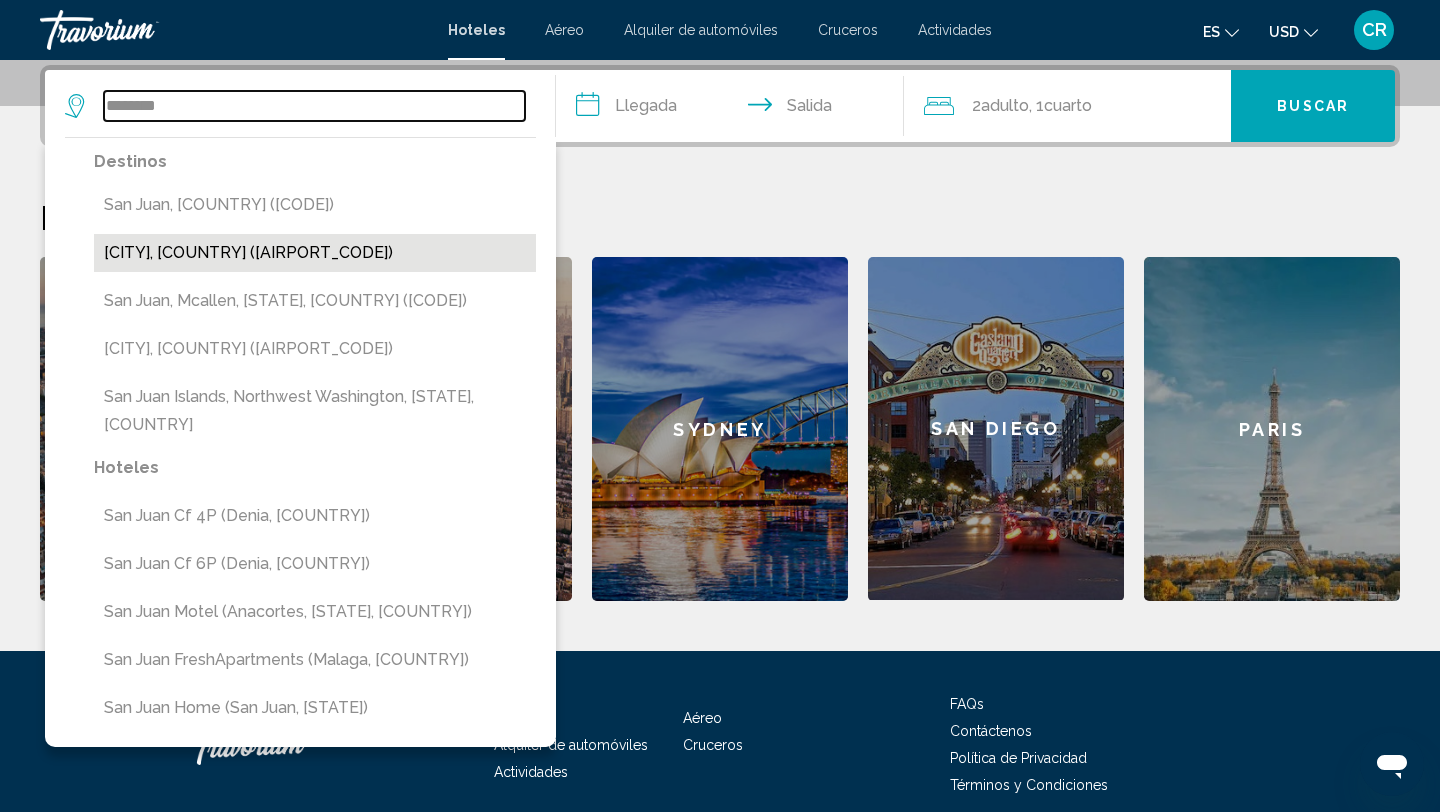 type on "**********" 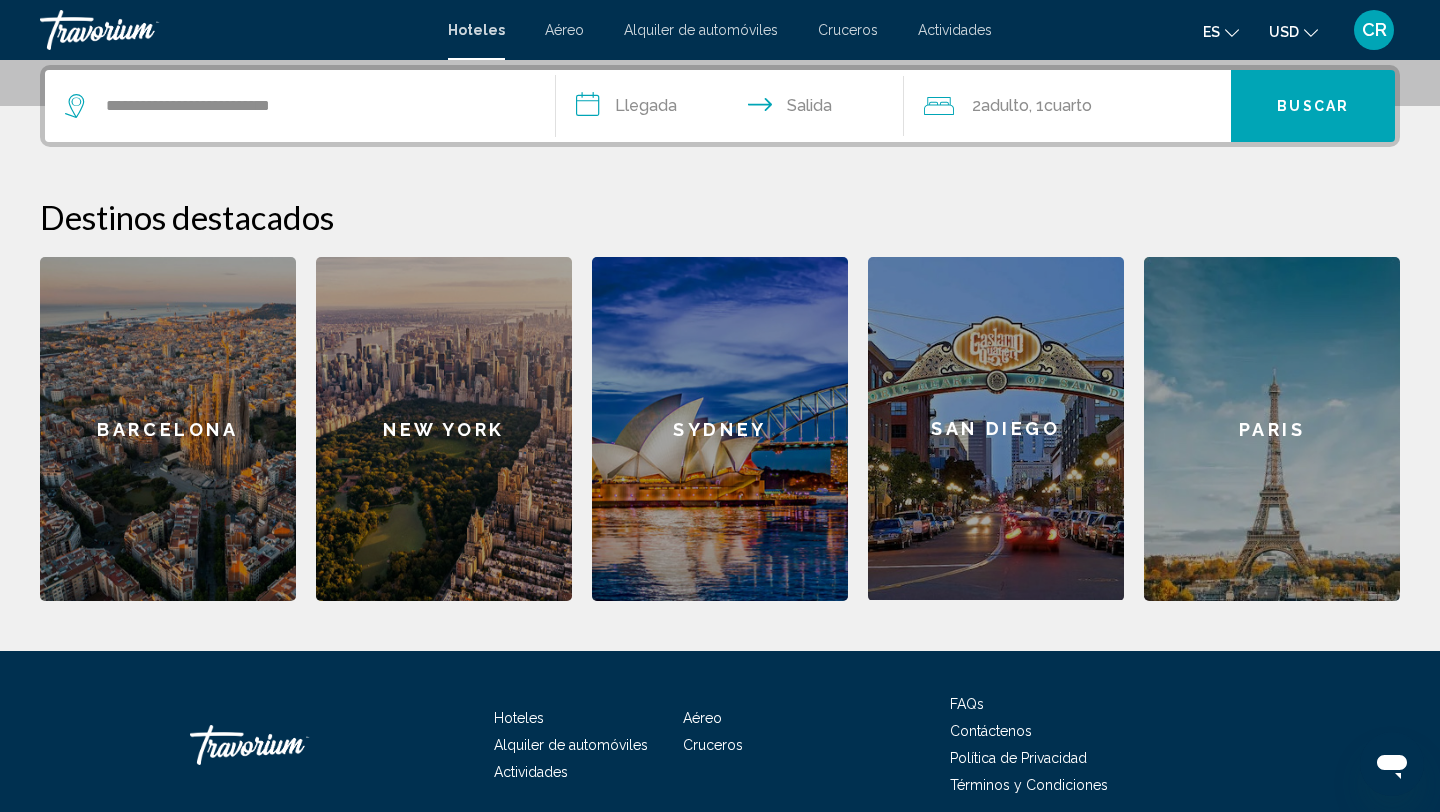 click on "**********" at bounding box center [734, 109] 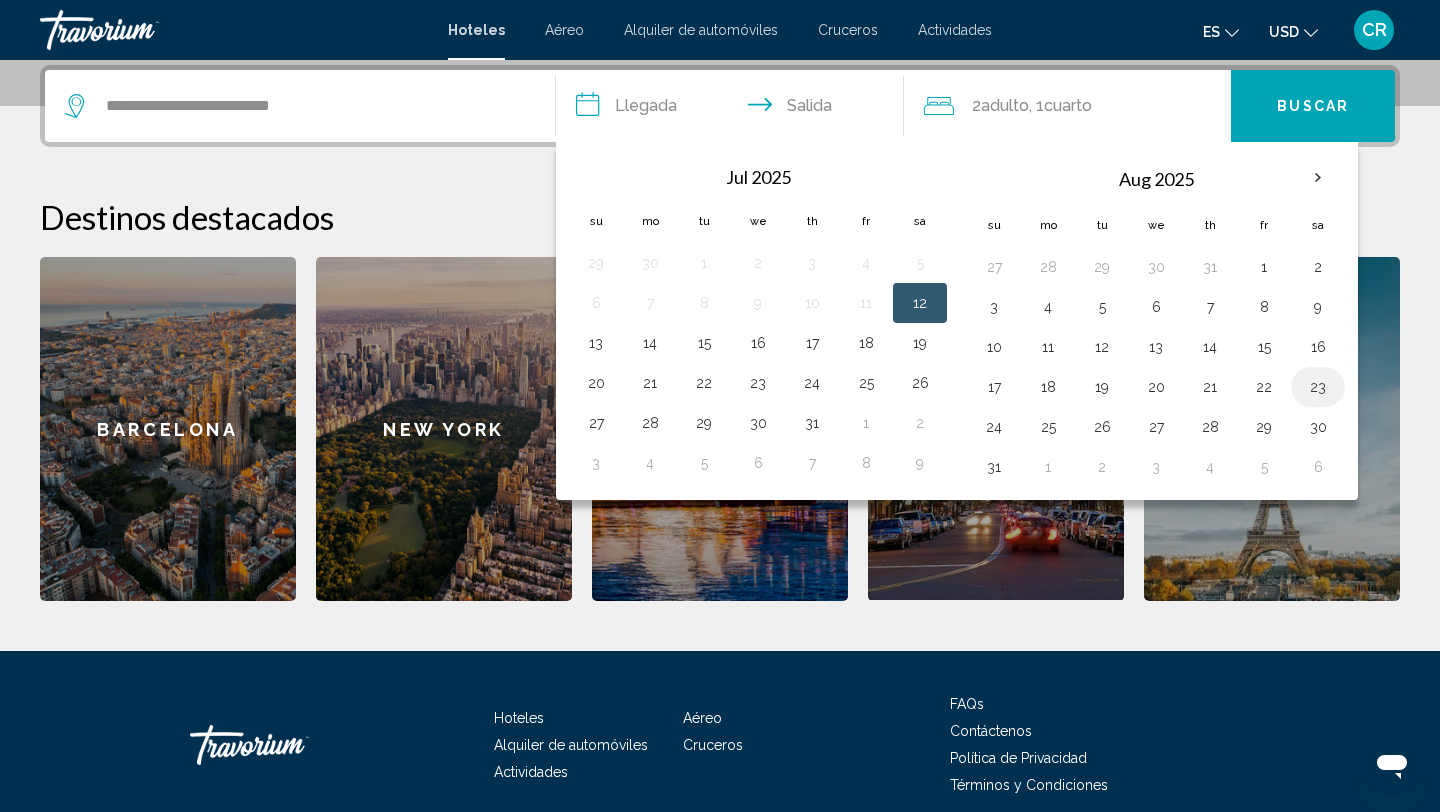 click on "23" at bounding box center [1318, 387] 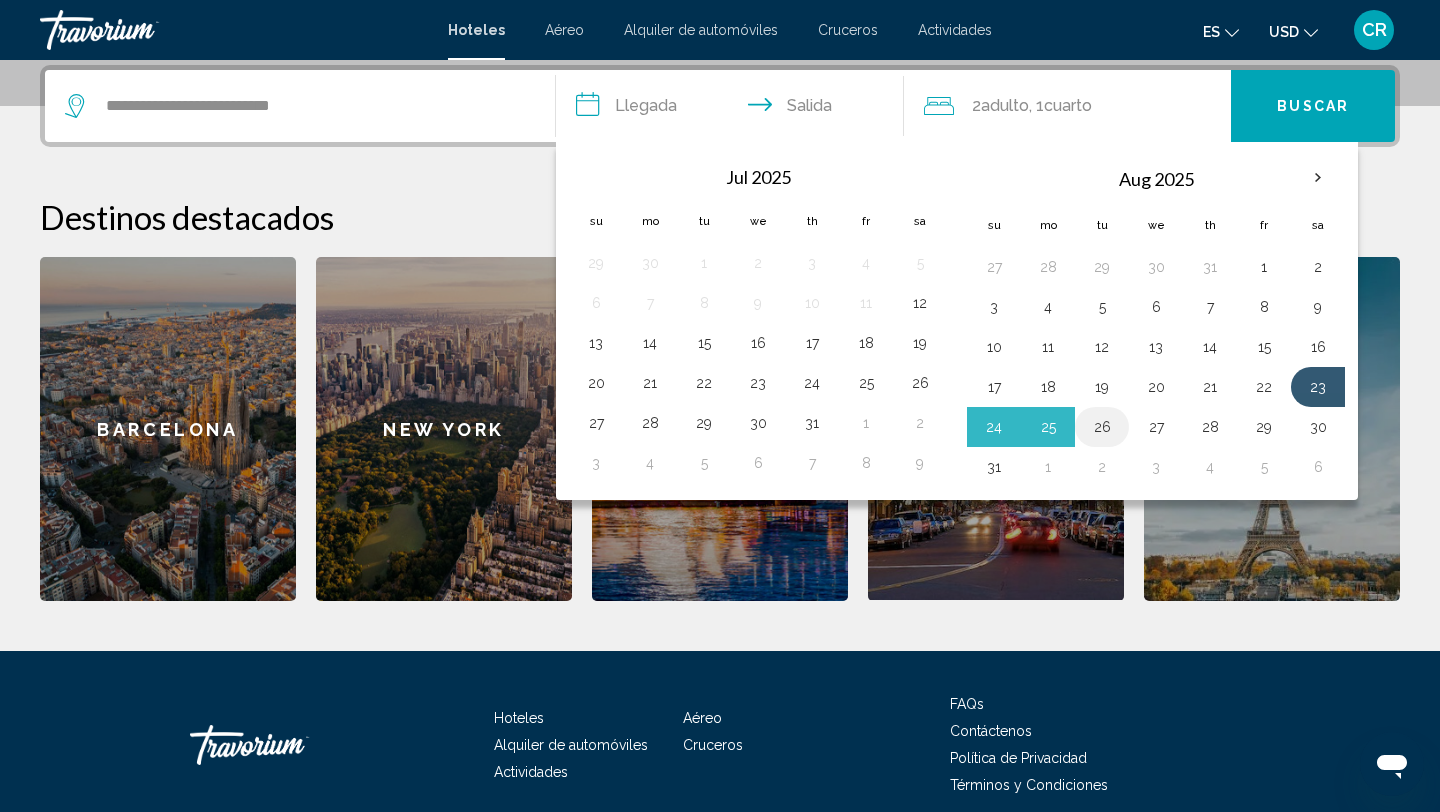 click on "26" at bounding box center (1102, 427) 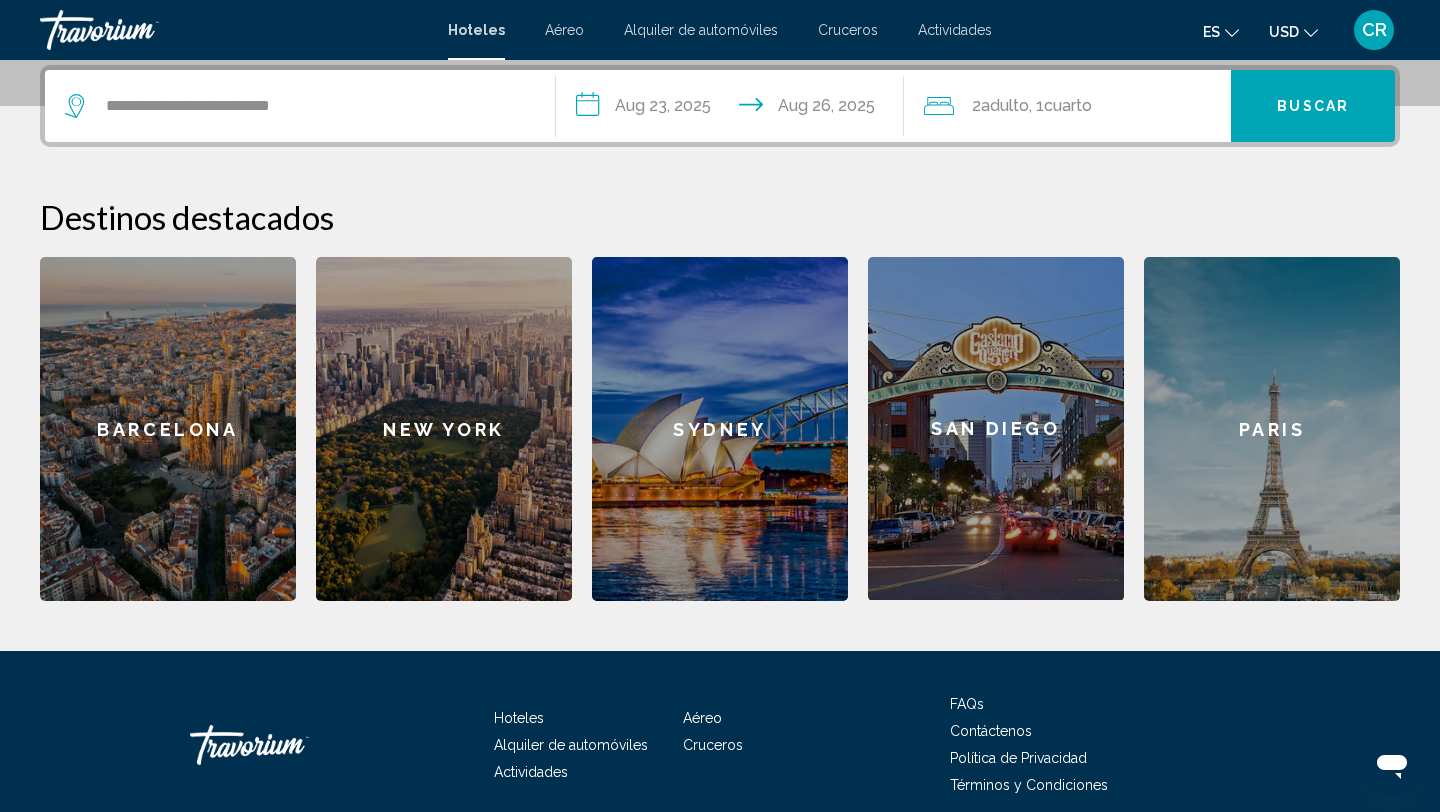 click on "Buscar" at bounding box center (1313, 107) 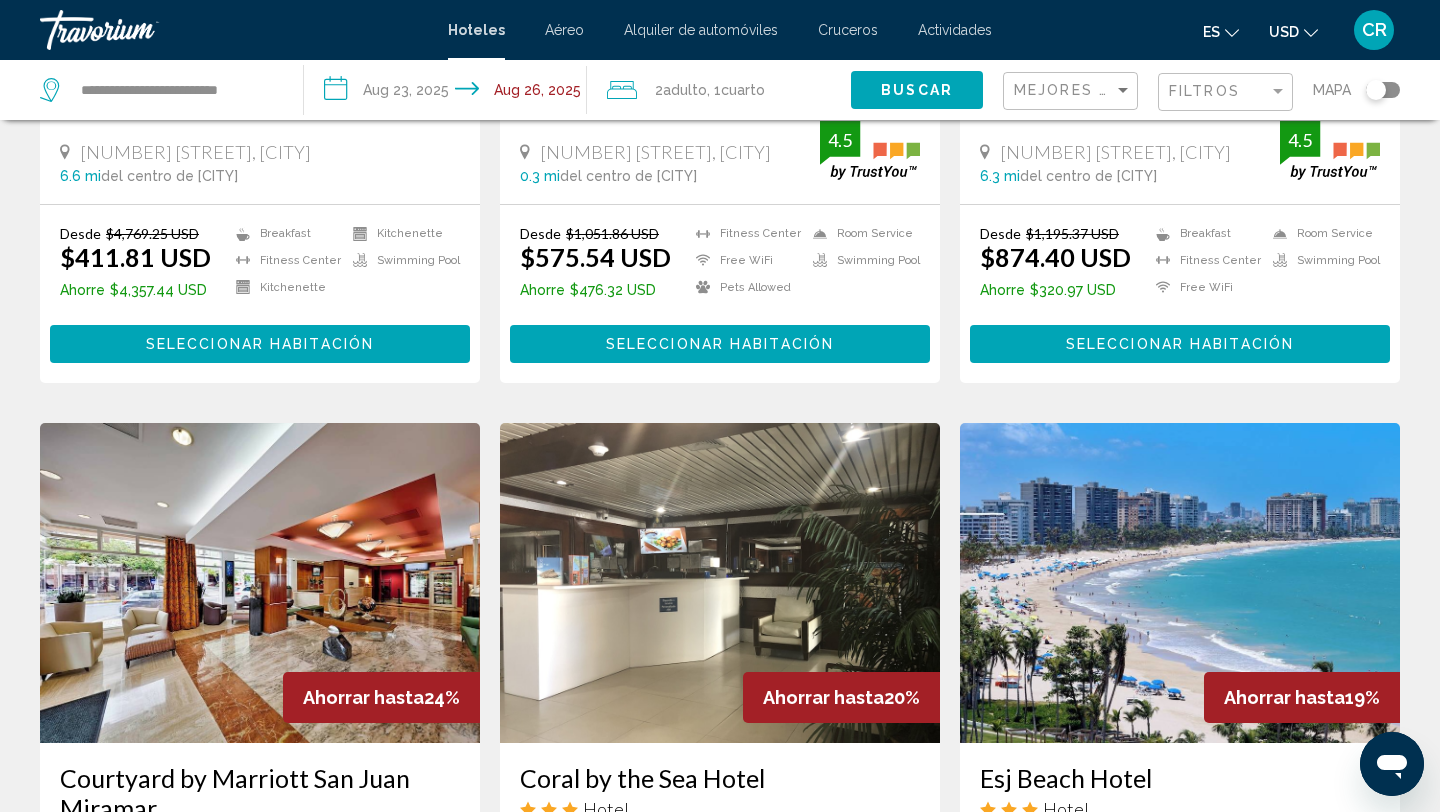 scroll, scrollTop: 321, scrollLeft: 0, axis: vertical 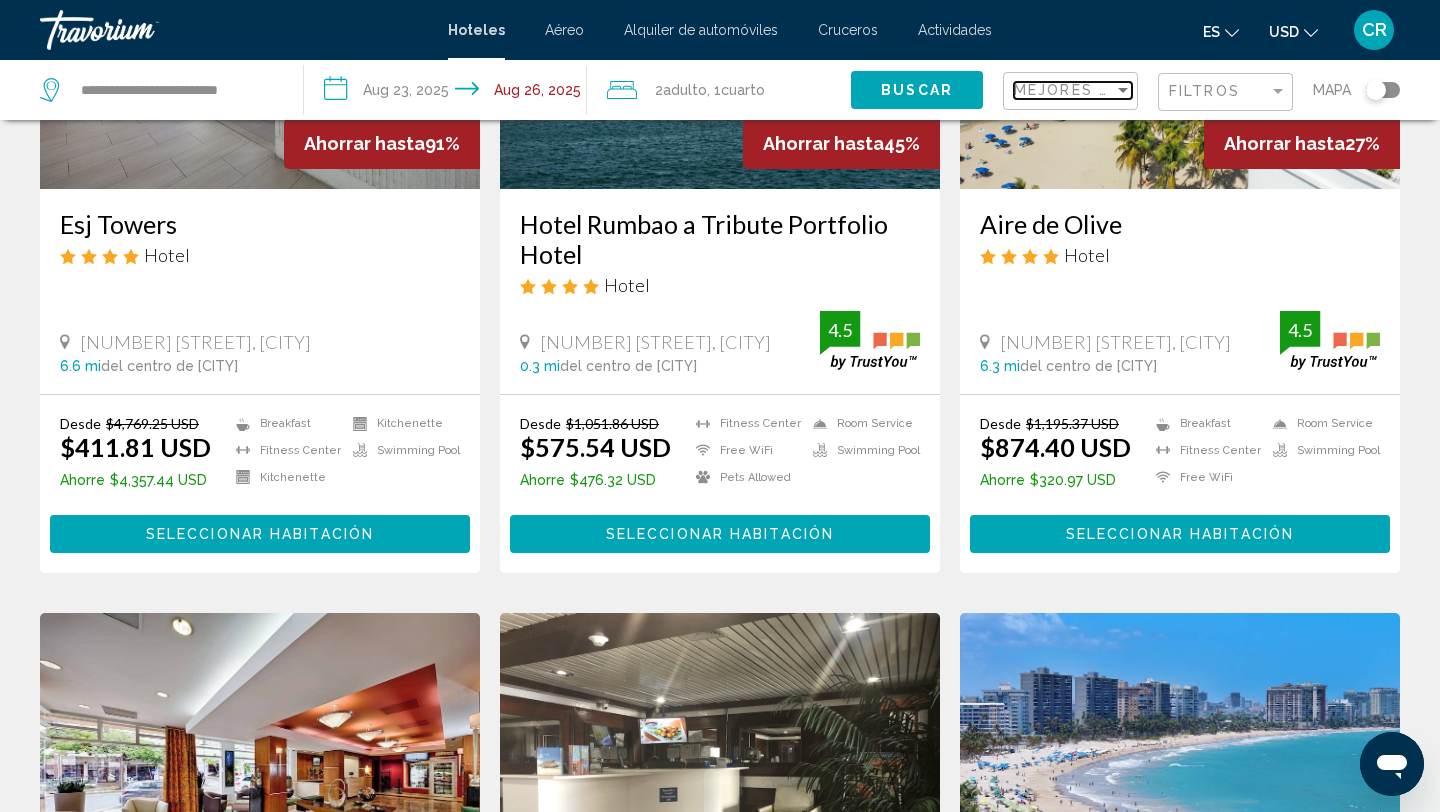 click at bounding box center [1123, 90] 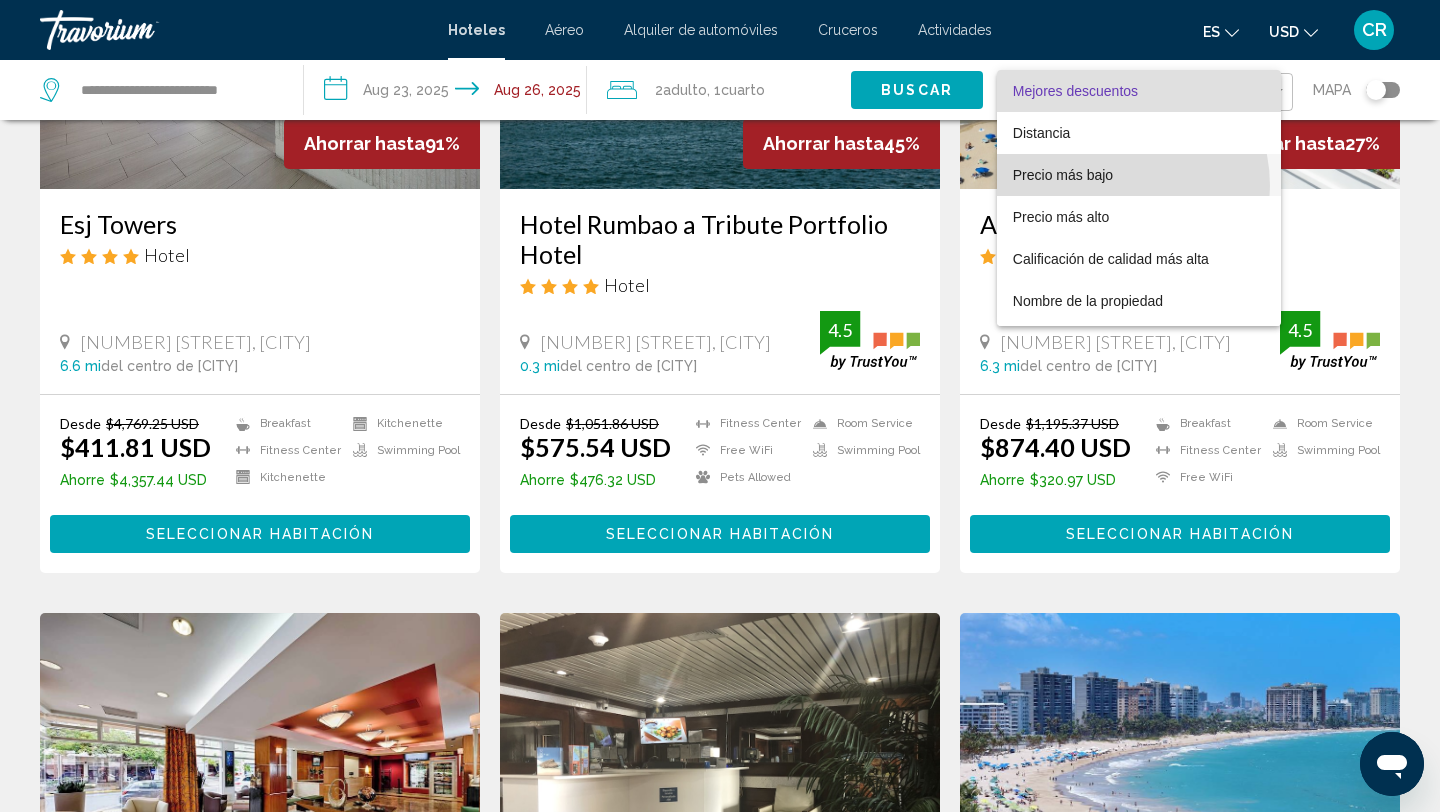 click on "Precio más bajo" at bounding box center (1139, 175) 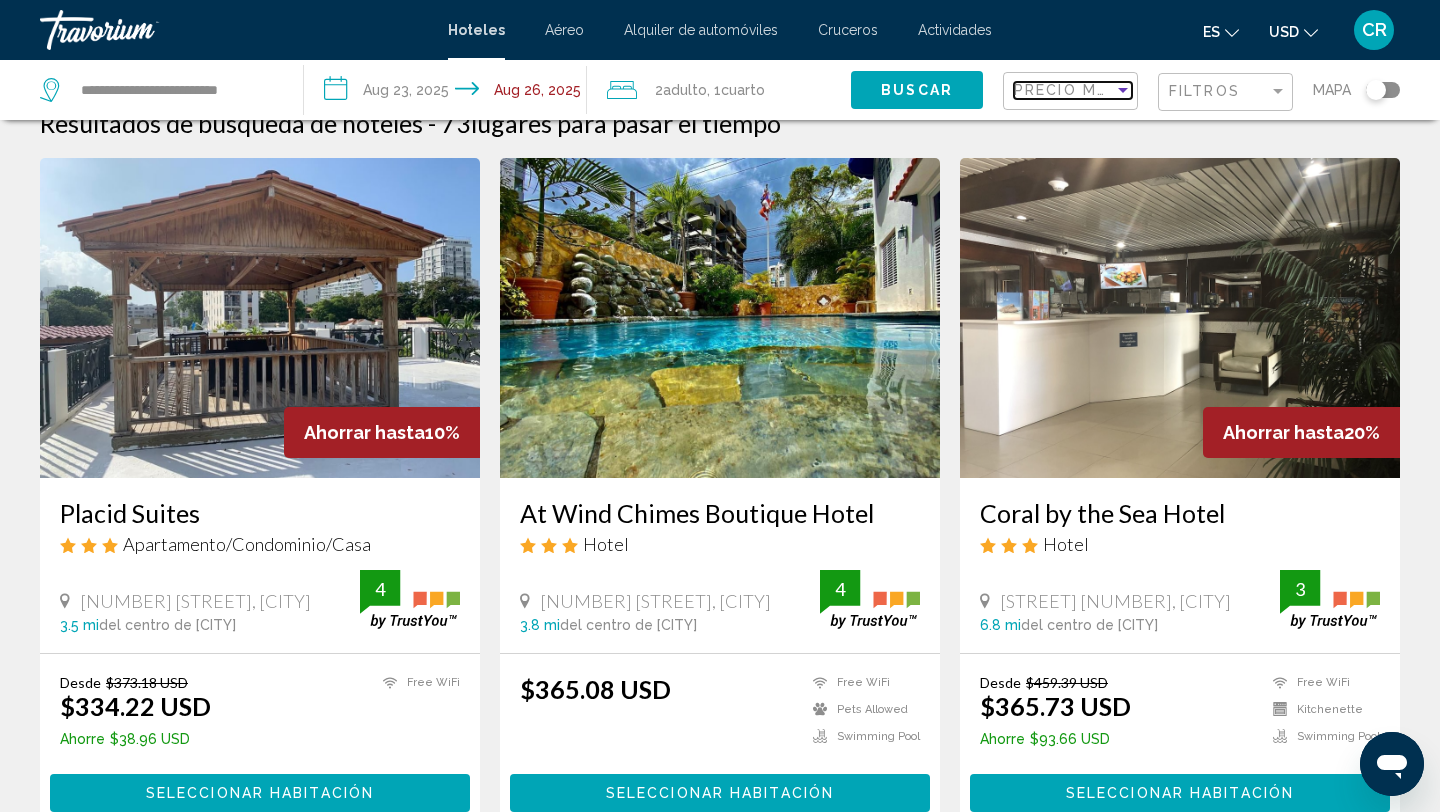 scroll, scrollTop: 41, scrollLeft: 0, axis: vertical 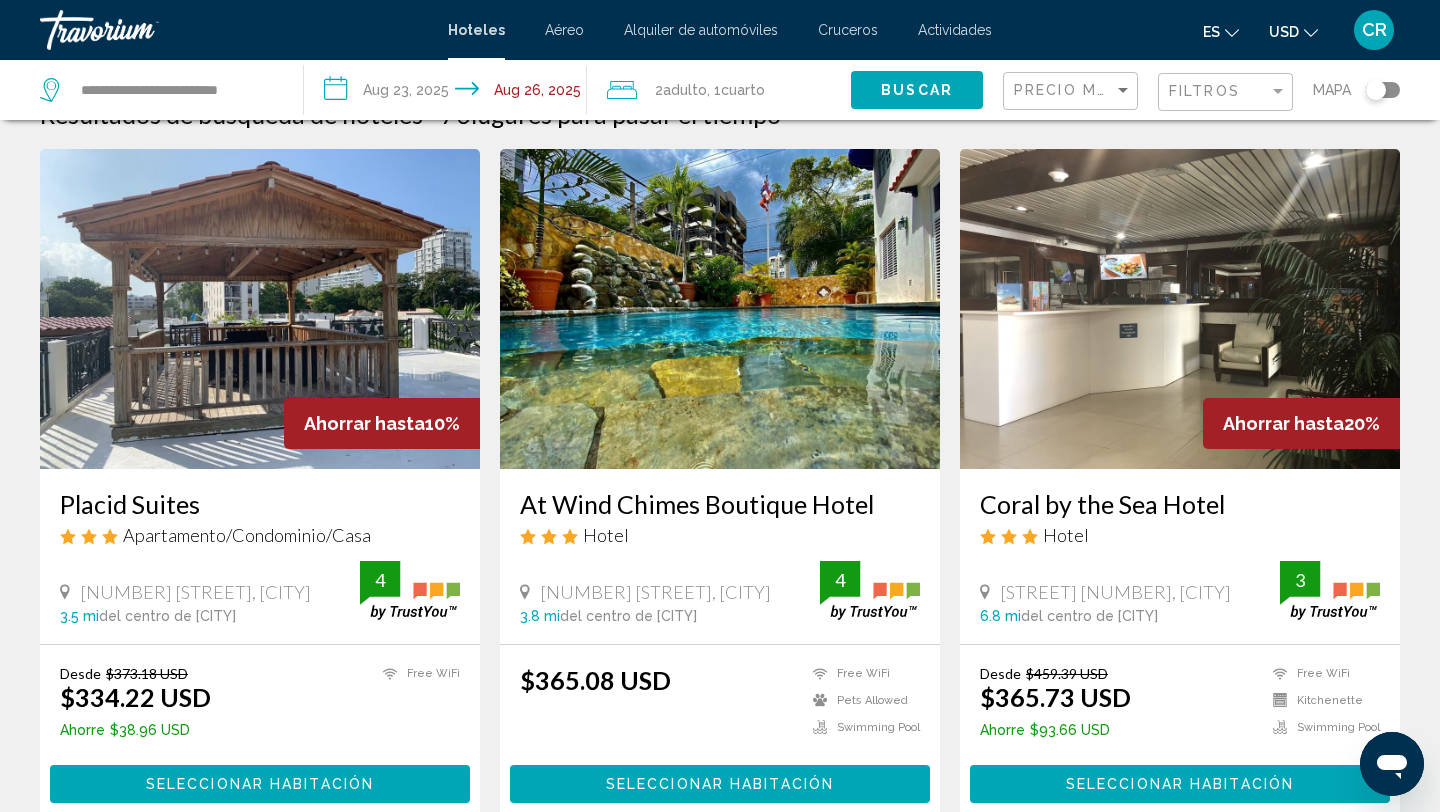 click 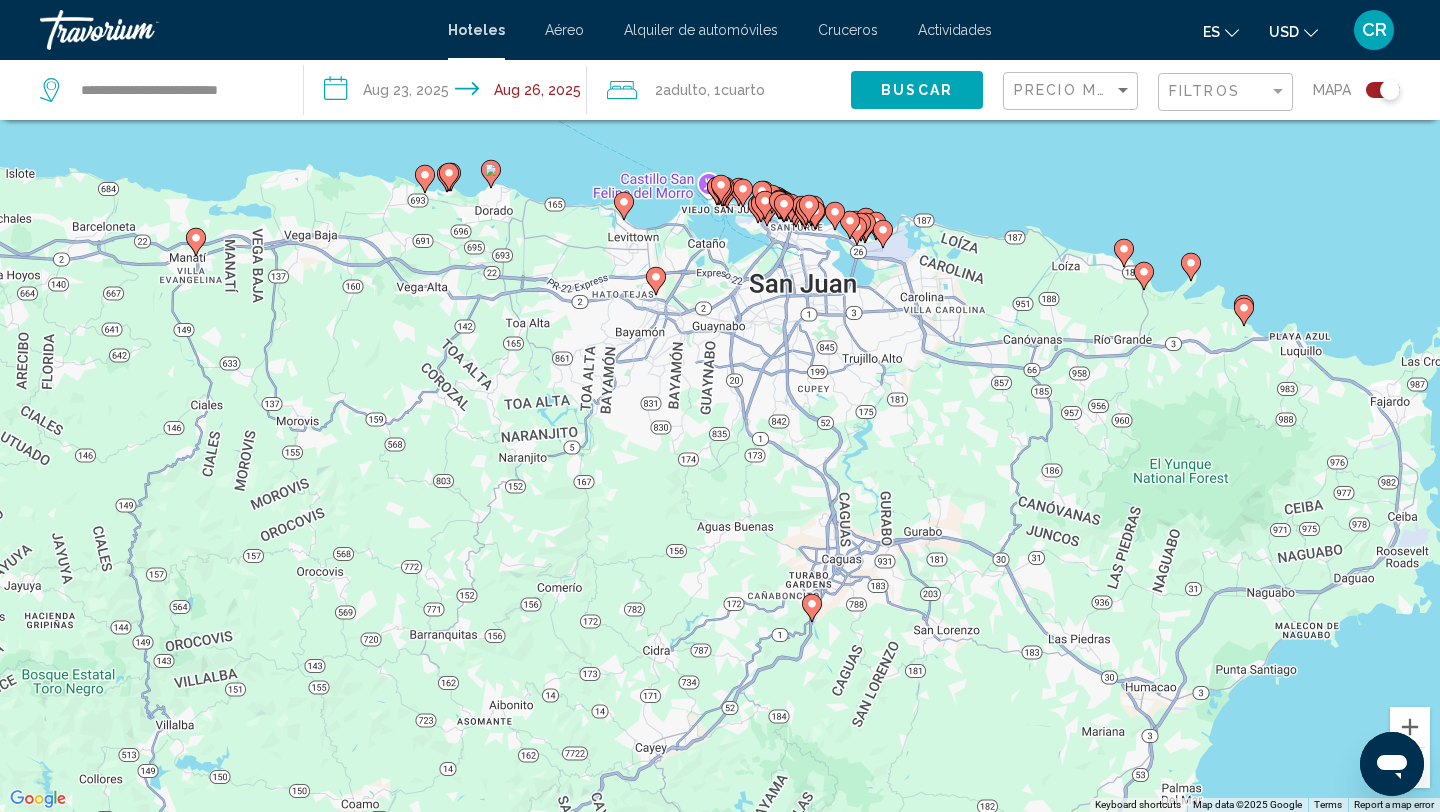 click on "To activate drag with keyboard, press Alt + Enter. Once in keyboard drag state, use the arrow keys to move the marker. To complete the drag, press the Enter key. To cancel, press Escape." at bounding box center [720, 406] 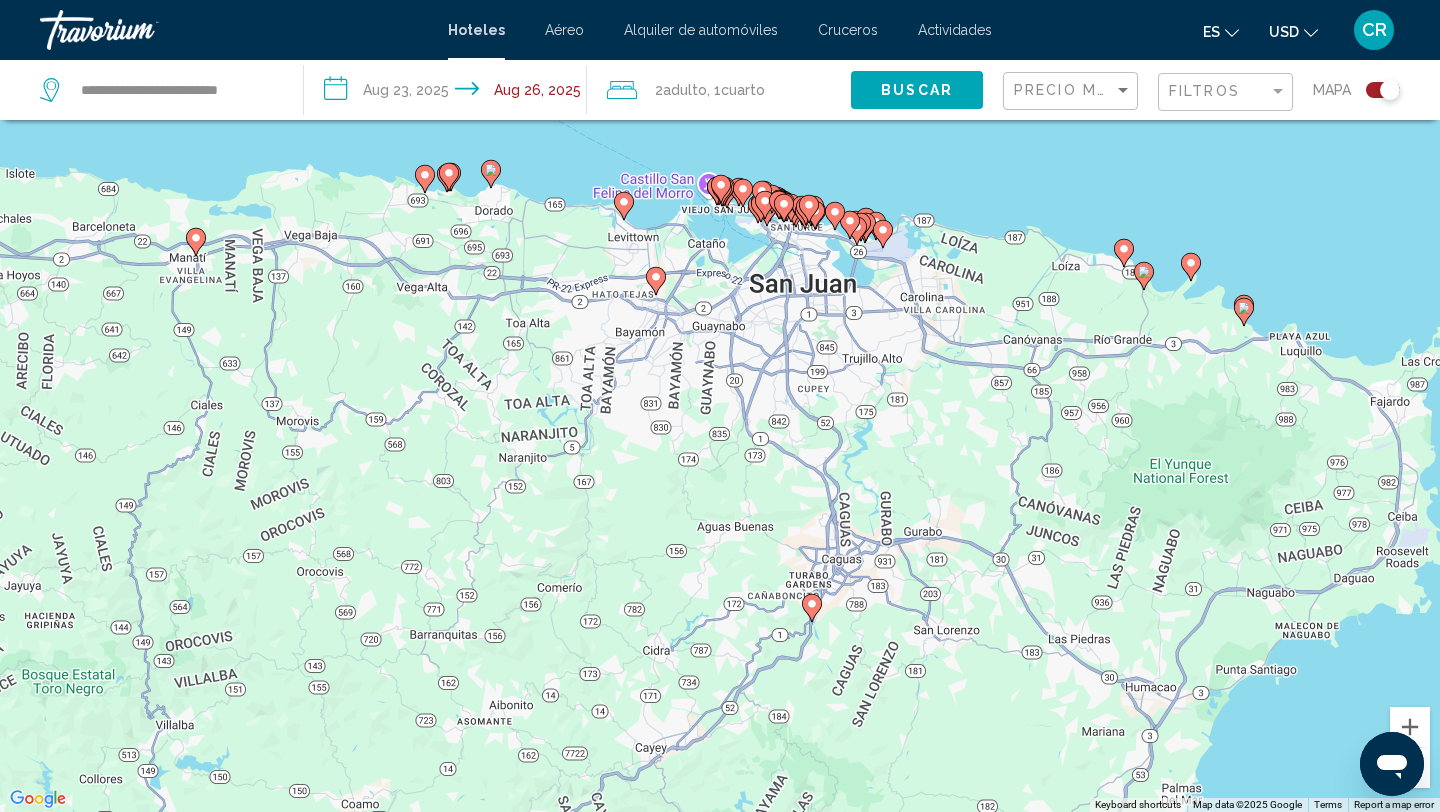 click on "To activate drag with keyboard, press Alt + Enter. Once in keyboard drag state, use the arrow keys to move the marker. To complete the drag, press the Enter key. To cancel, press Escape." at bounding box center (720, 406) 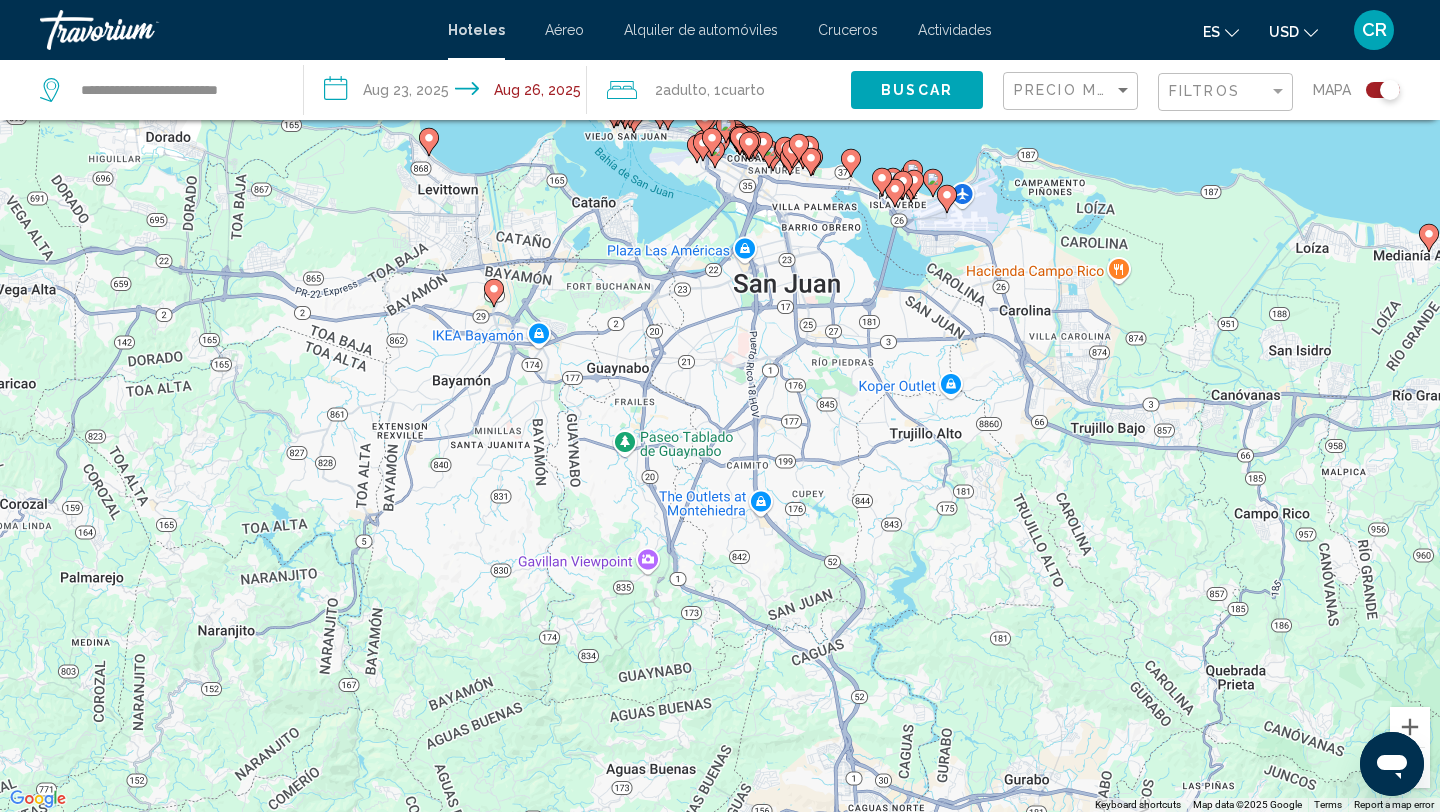click on "To activate drag with keyboard, press Alt + Enter. Once in keyboard drag state, use the arrow keys to move the marker. To complete the drag, press the Enter key. To cancel, press Escape." at bounding box center [720, 406] 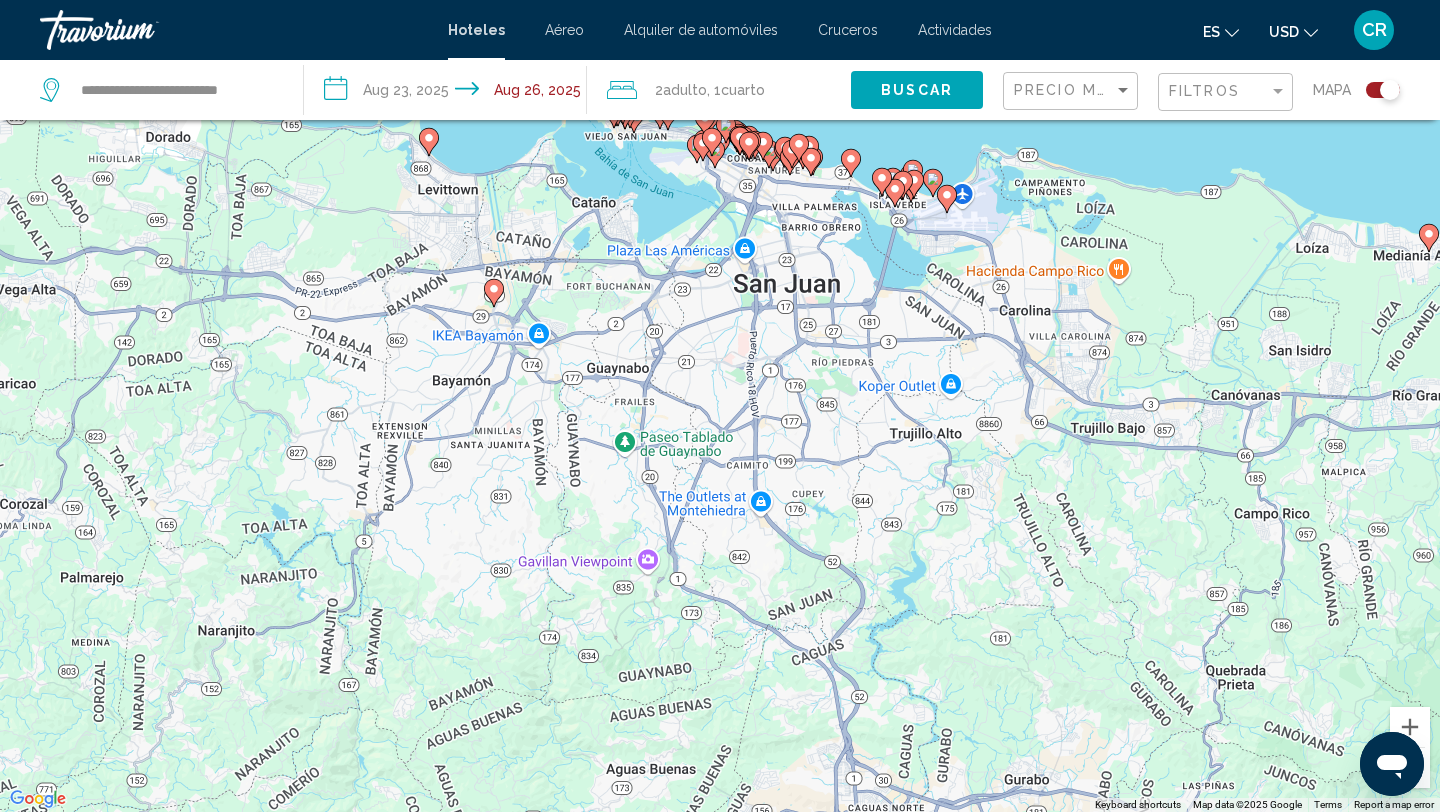 click on "To activate drag with keyboard, press Alt + Enter. Once in keyboard drag state, use the arrow keys to move the marker. To complete the drag, press the Enter key. To cancel, press Escape." at bounding box center [720, 406] 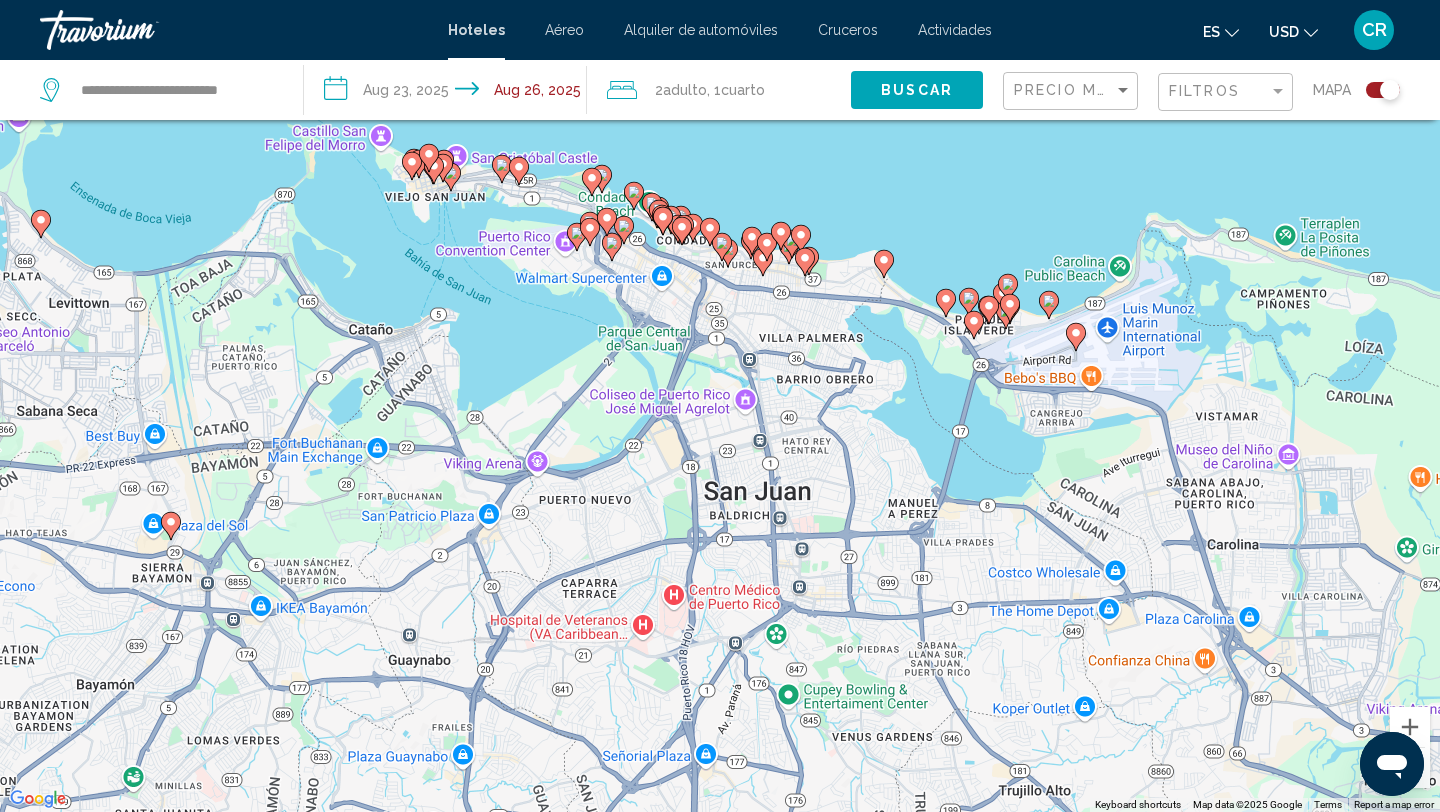 drag, startPoint x: 822, startPoint y: 222, endPoint x: 833, endPoint y: 389, distance: 167.36188 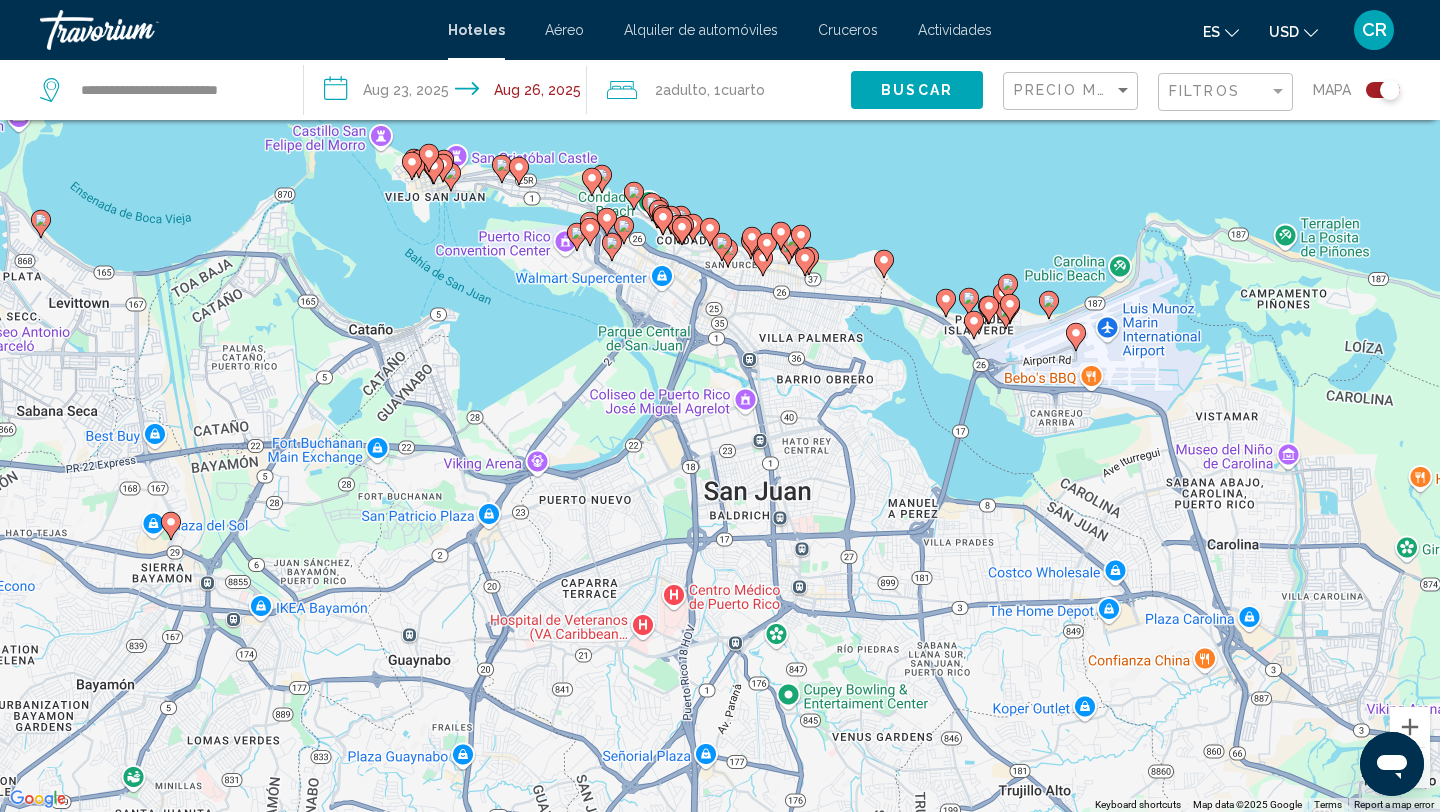 click on "To activate drag with keyboard, press Alt + Enter. Once in keyboard drag state, use the arrow keys to move the marker. To complete the drag, press the Enter key. To cancel, press Escape." at bounding box center [720, 406] 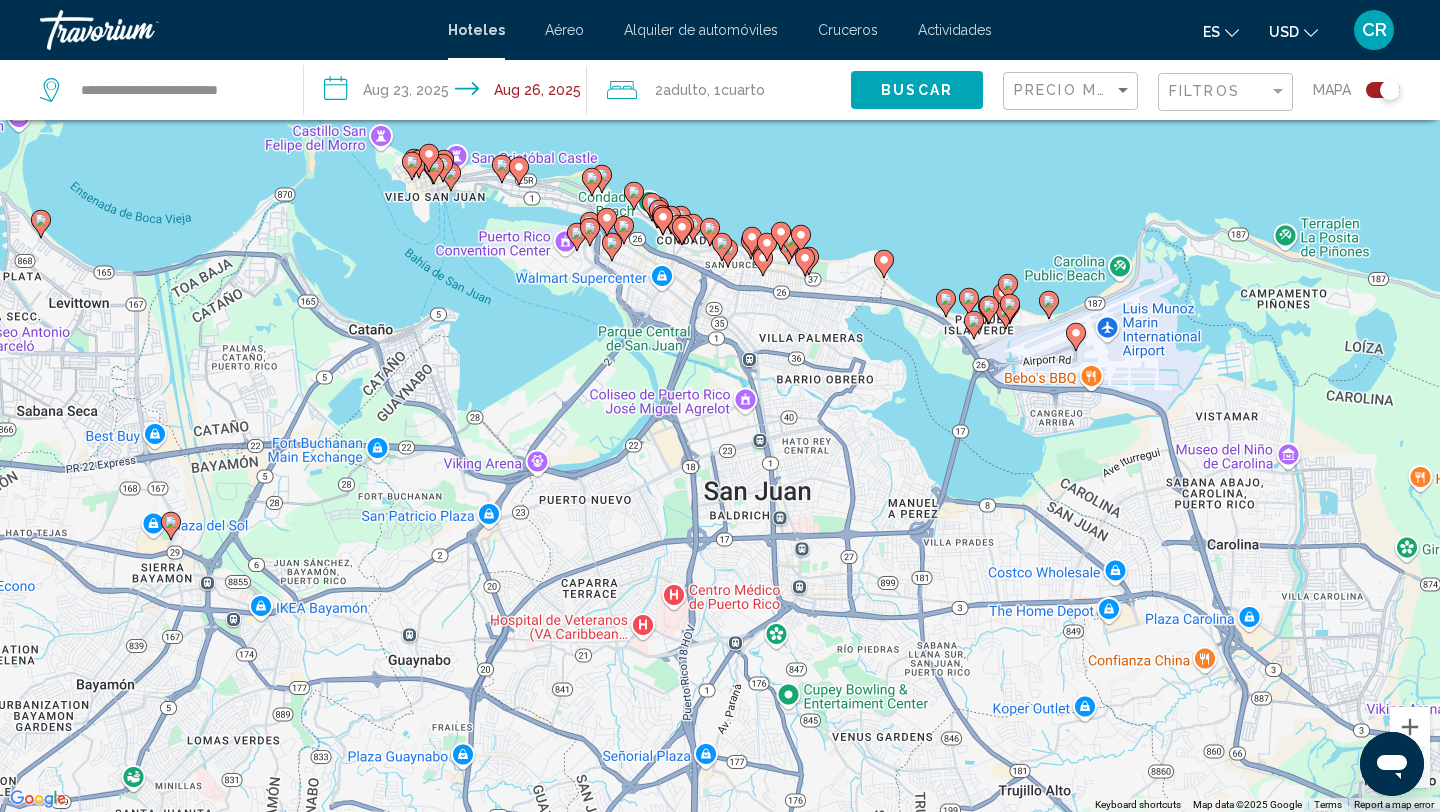 click on "To activate drag with keyboard, press Alt + Enter. Once in keyboard drag state, use the arrow keys to move the marker. To complete the drag, press the Enter key. To cancel, press Escape." at bounding box center [720, 406] 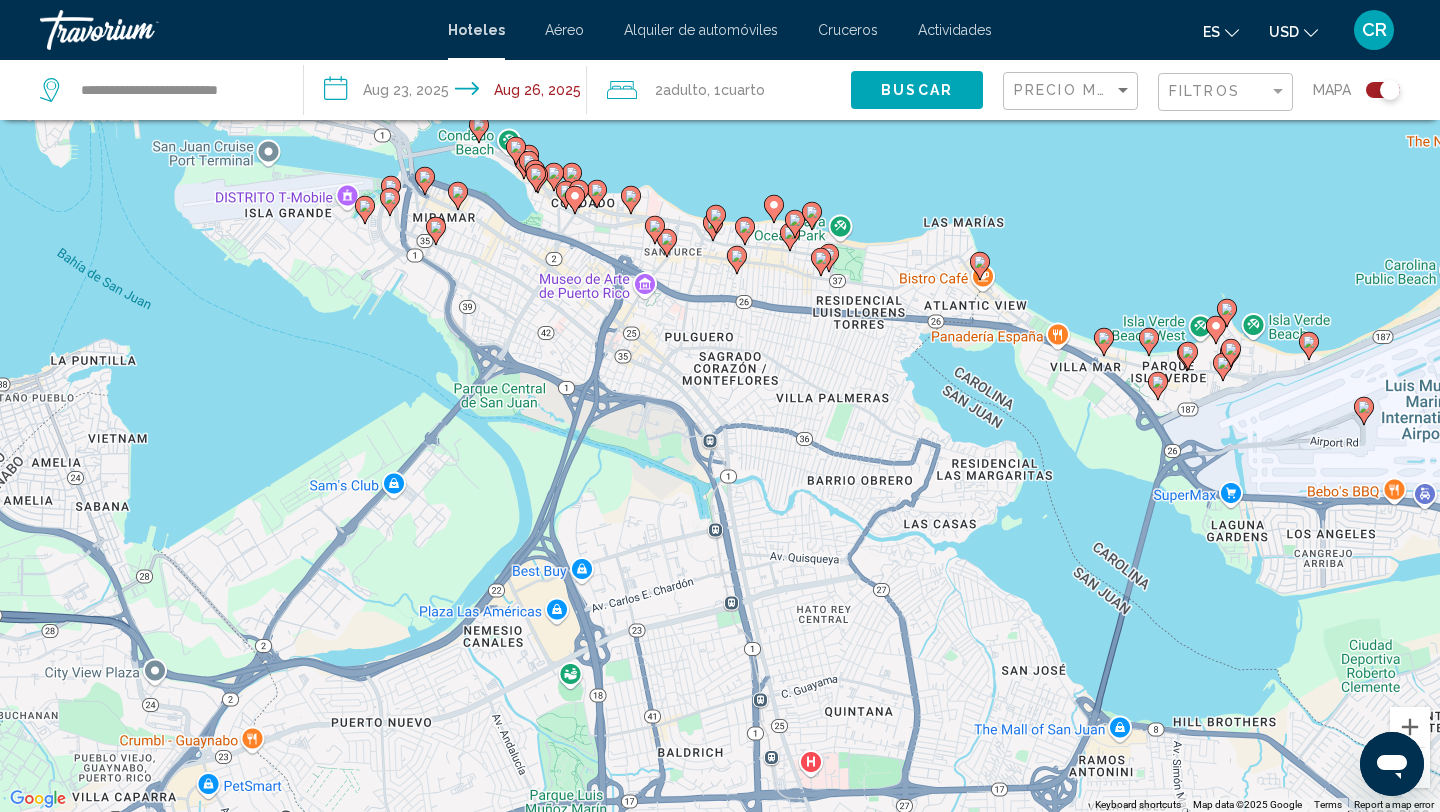 click on "To activate drag with keyboard, press Alt + Enter. Once in keyboard drag state, use the arrow keys to move the marker. To complete the drag, press the Enter key. To cancel, press Escape." at bounding box center (720, 406) 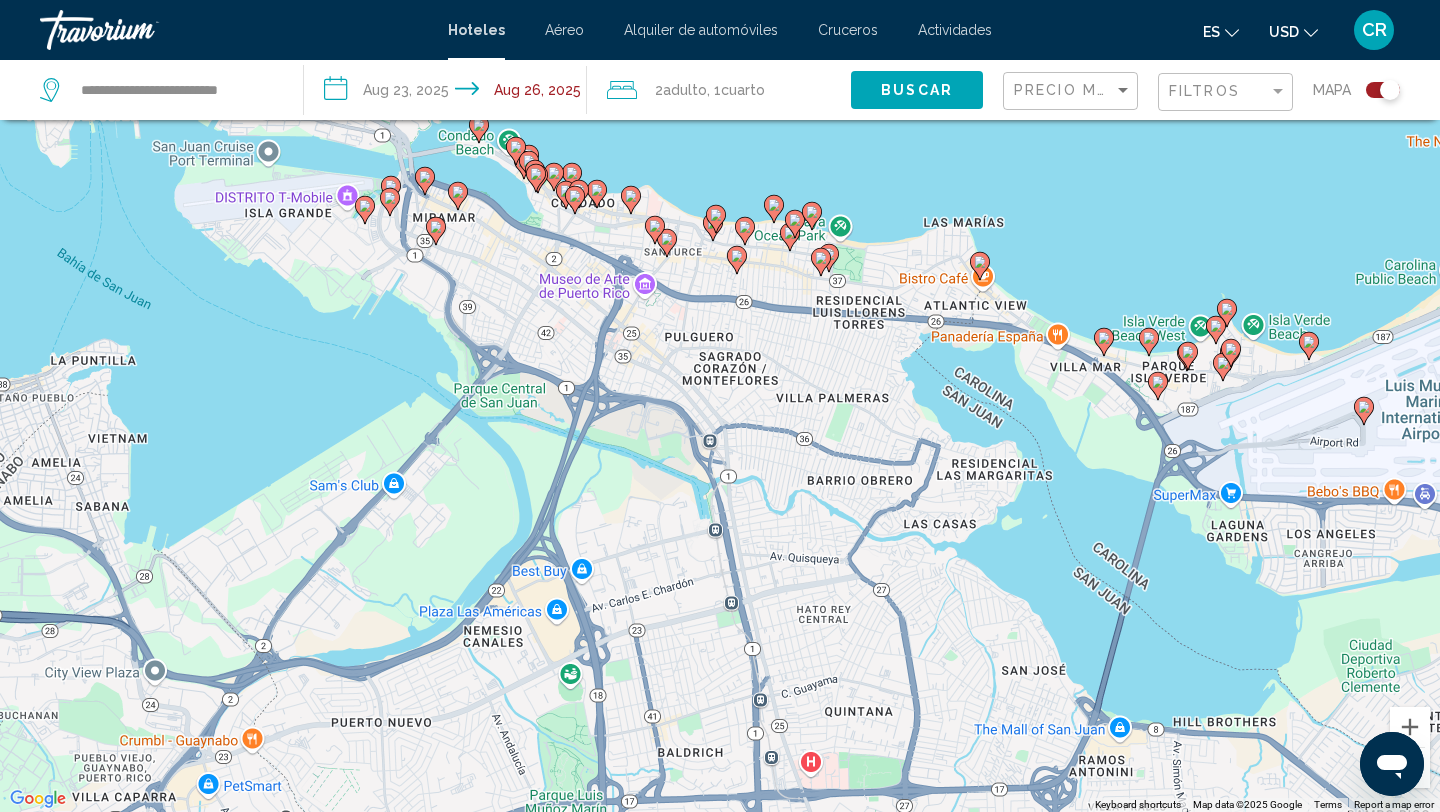 click on "To activate drag with keyboard, press Alt + Enter. Once in keyboard drag state, use the arrow keys to move the marker. To complete the drag, press the Enter key. To cancel, press Escape." at bounding box center (720, 406) 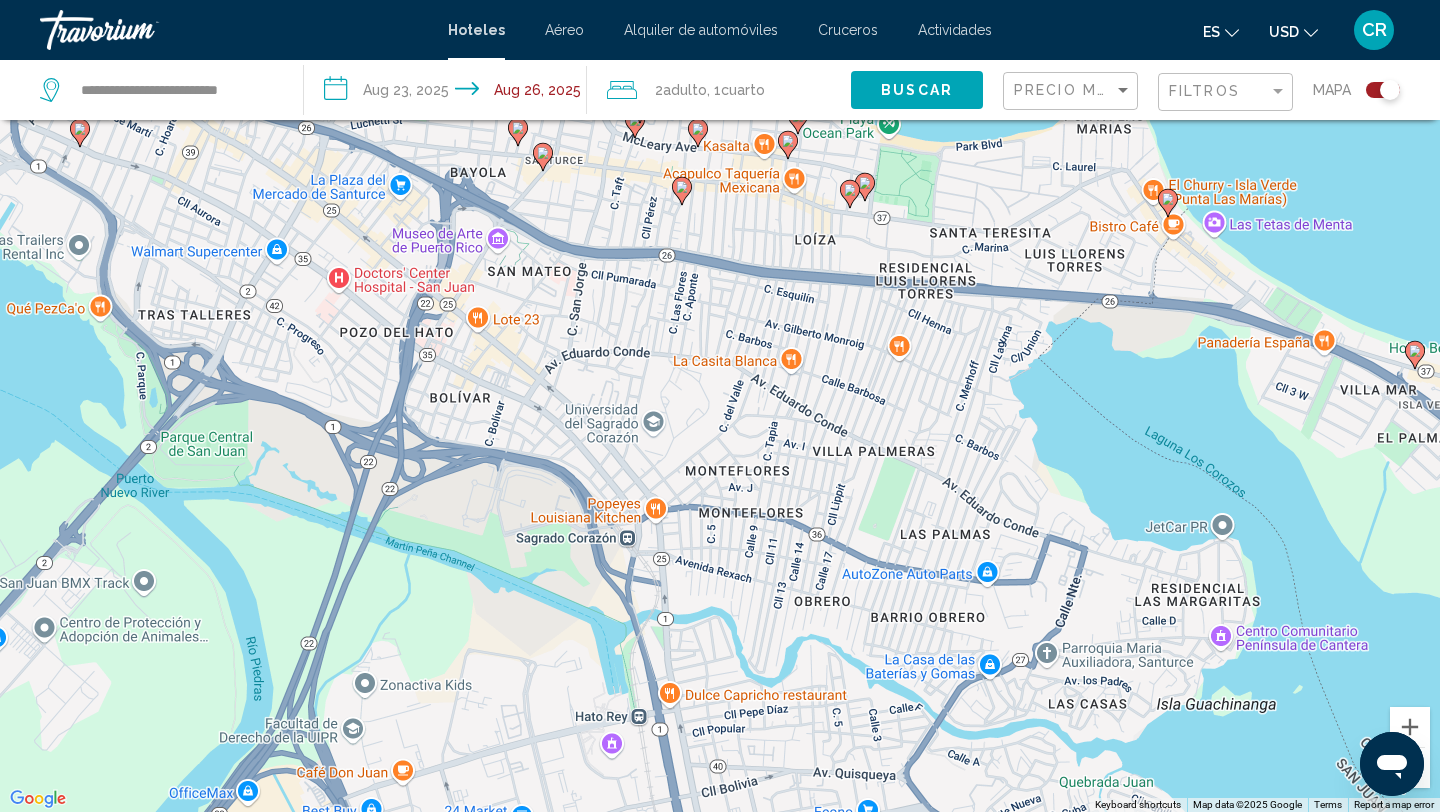 click 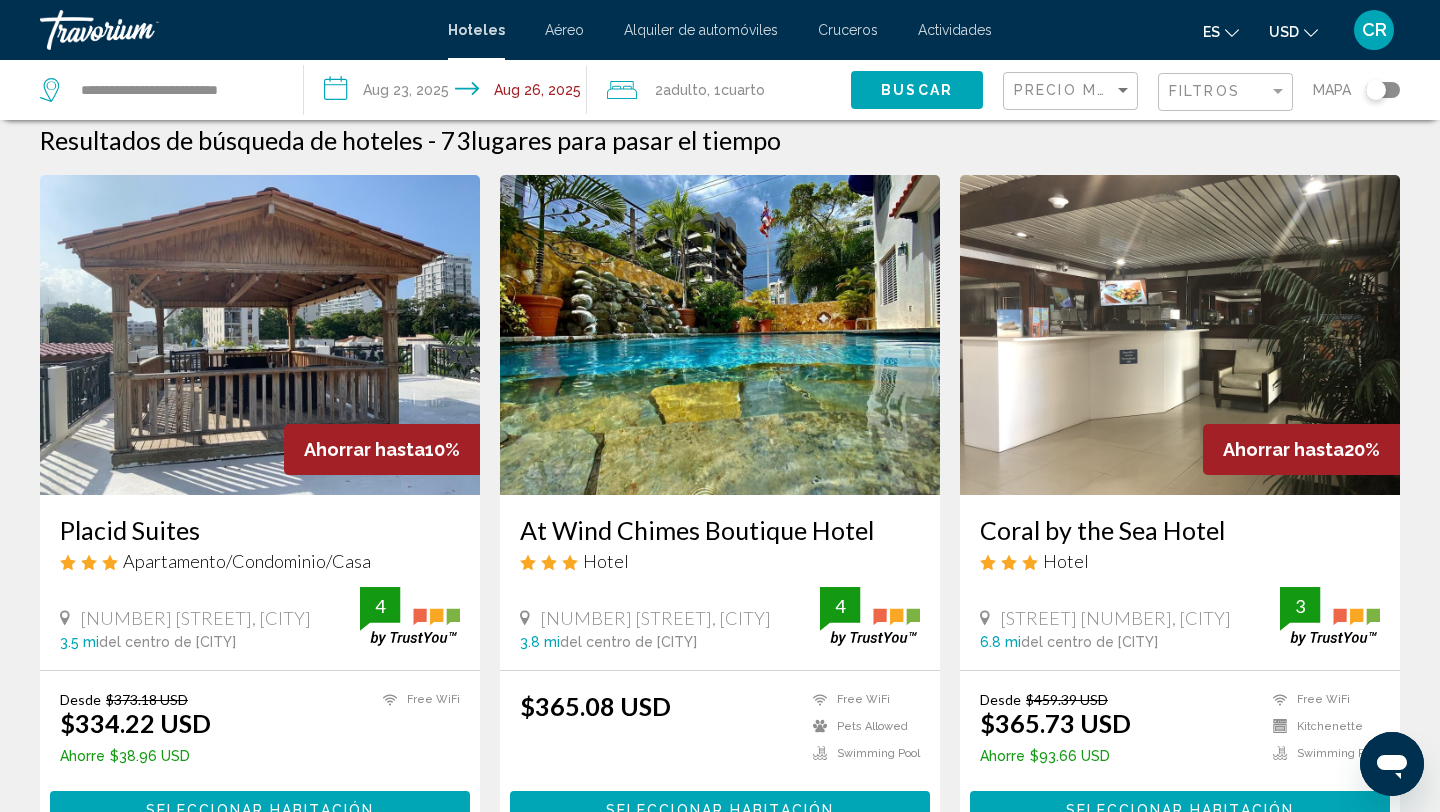 scroll, scrollTop: 0, scrollLeft: 0, axis: both 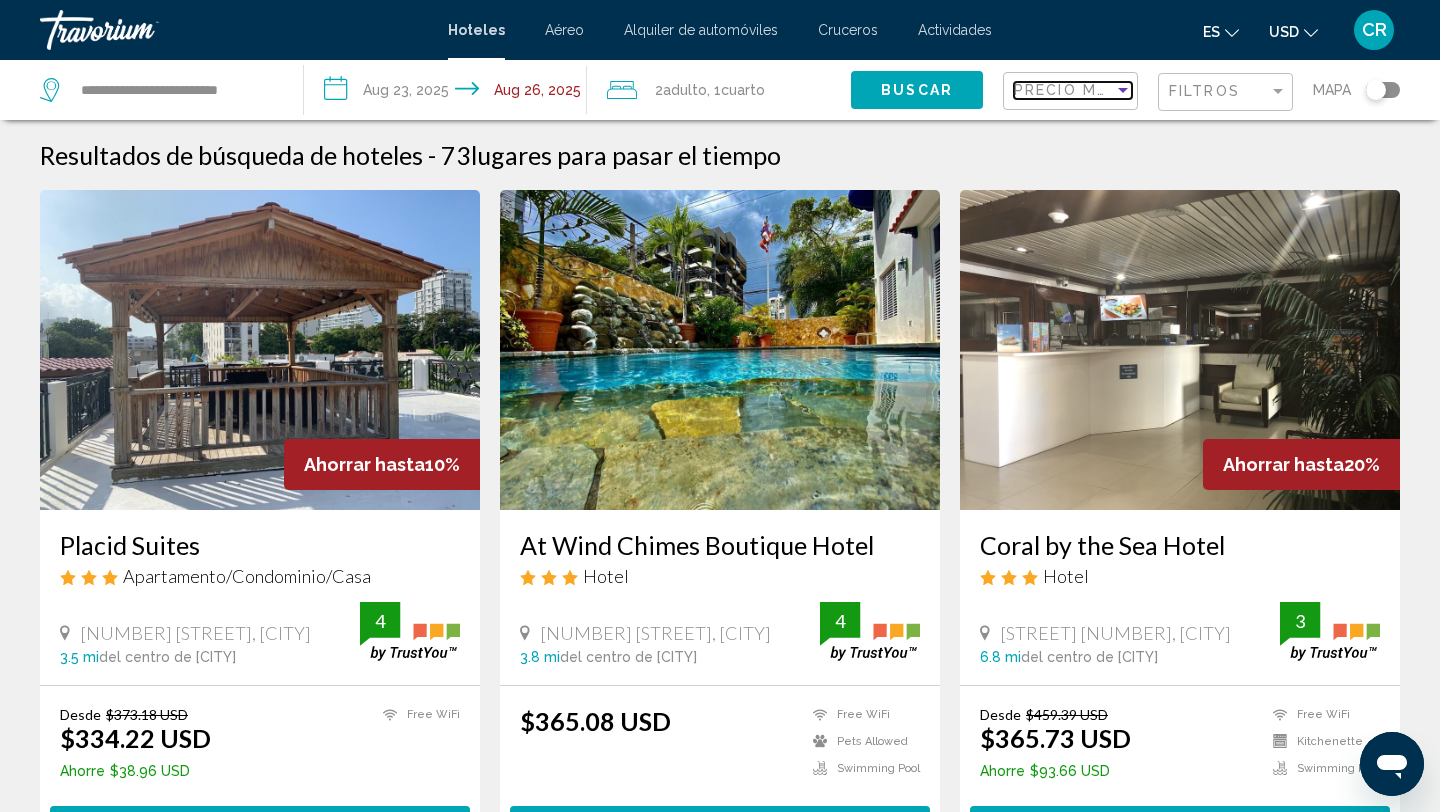 click on "Precio más bajo" at bounding box center [1092, 90] 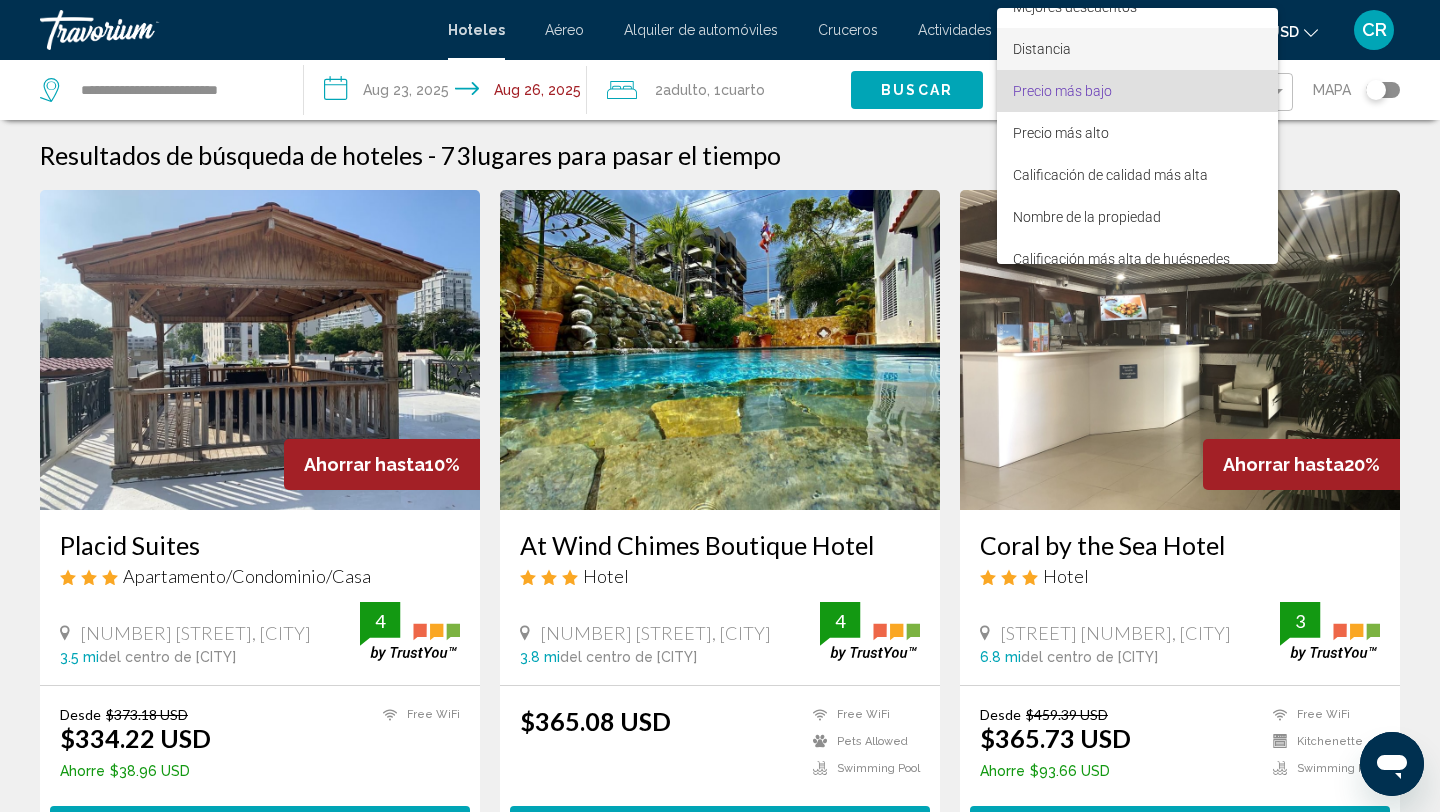 scroll, scrollTop: 0, scrollLeft: 0, axis: both 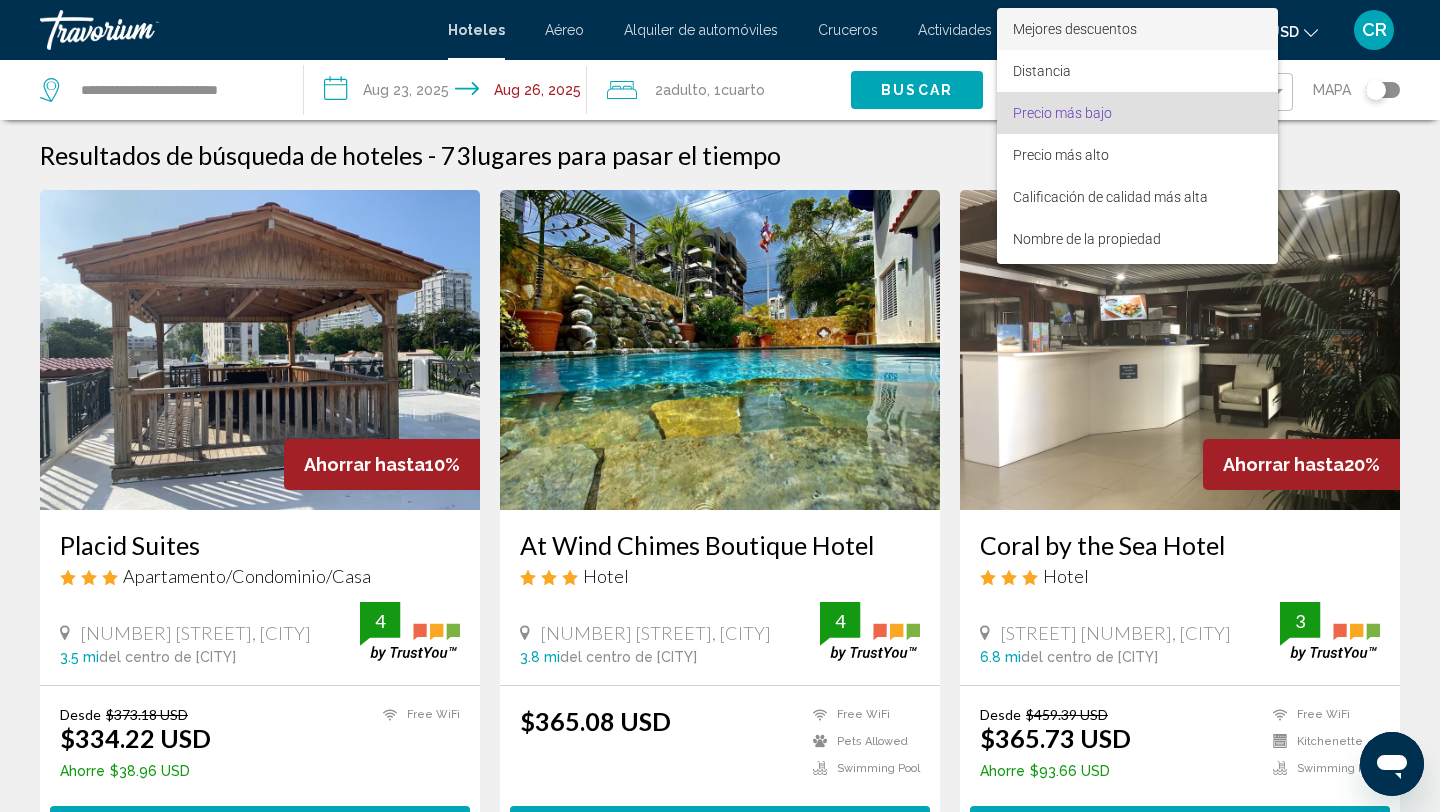 click on "Mejores descuentos" at bounding box center [1137, 29] 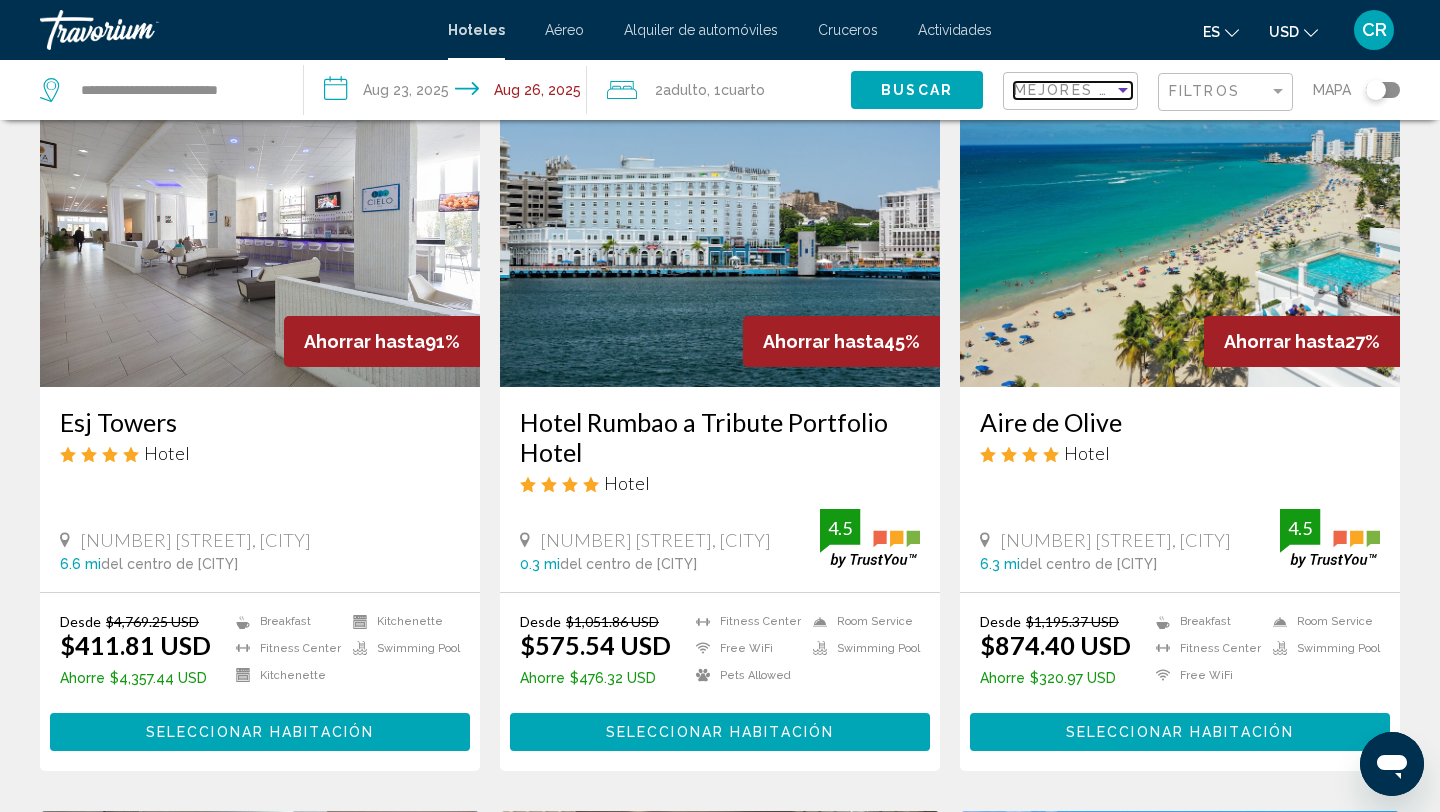 scroll, scrollTop: 125, scrollLeft: 0, axis: vertical 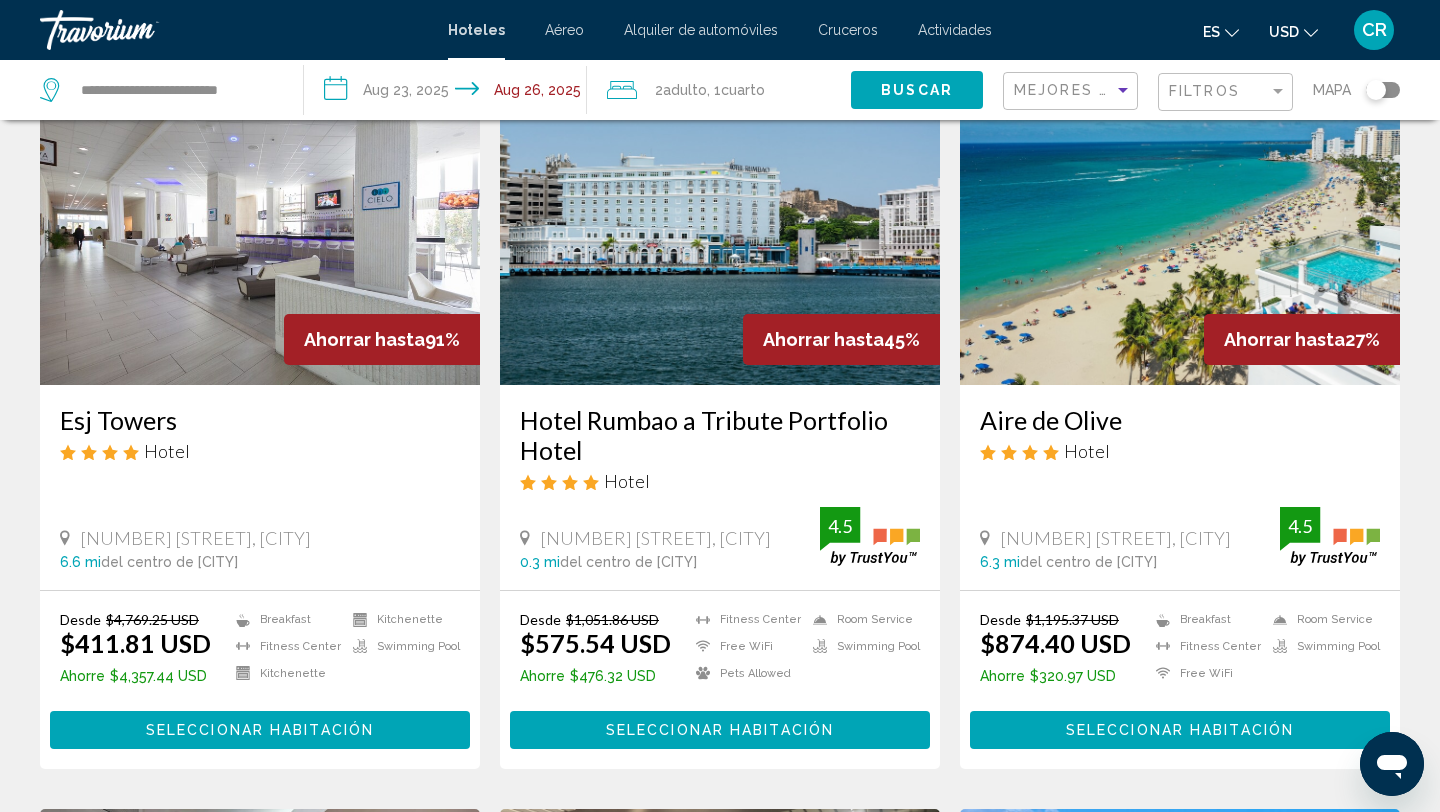 click at bounding box center (260, 225) 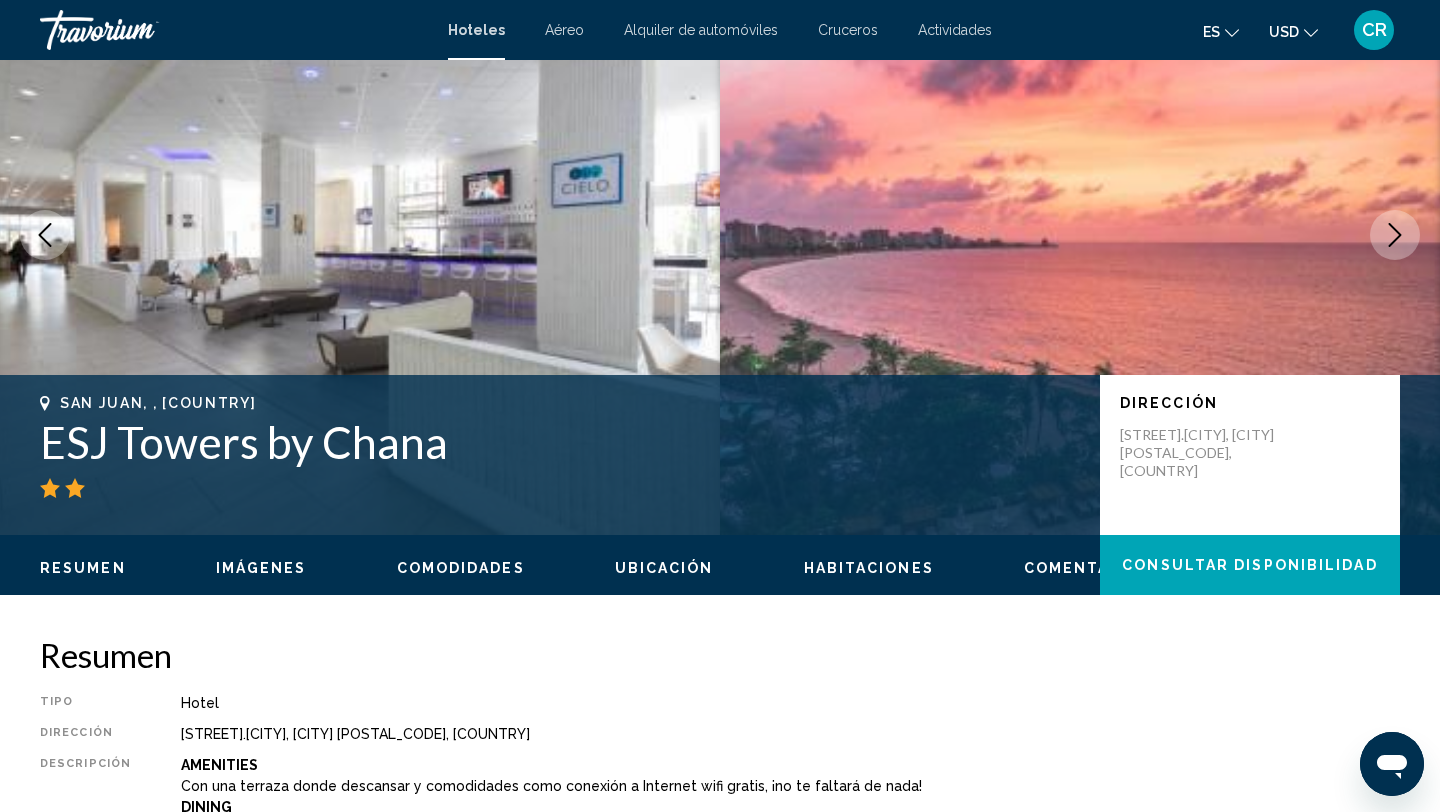 scroll, scrollTop: 0, scrollLeft: 0, axis: both 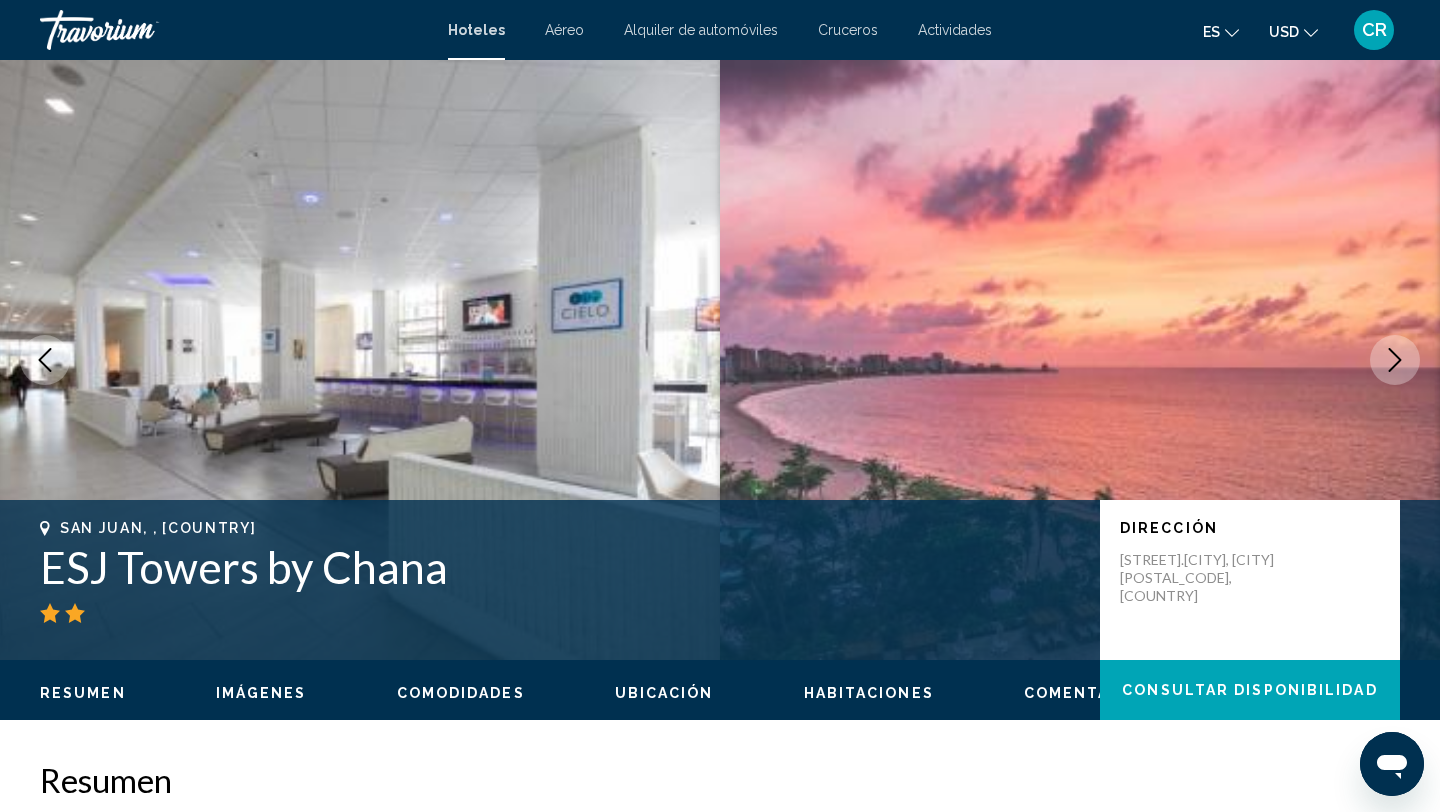 click 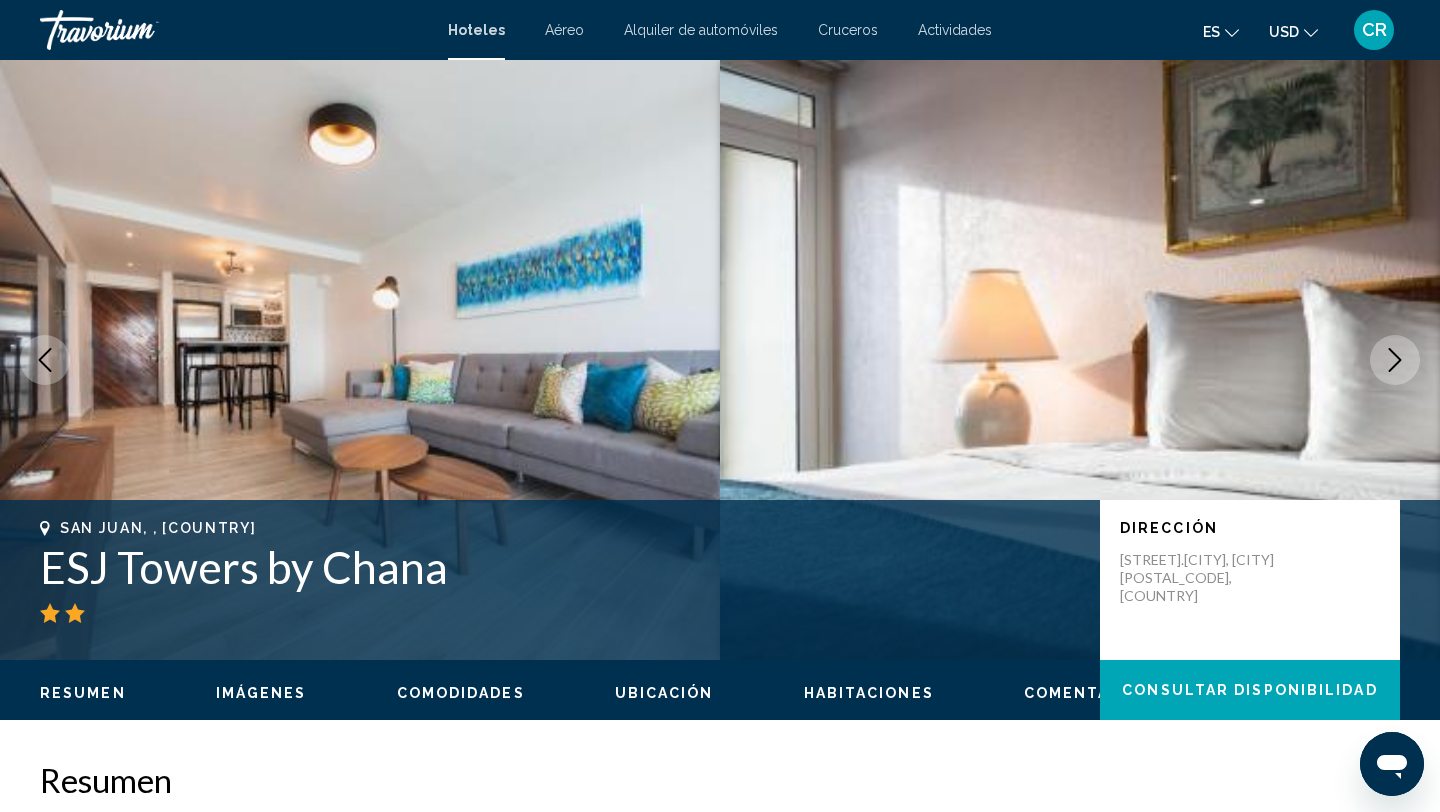 click 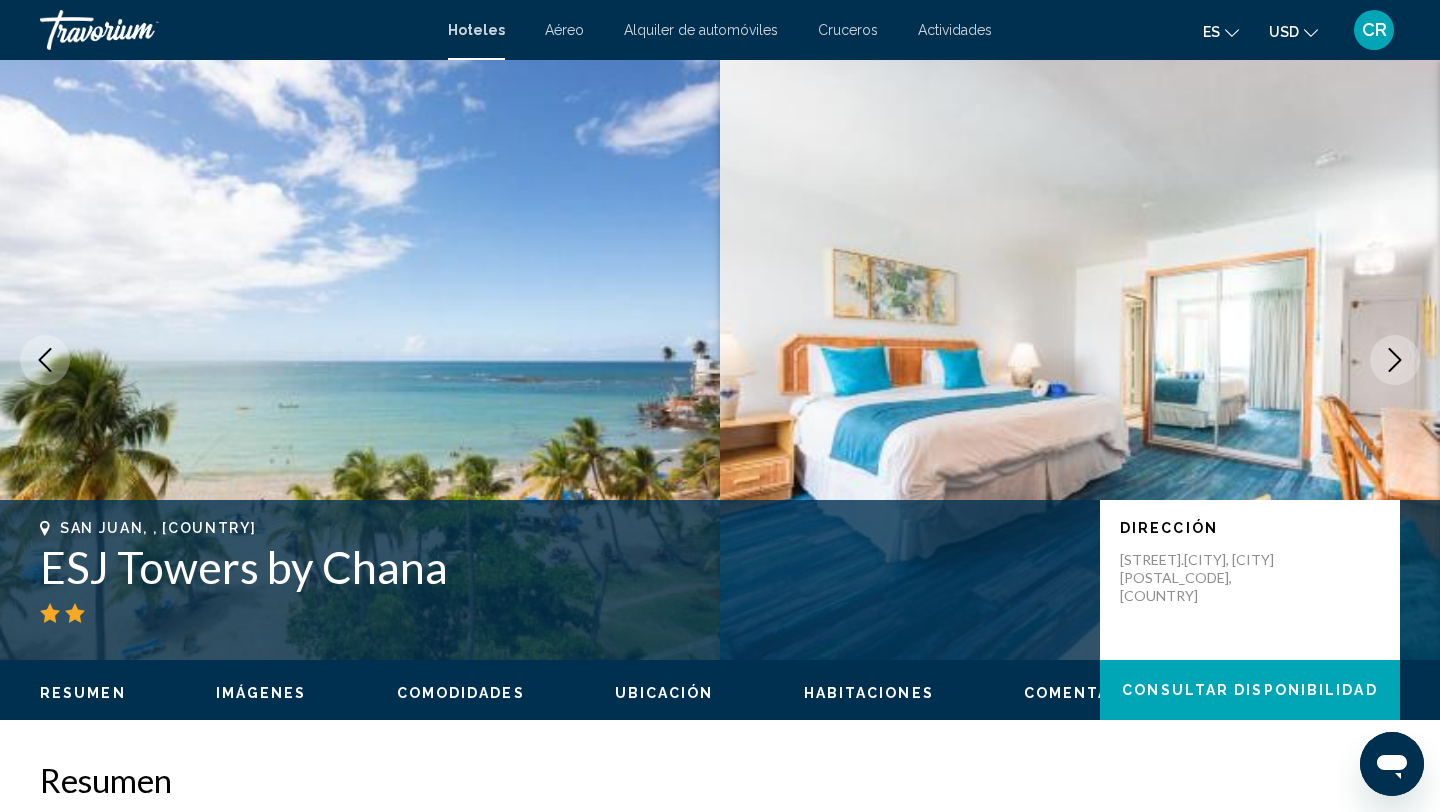 click 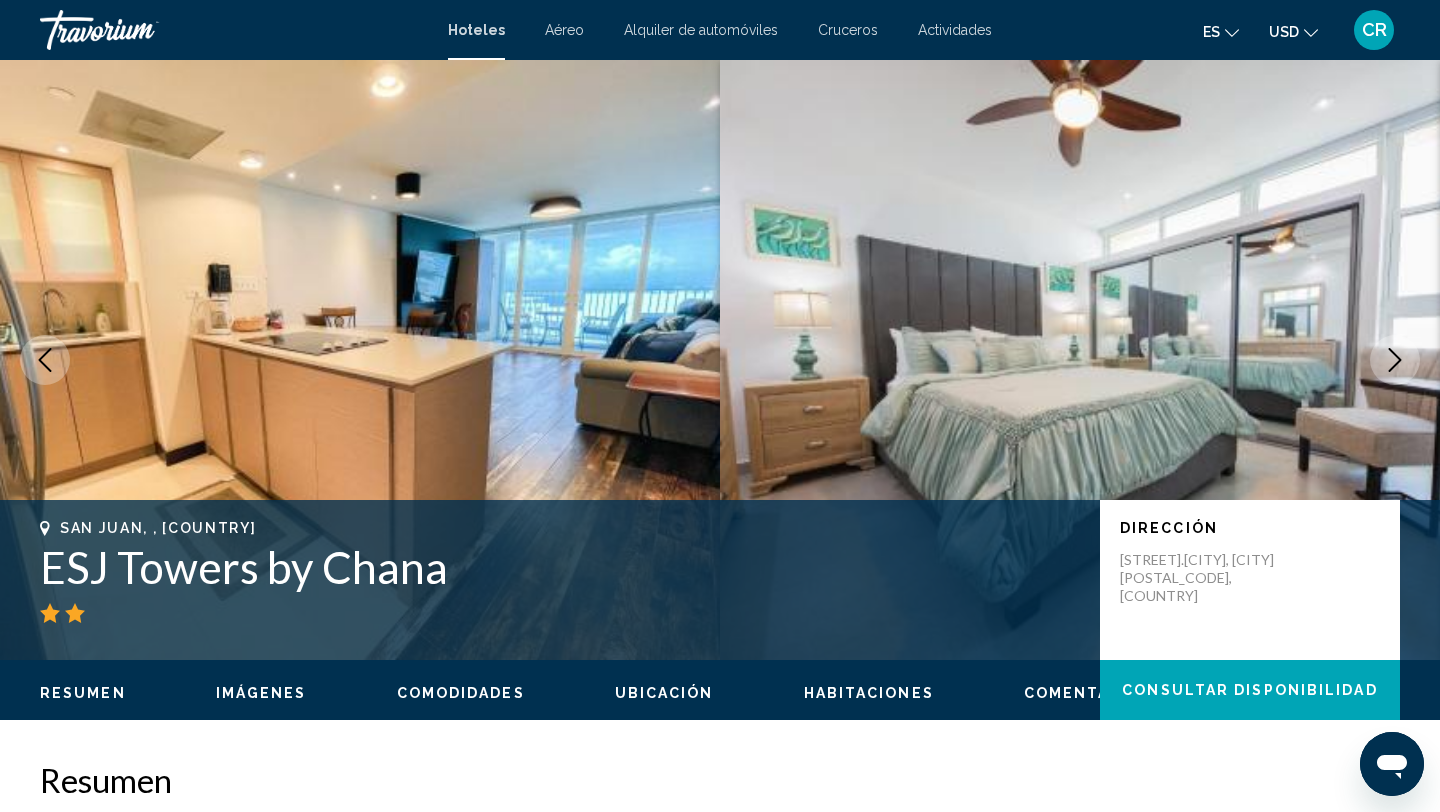 click 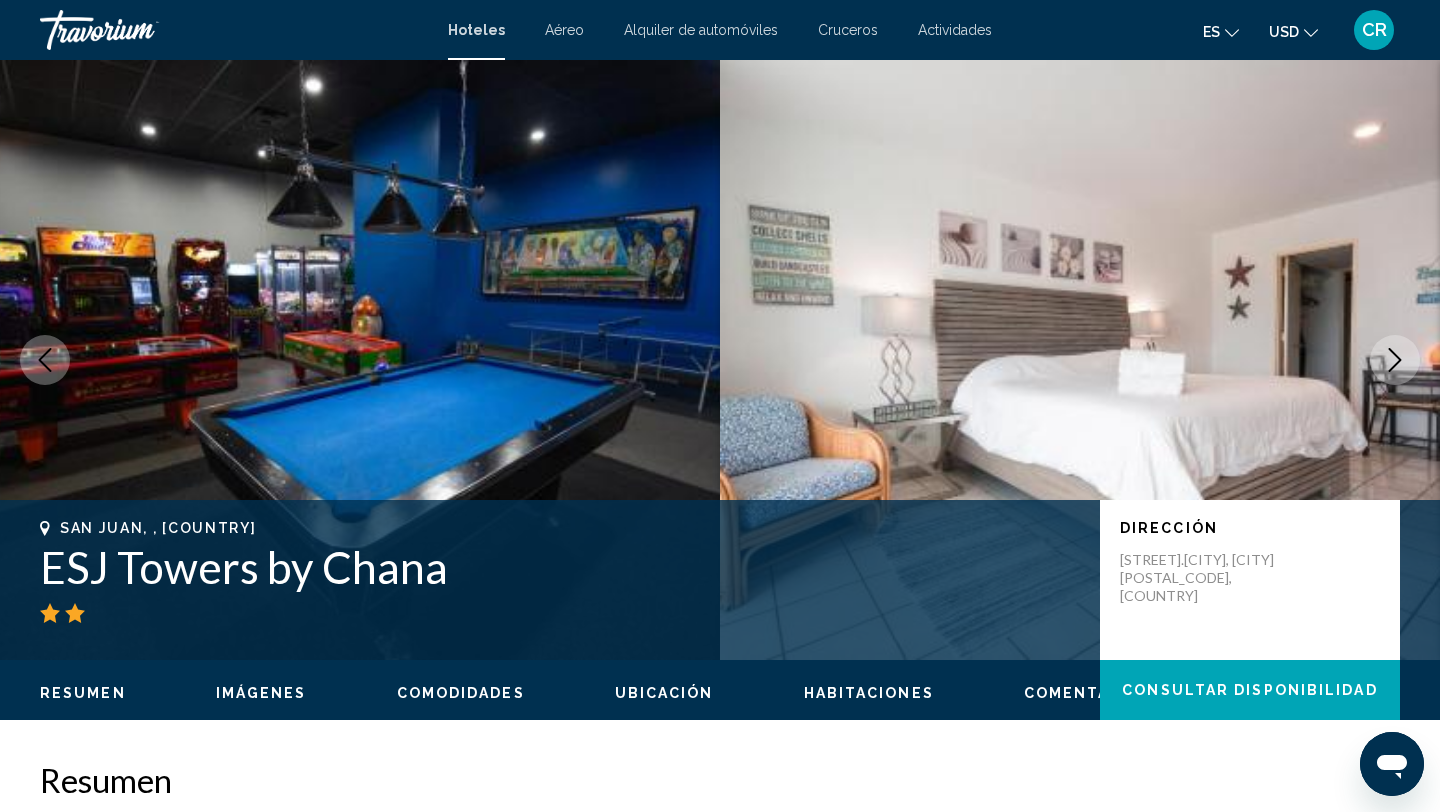 click 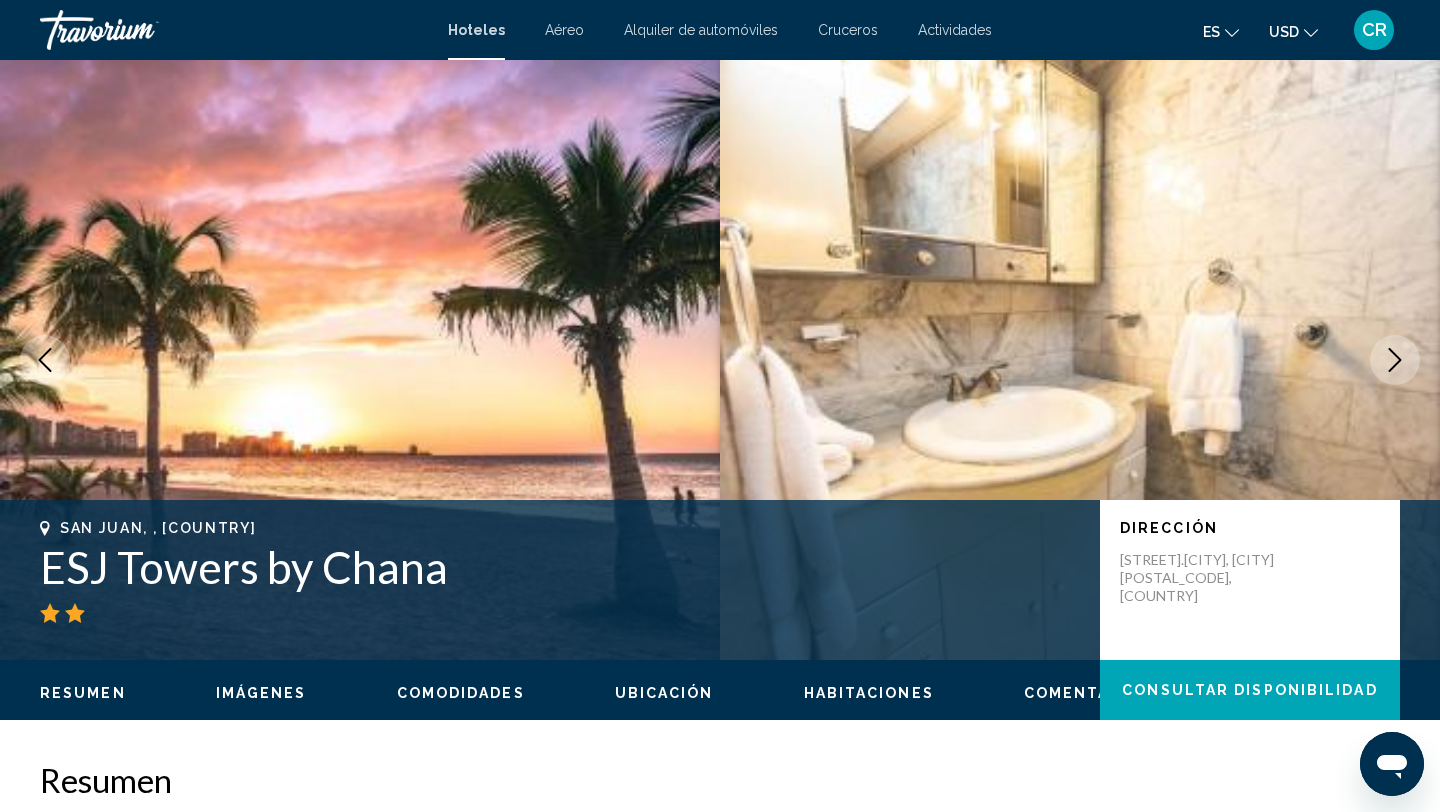 click 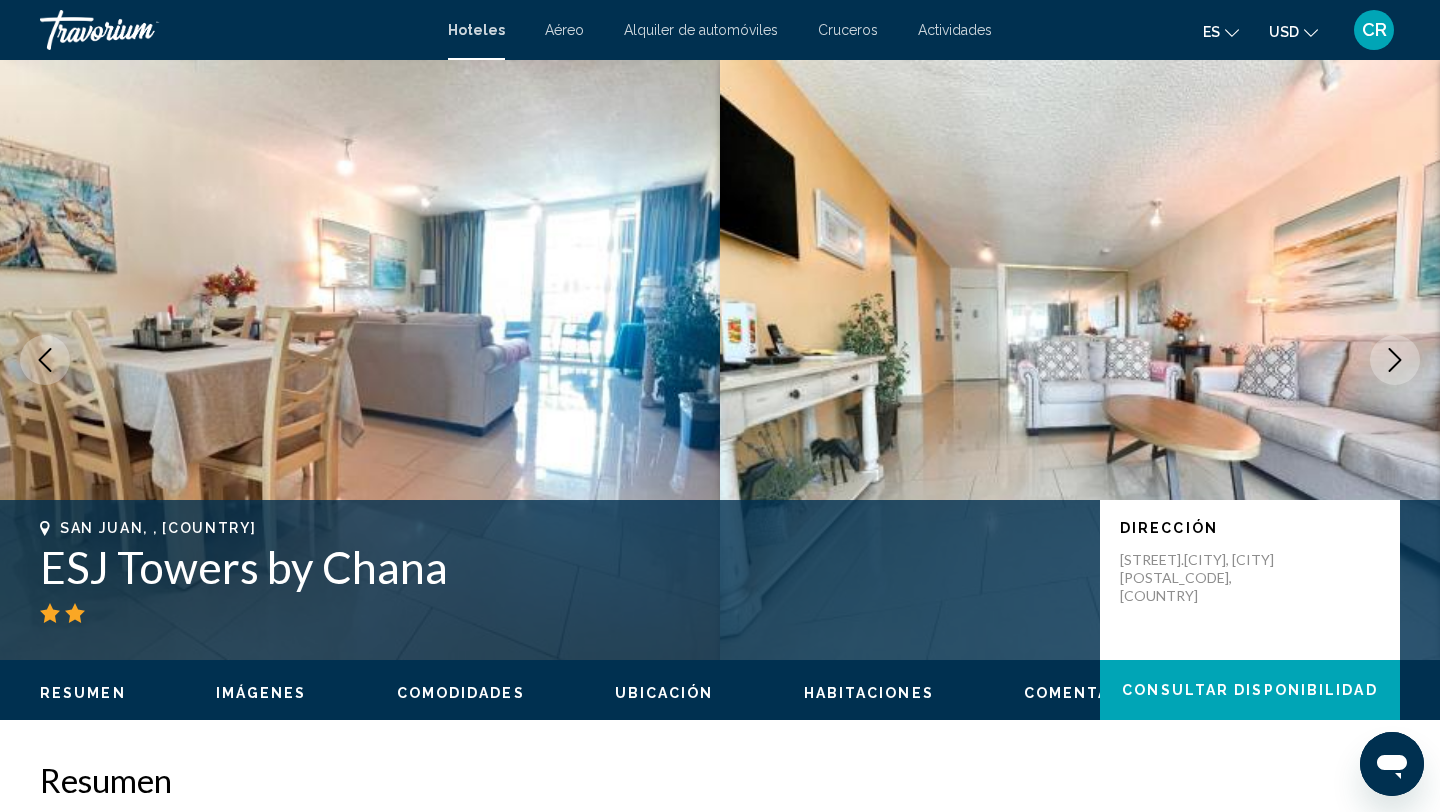 click 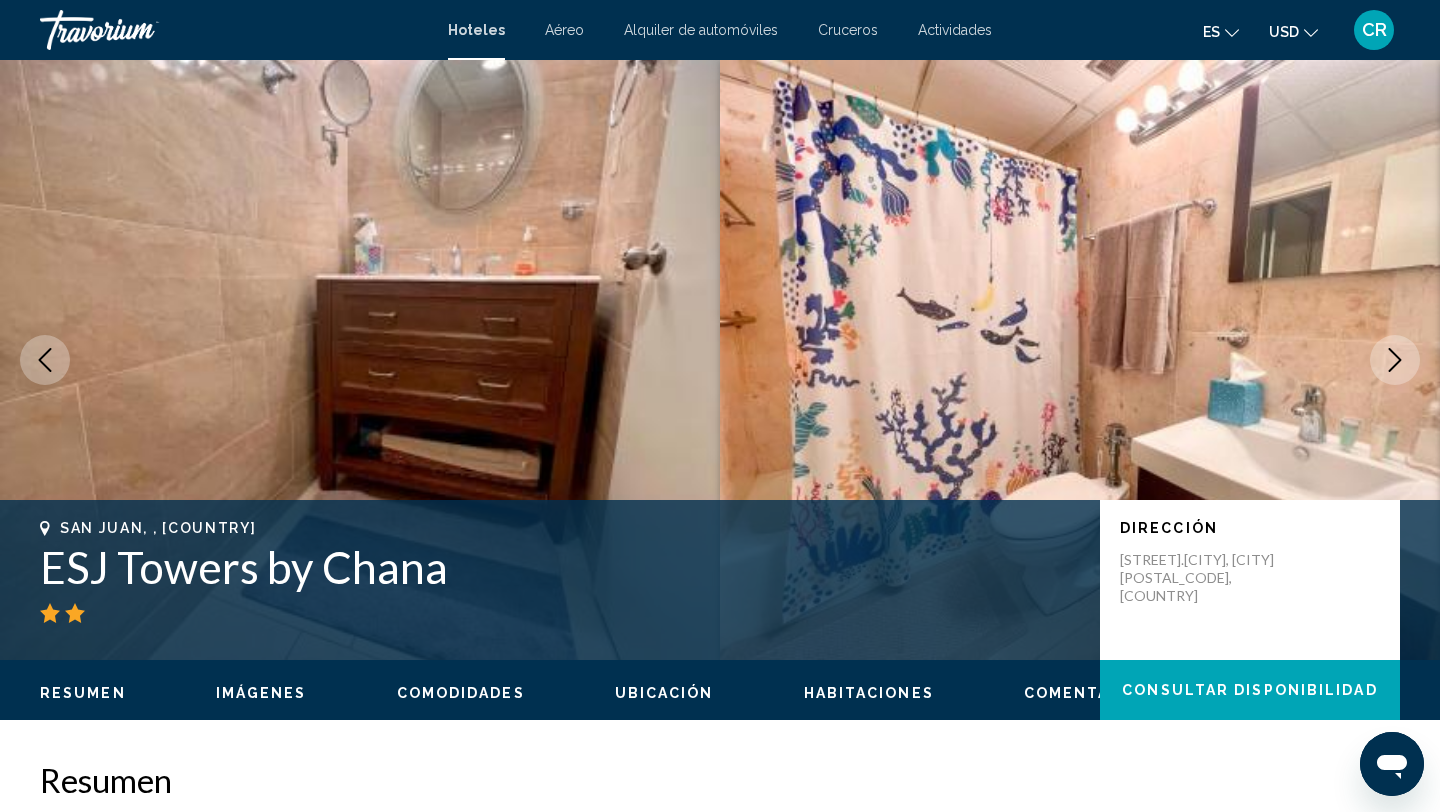 click 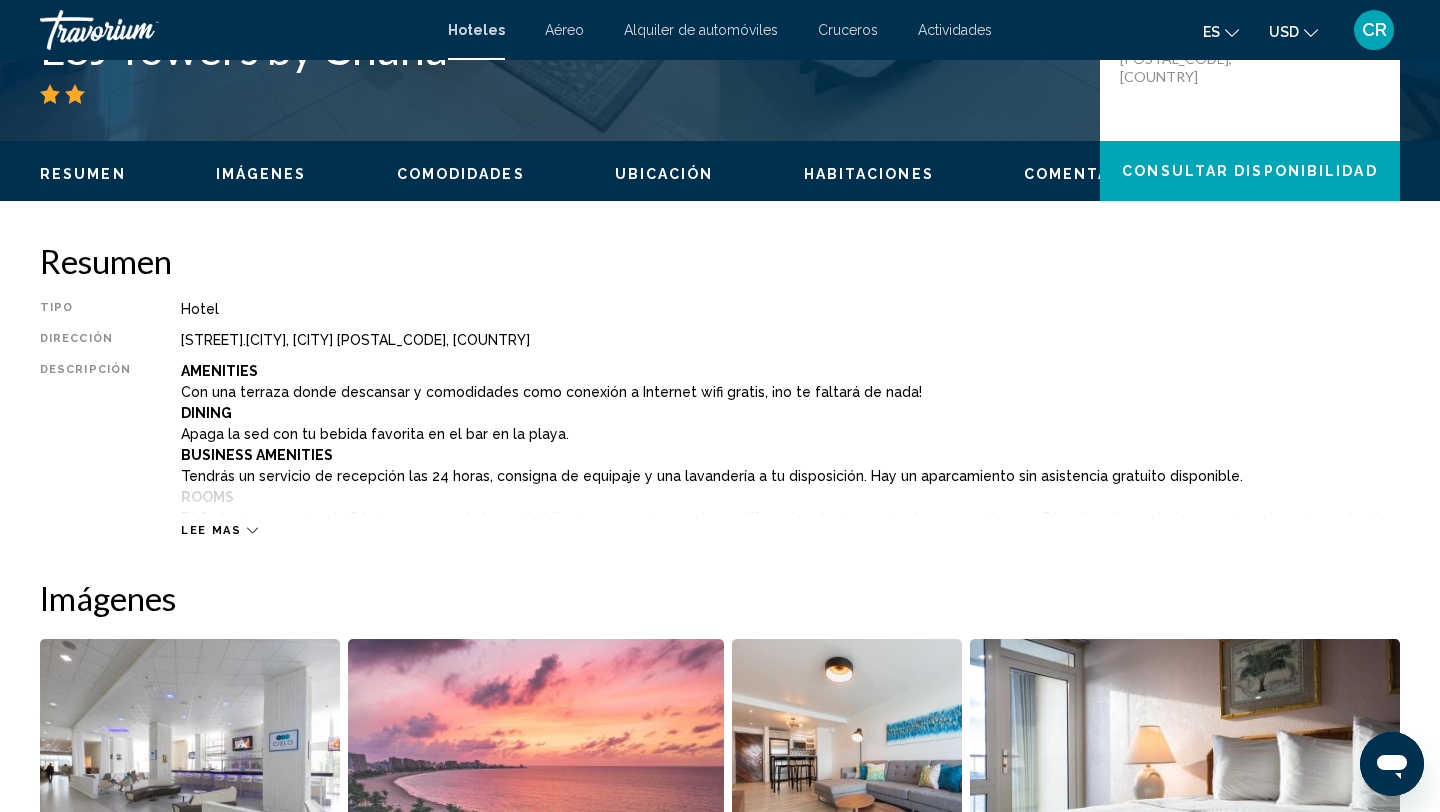 scroll, scrollTop: 0, scrollLeft: 0, axis: both 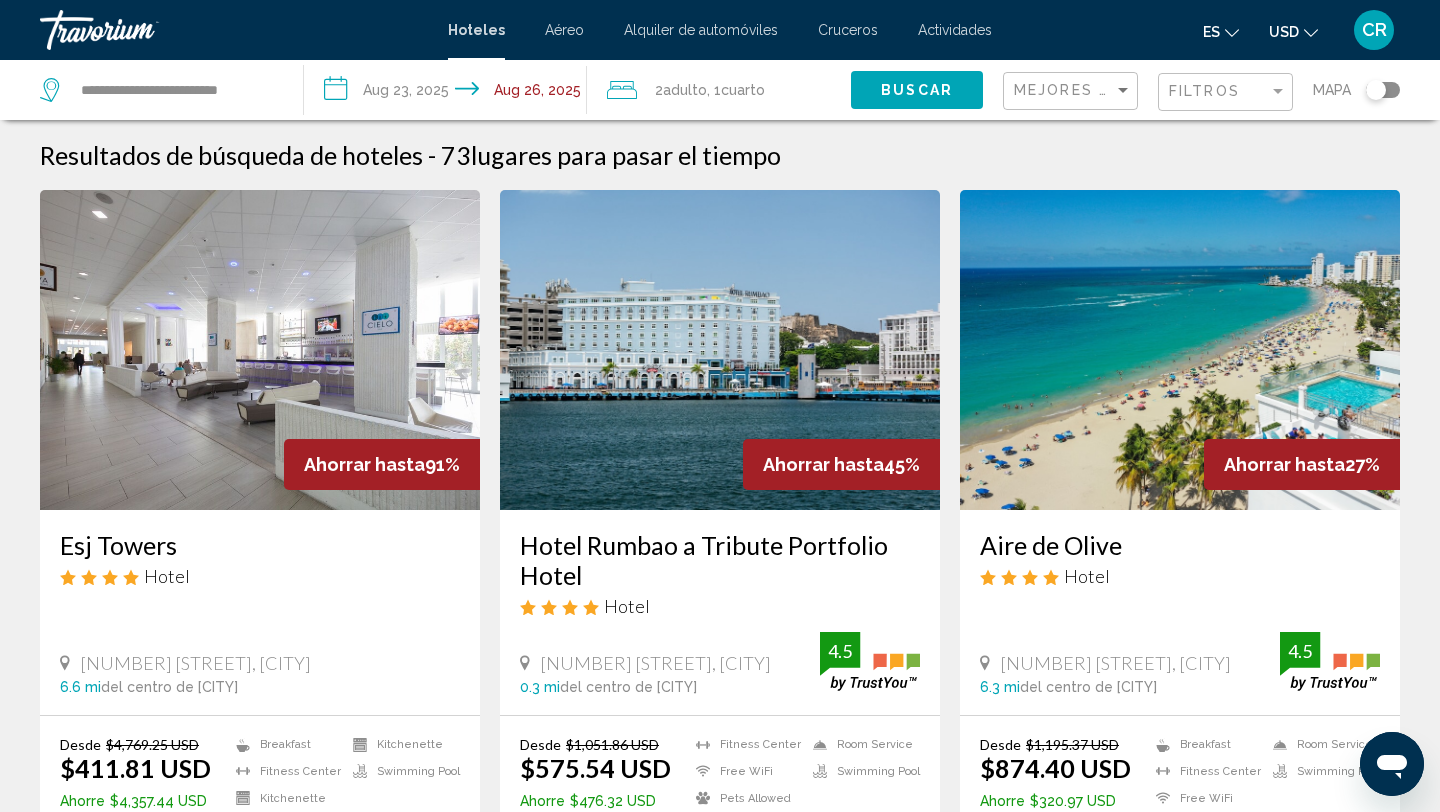 click on "**********" at bounding box center (450, 93) 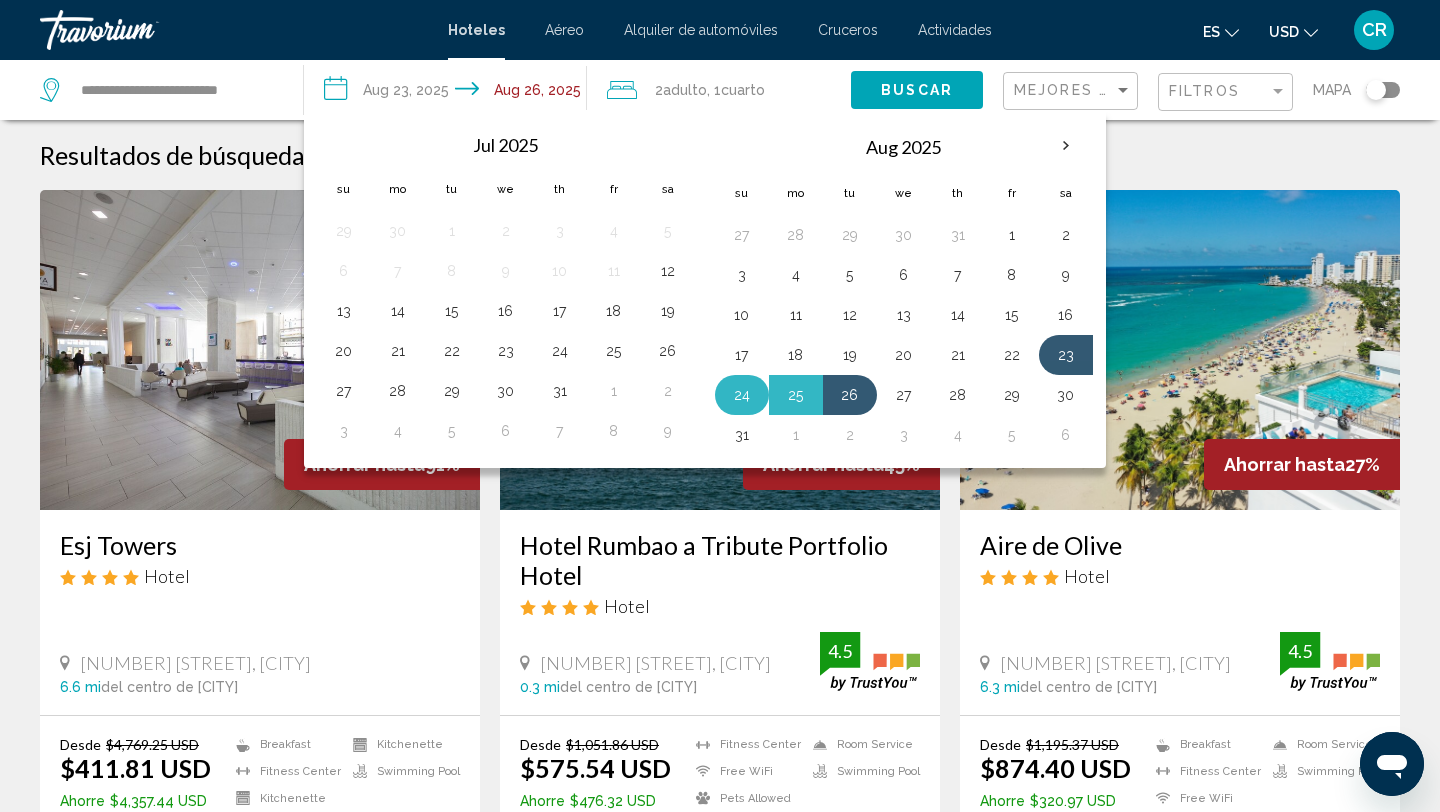 click on "24" at bounding box center (742, 395) 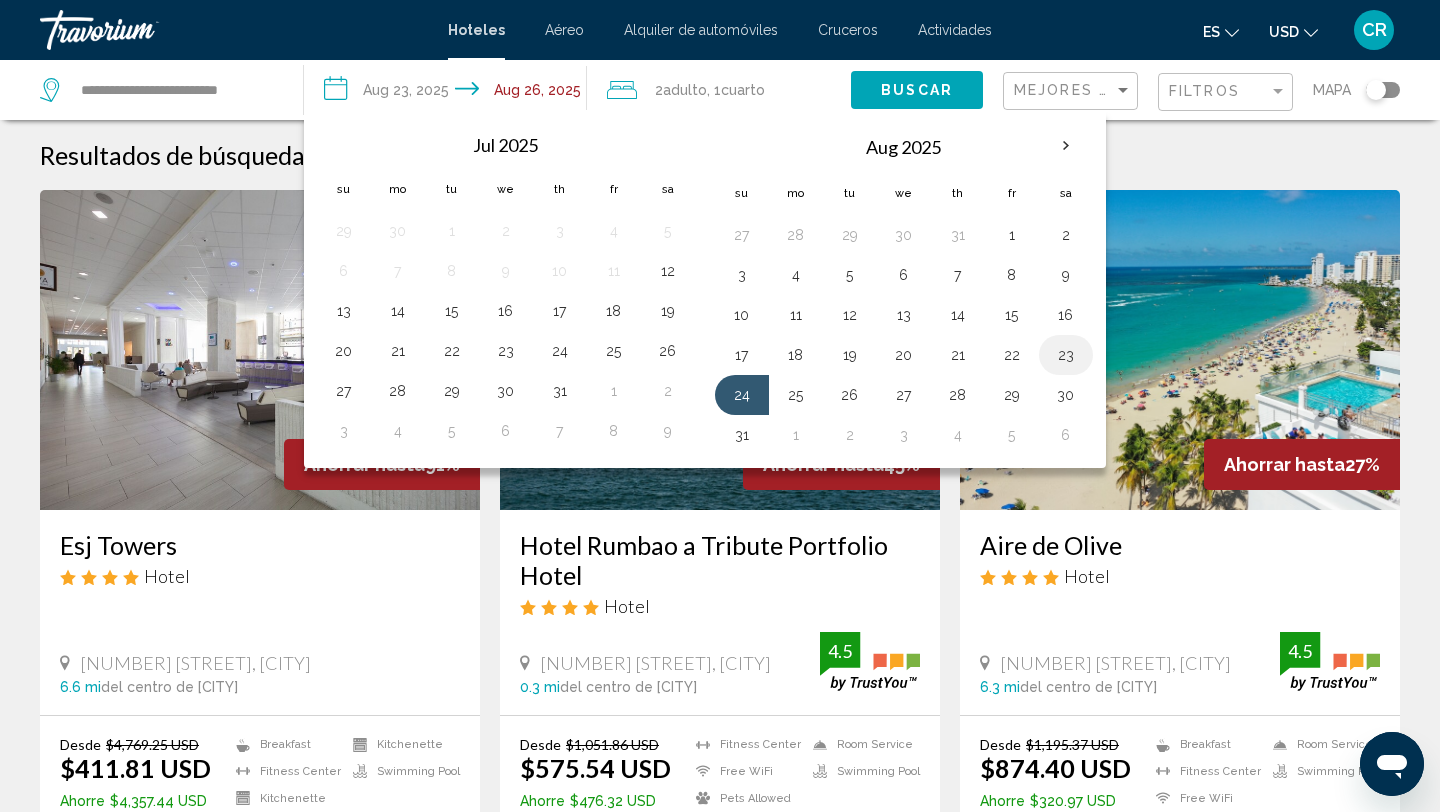 click on "23" at bounding box center (1066, 355) 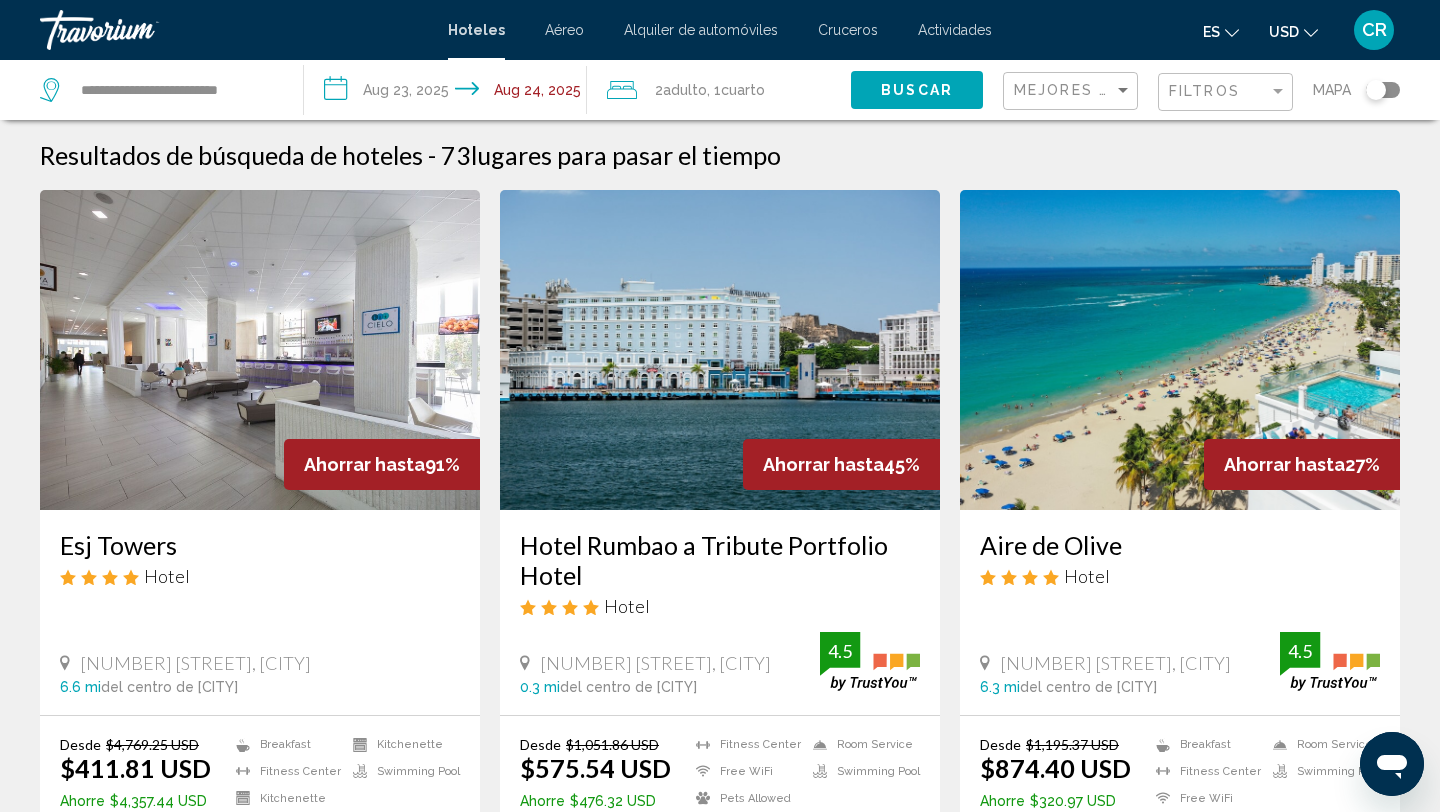 click on "Buscar" 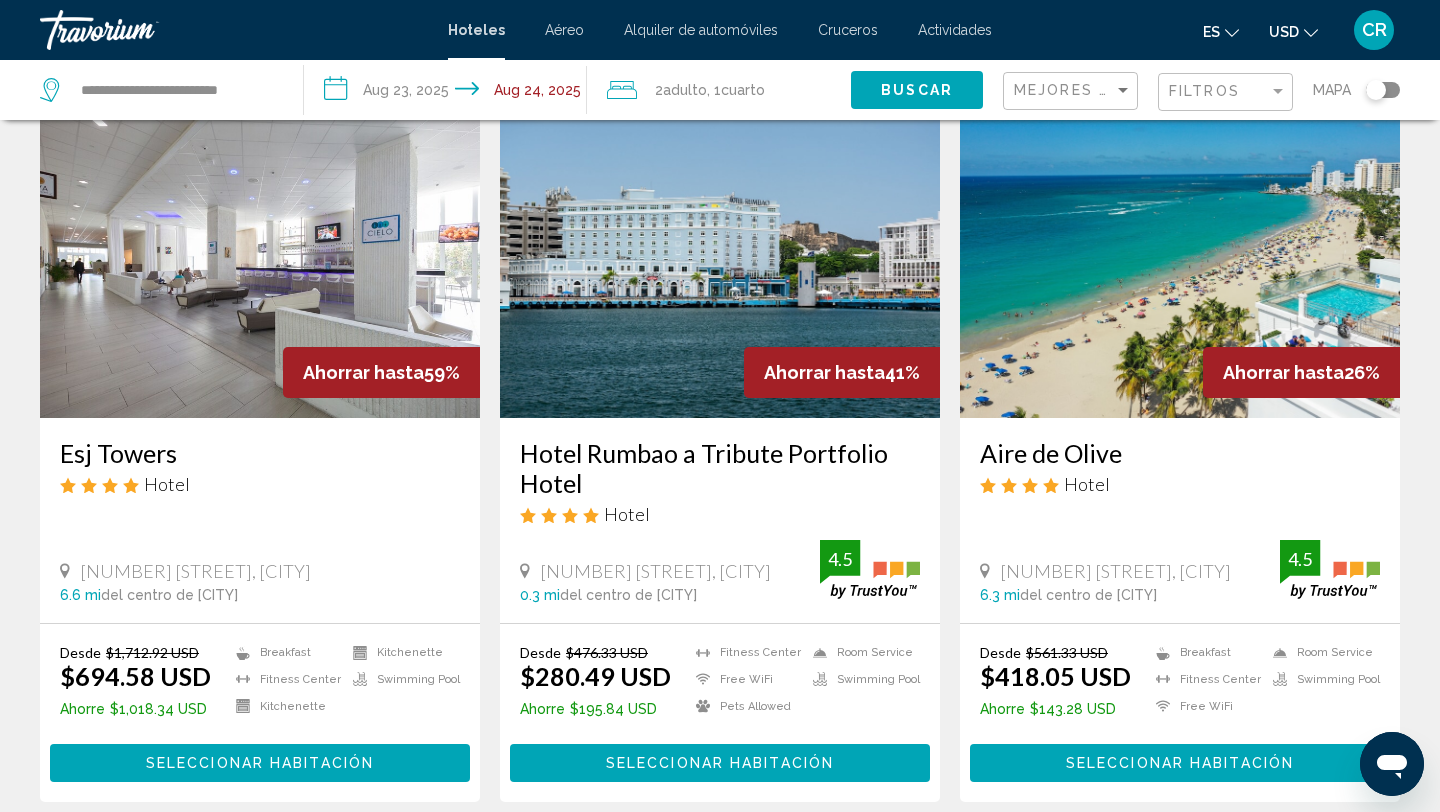 scroll, scrollTop: 0, scrollLeft: 0, axis: both 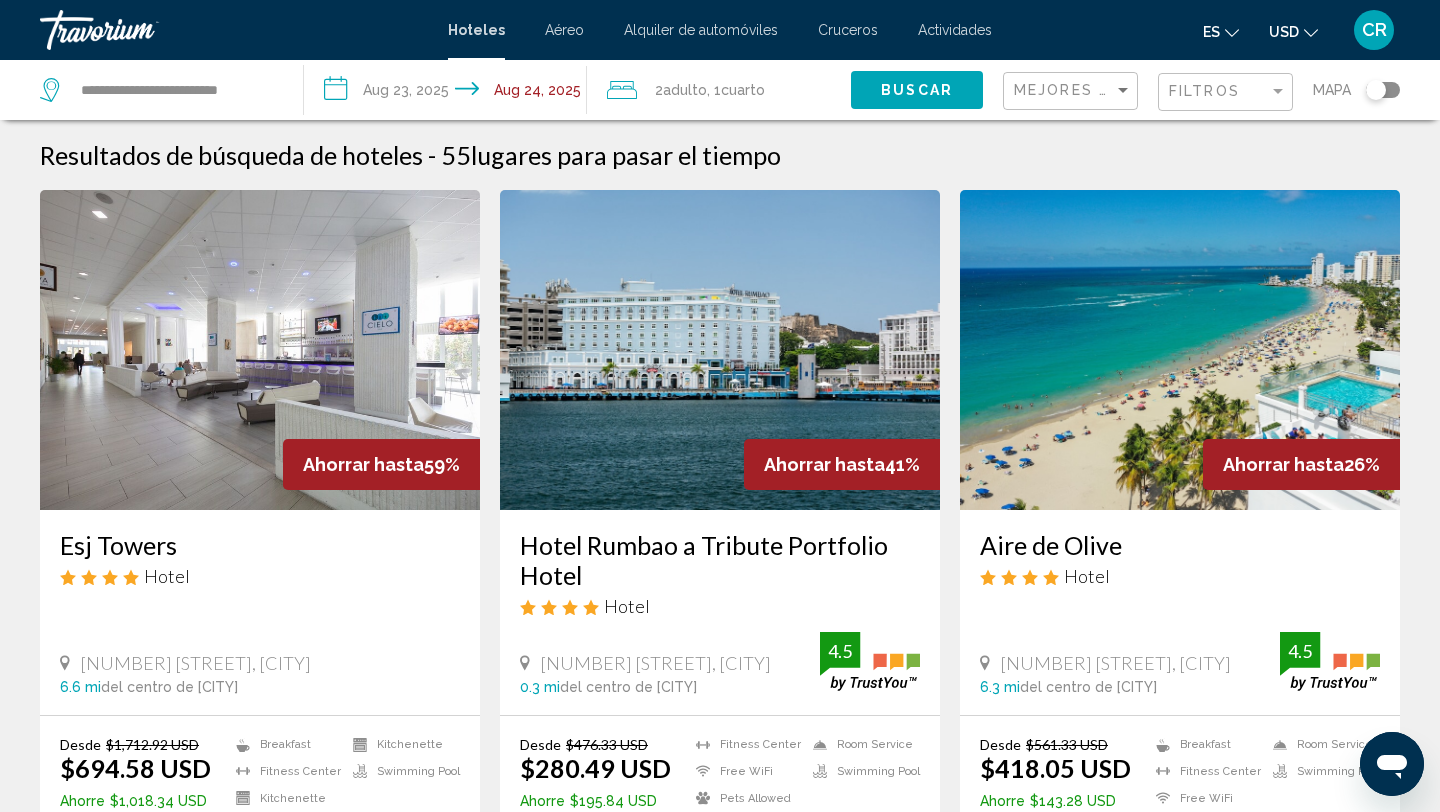 click on "**********" at bounding box center [450, 93] 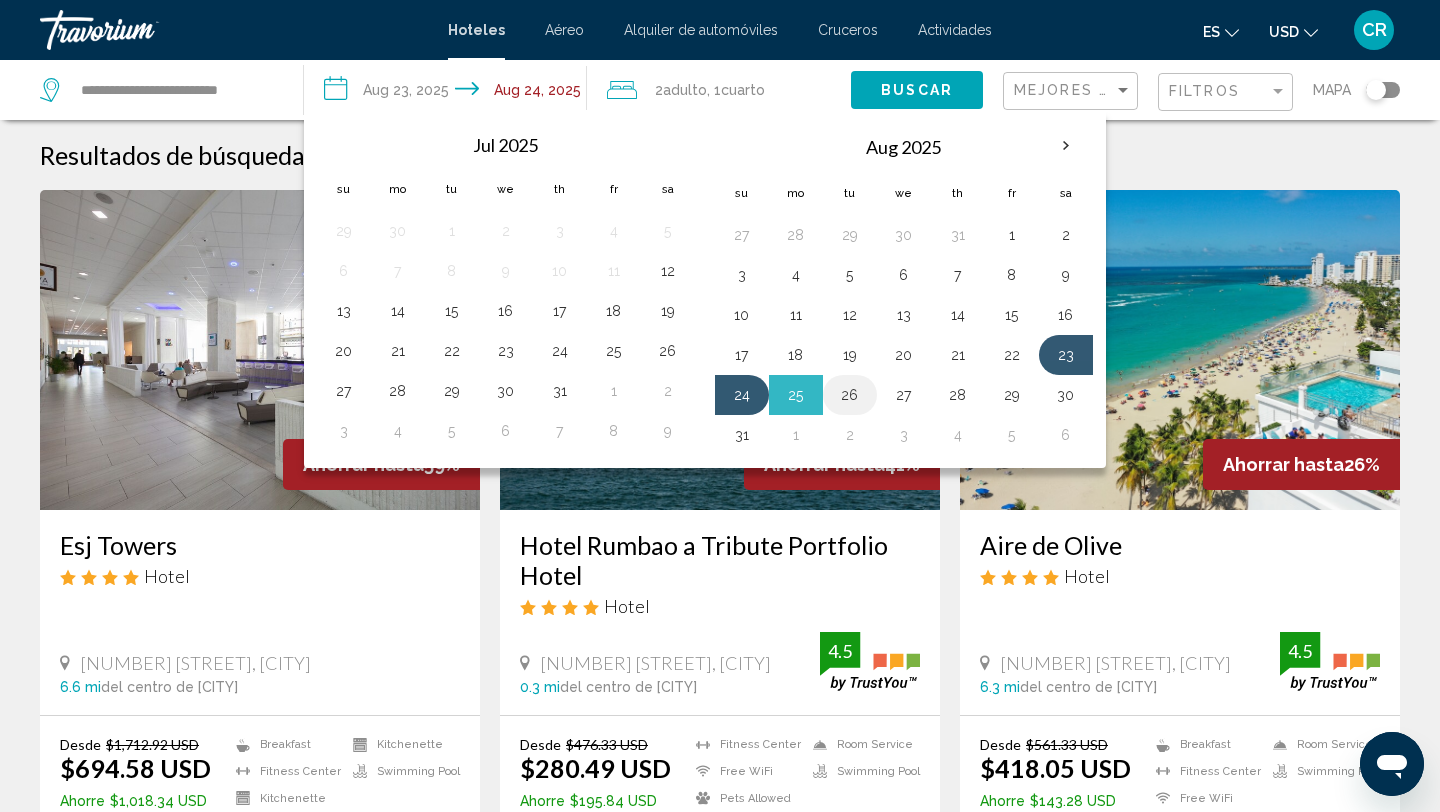 click on "26" at bounding box center (850, 395) 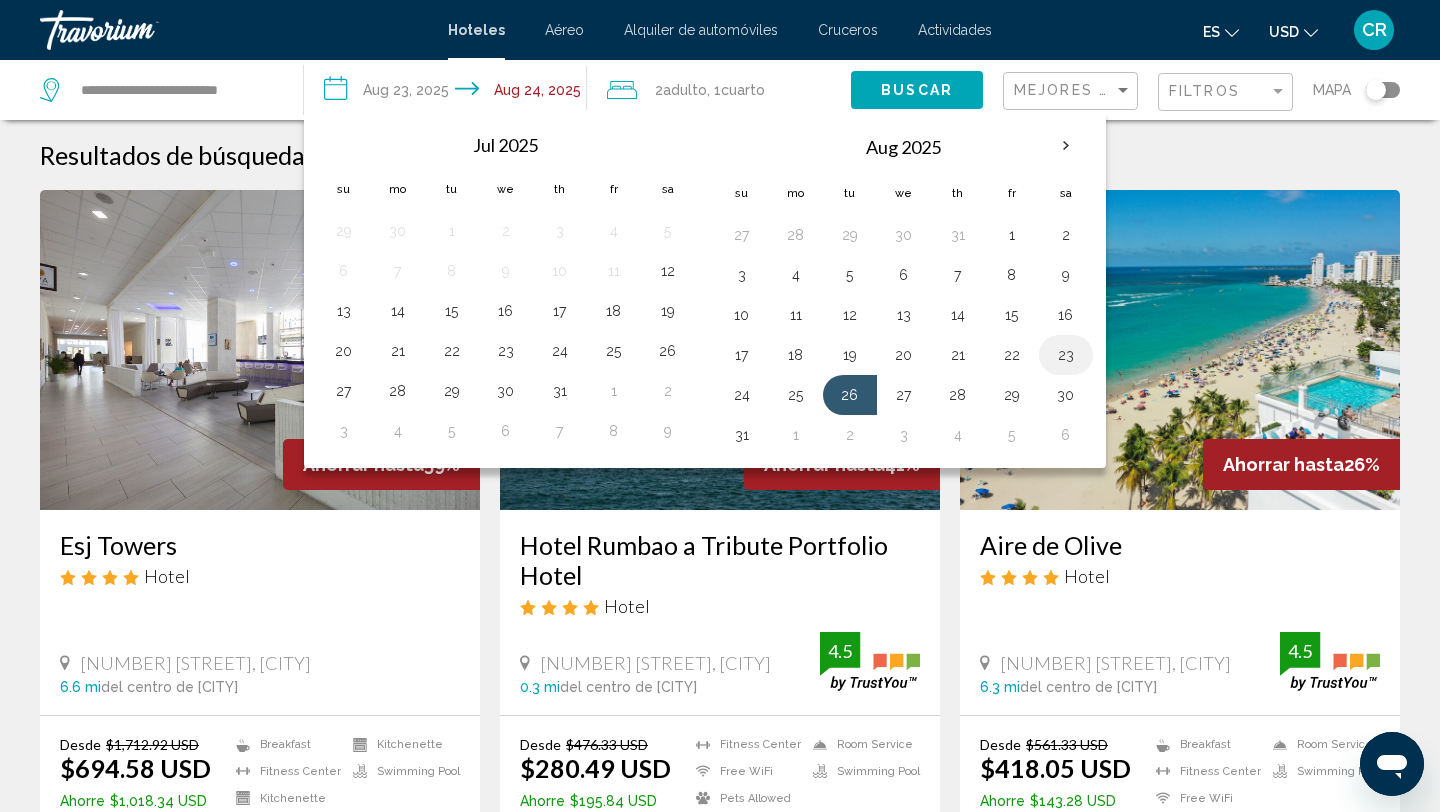 click on "23" at bounding box center [1066, 355] 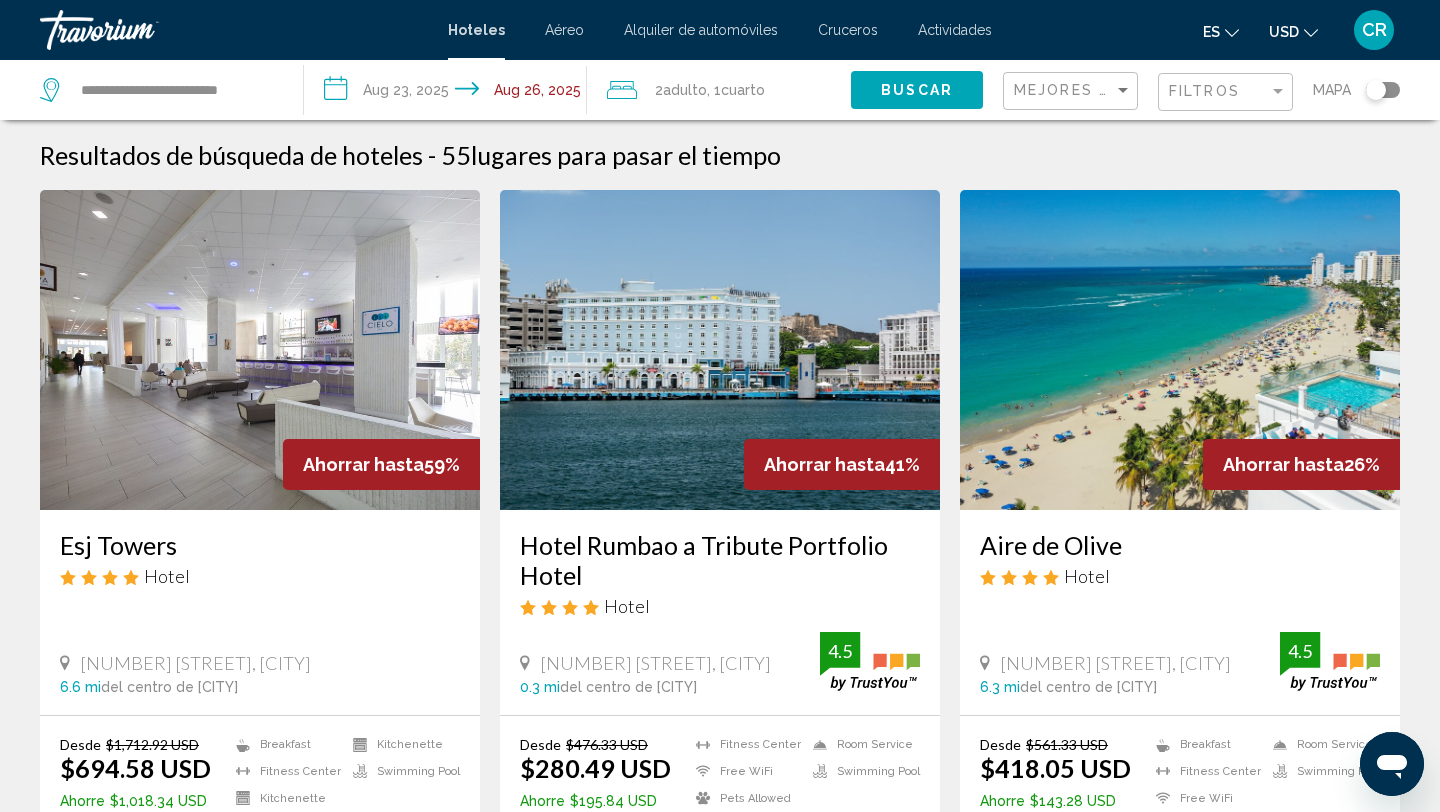 click on "Buscar" 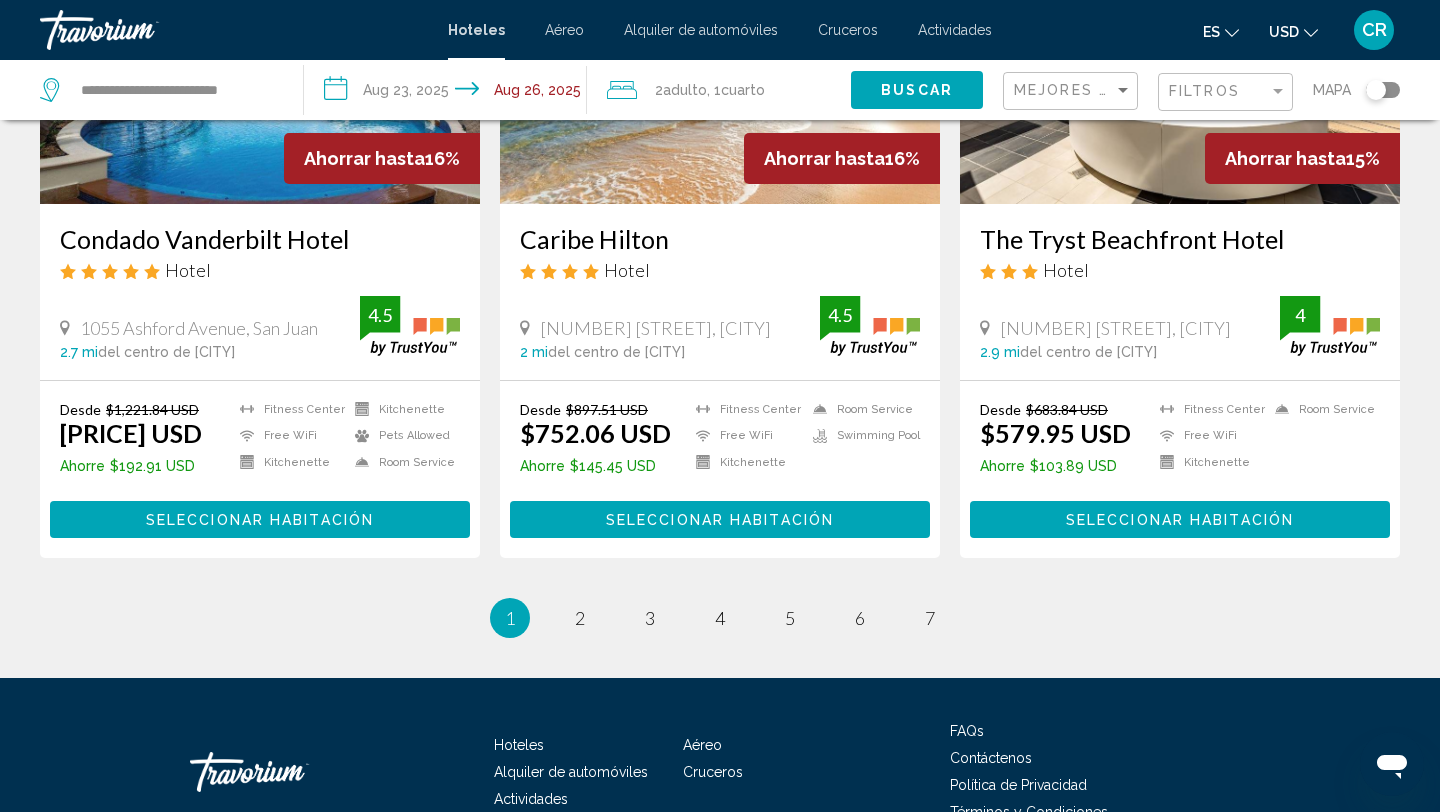 scroll, scrollTop: 2560, scrollLeft: 0, axis: vertical 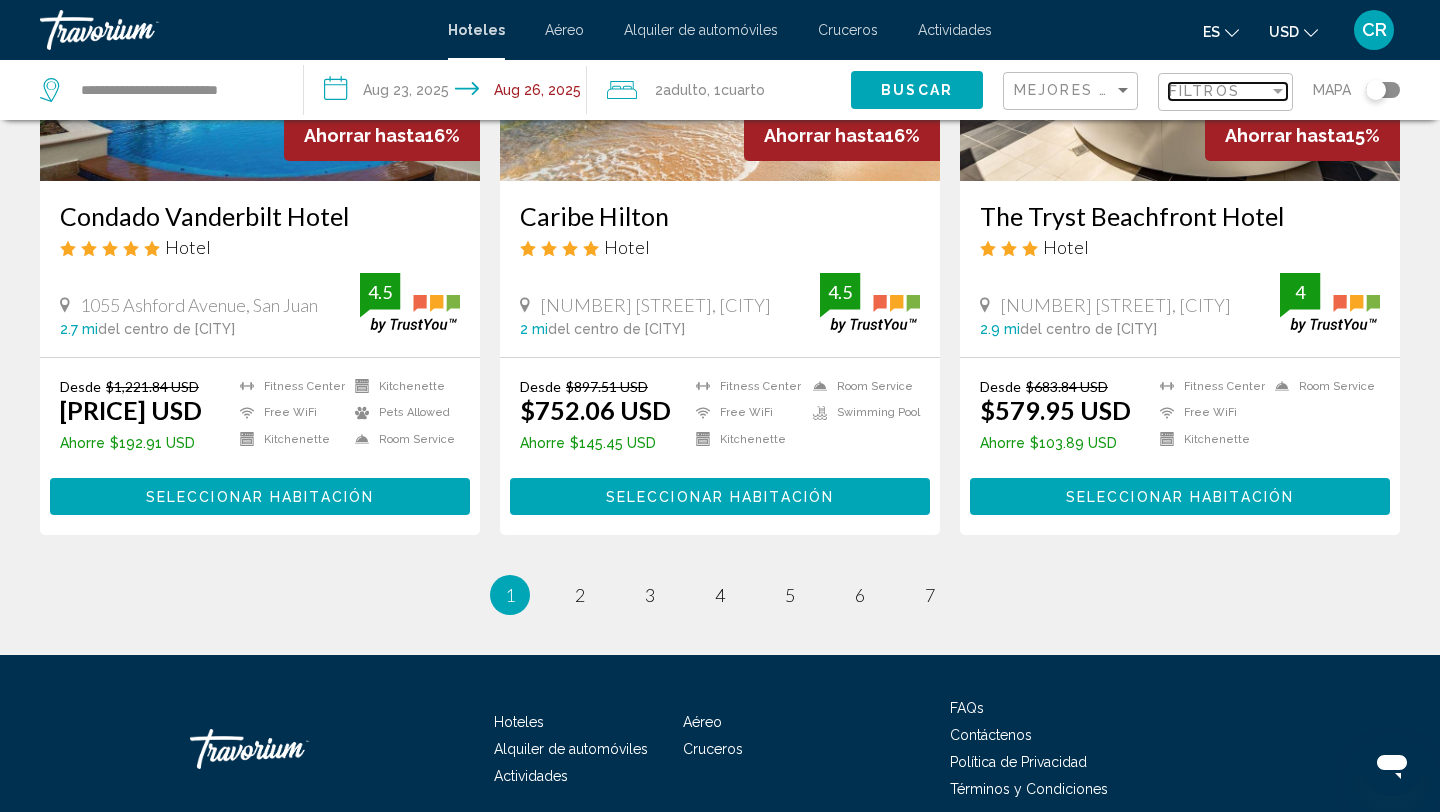 click on "Filtros" at bounding box center [1204, 91] 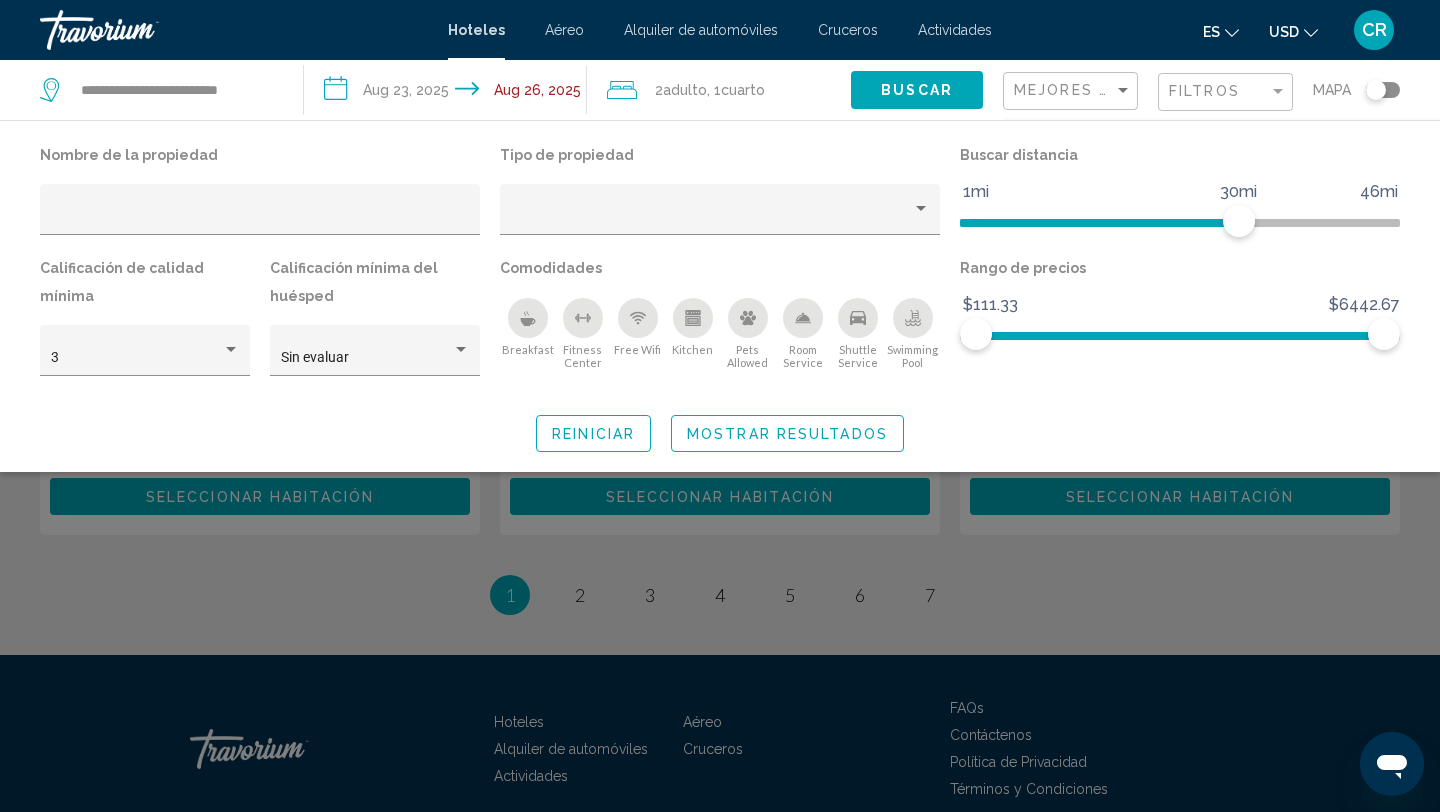 click on "Mejores descuentos" 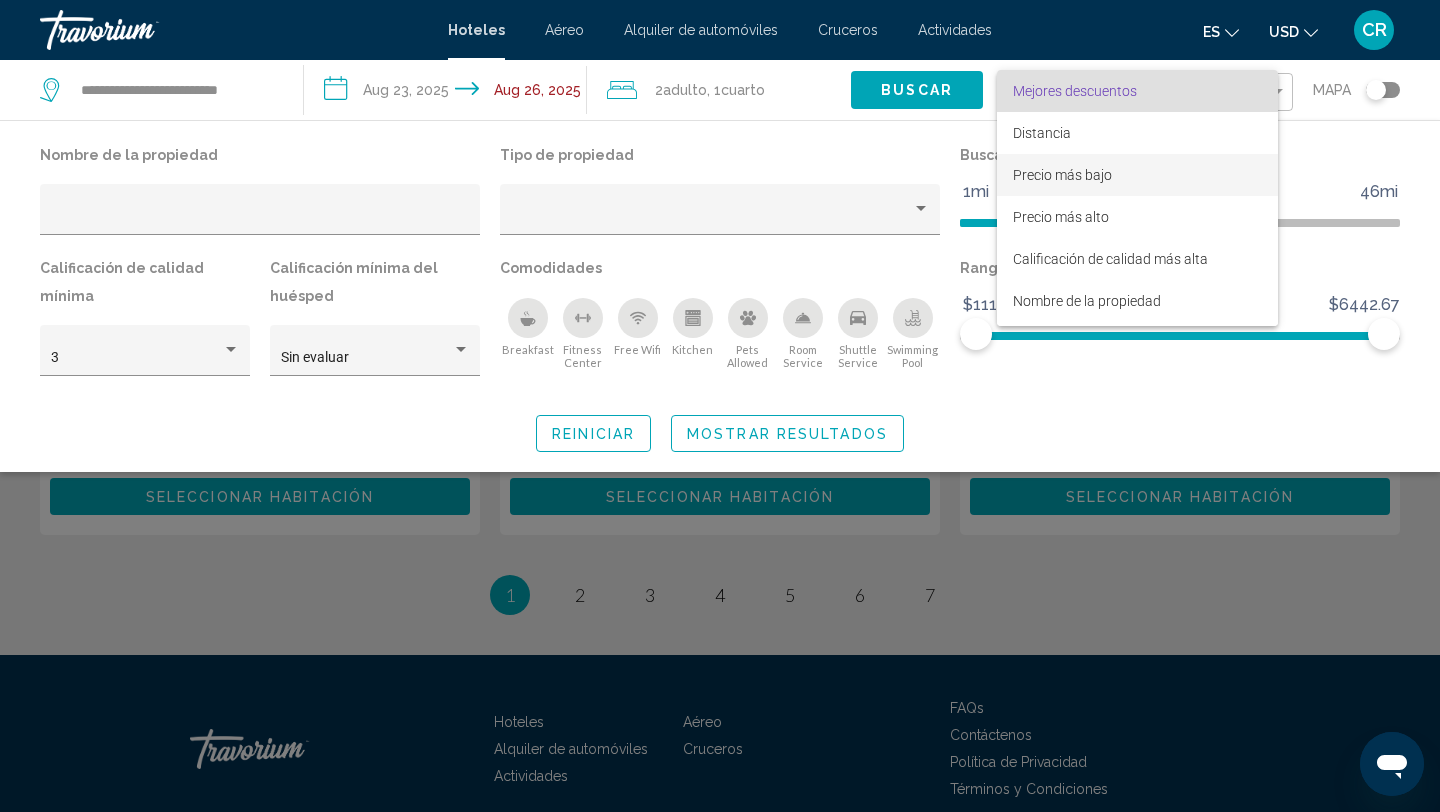 click on "Precio más bajo" at bounding box center (1062, 175) 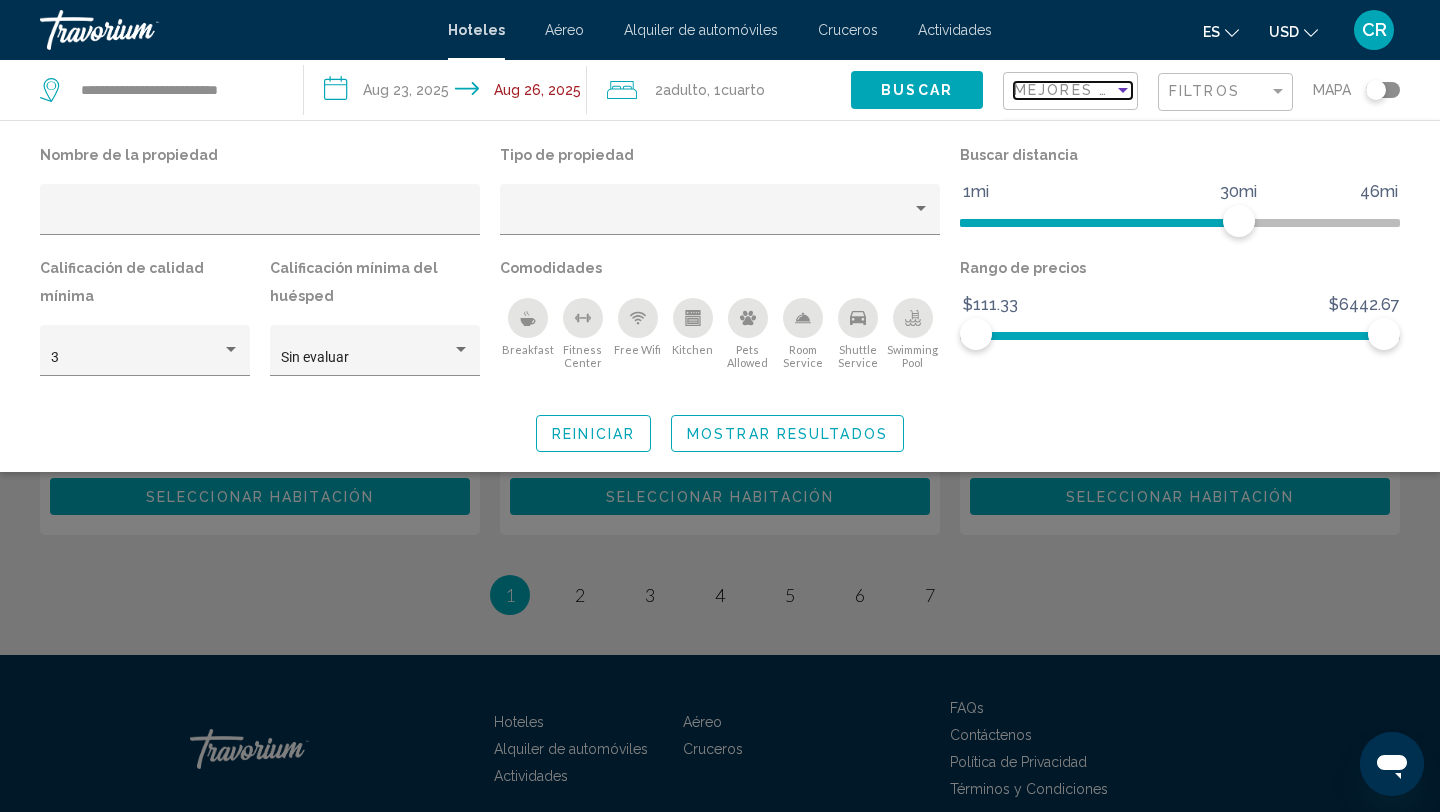 scroll, scrollTop: 2559, scrollLeft: 0, axis: vertical 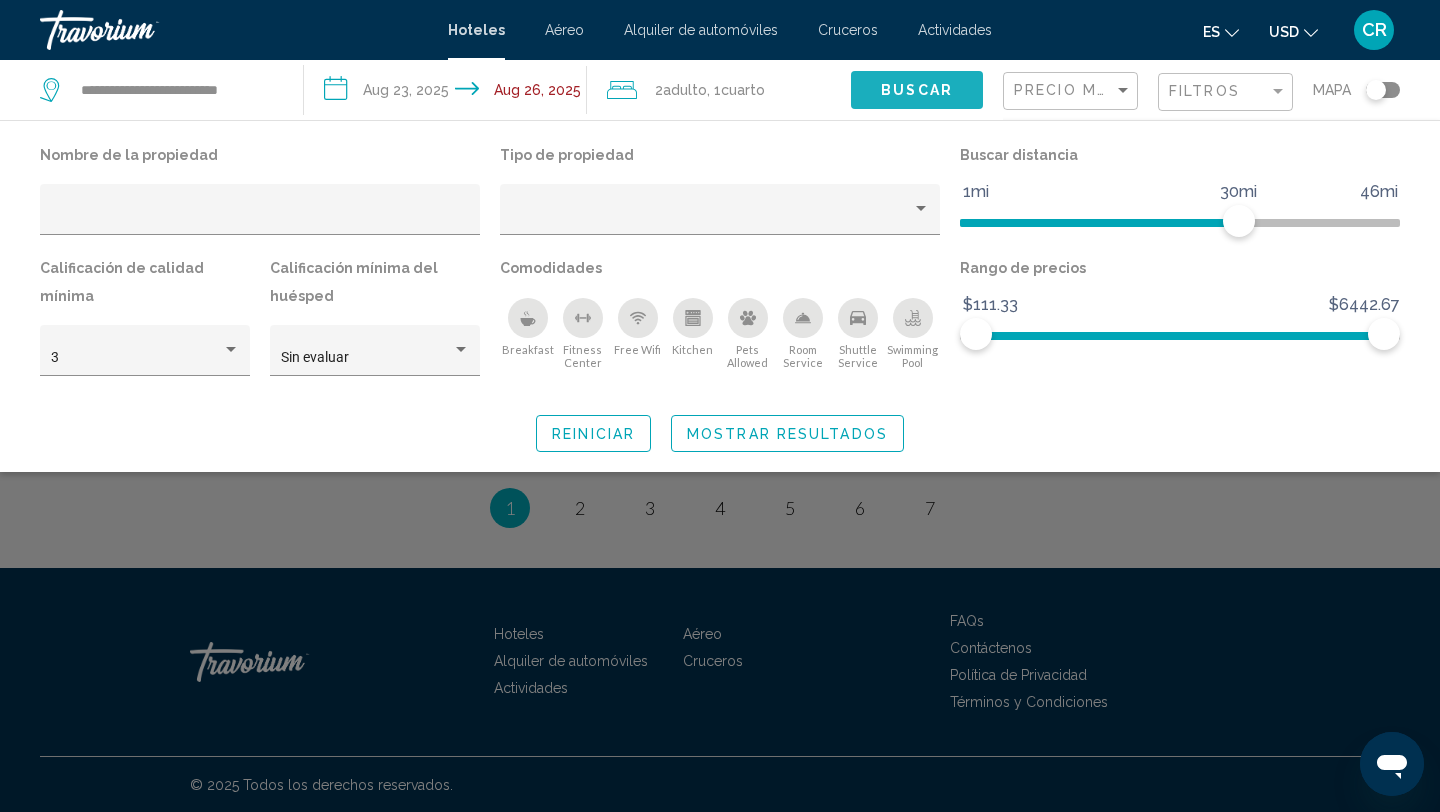 click on "Buscar" 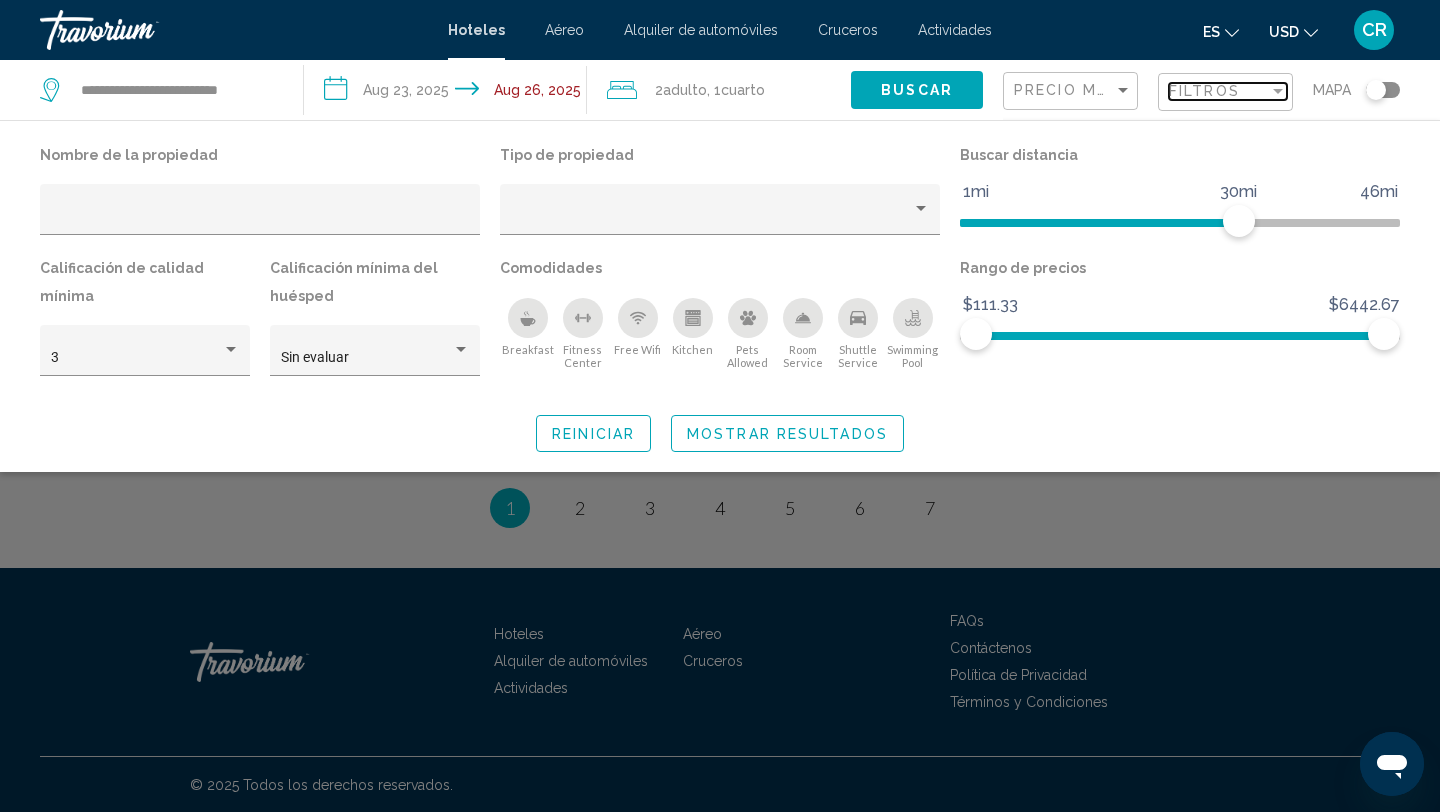 click on "Filtros" at bounding box center [1219, 91] 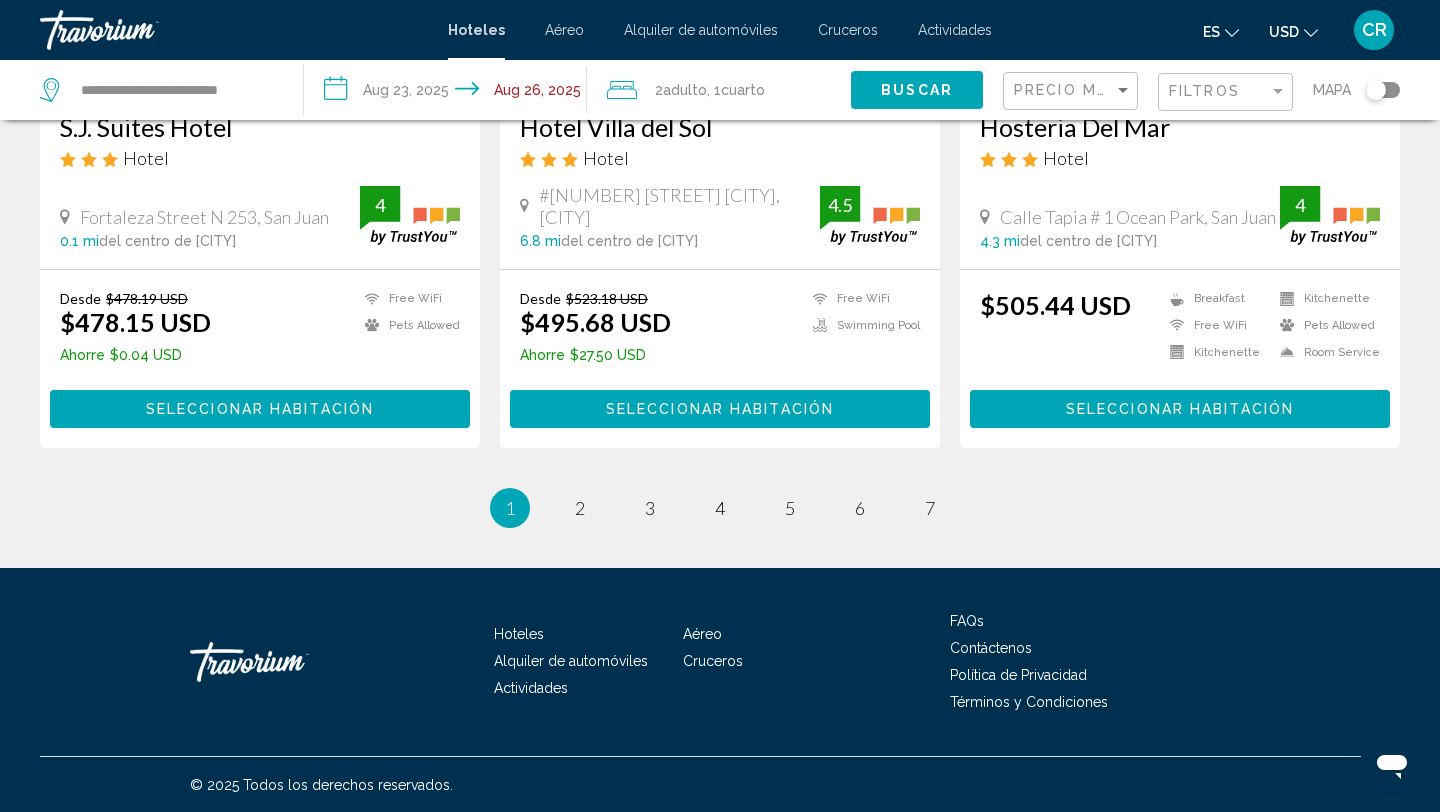 click on "Buscar" 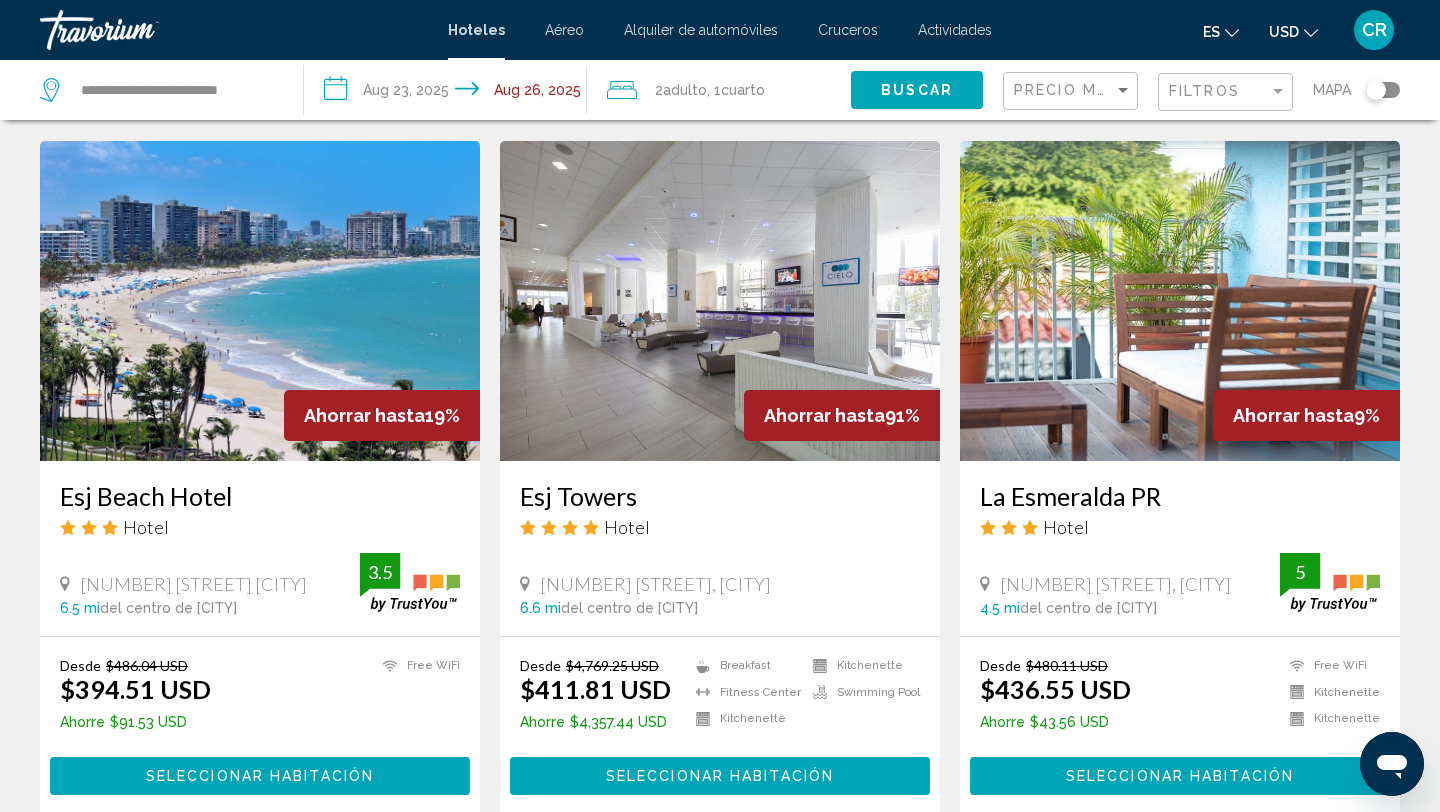 scroll, scrollTop: 764, scrollLeft: 0, axis: vertical 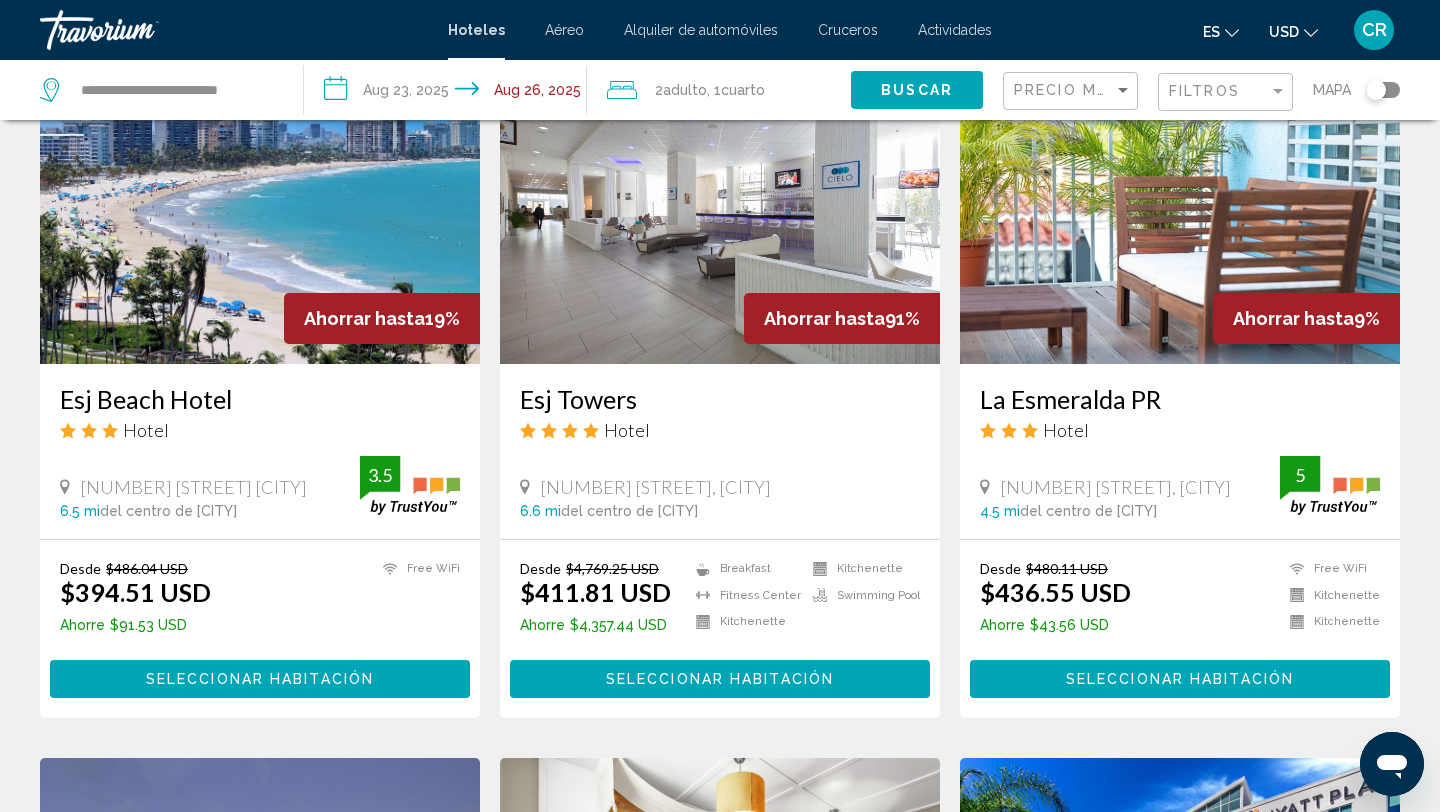 click on "Desde [PRICE] [PRICE] Ahorre [PRICE]
Breakfast
Fitness Center
Kitchenette
Kitchenette
Swimming Pool Seleccionar habitación" at bounding box center [720, 628] 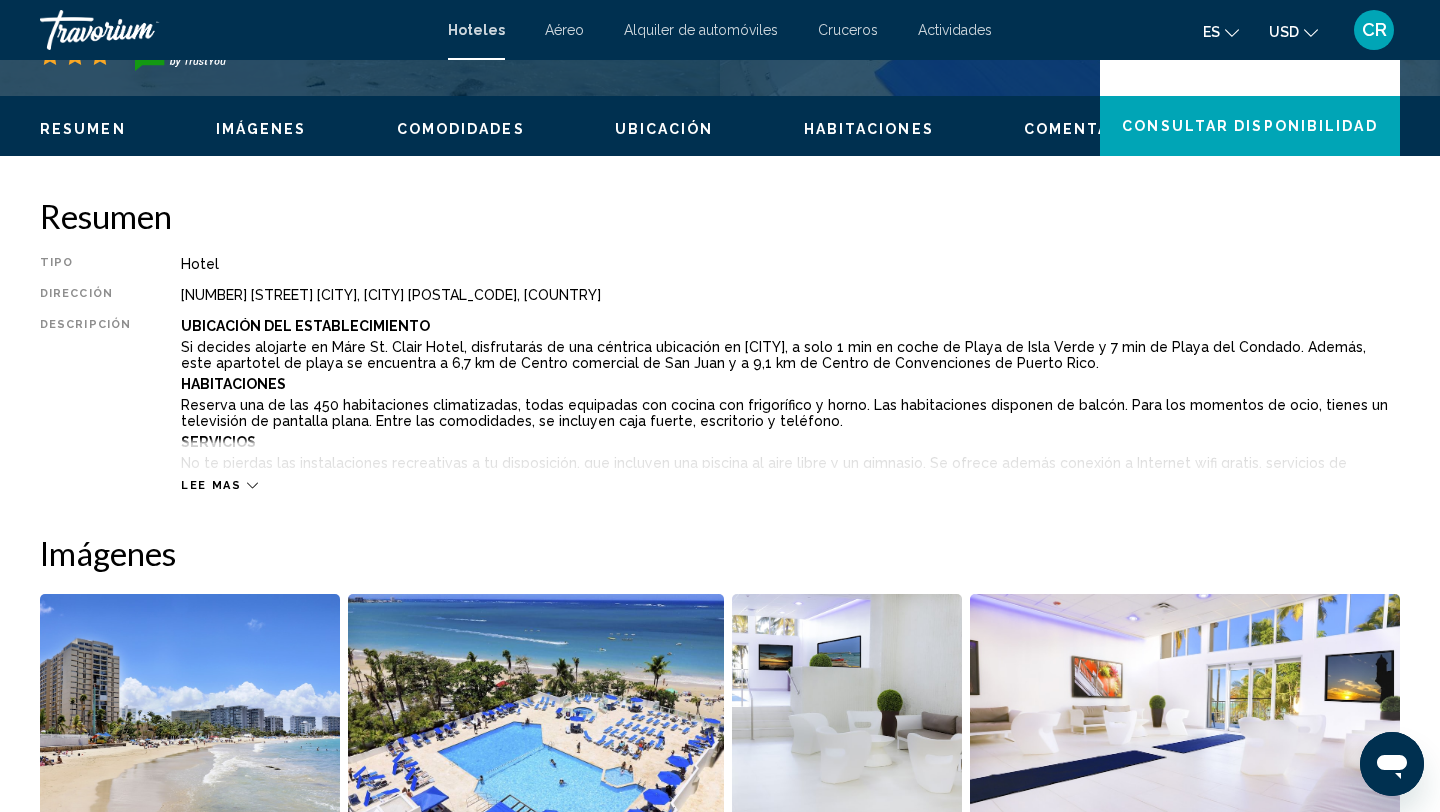 scroll, scrollTop: 565, scrollLeft: 0, axis: vertical 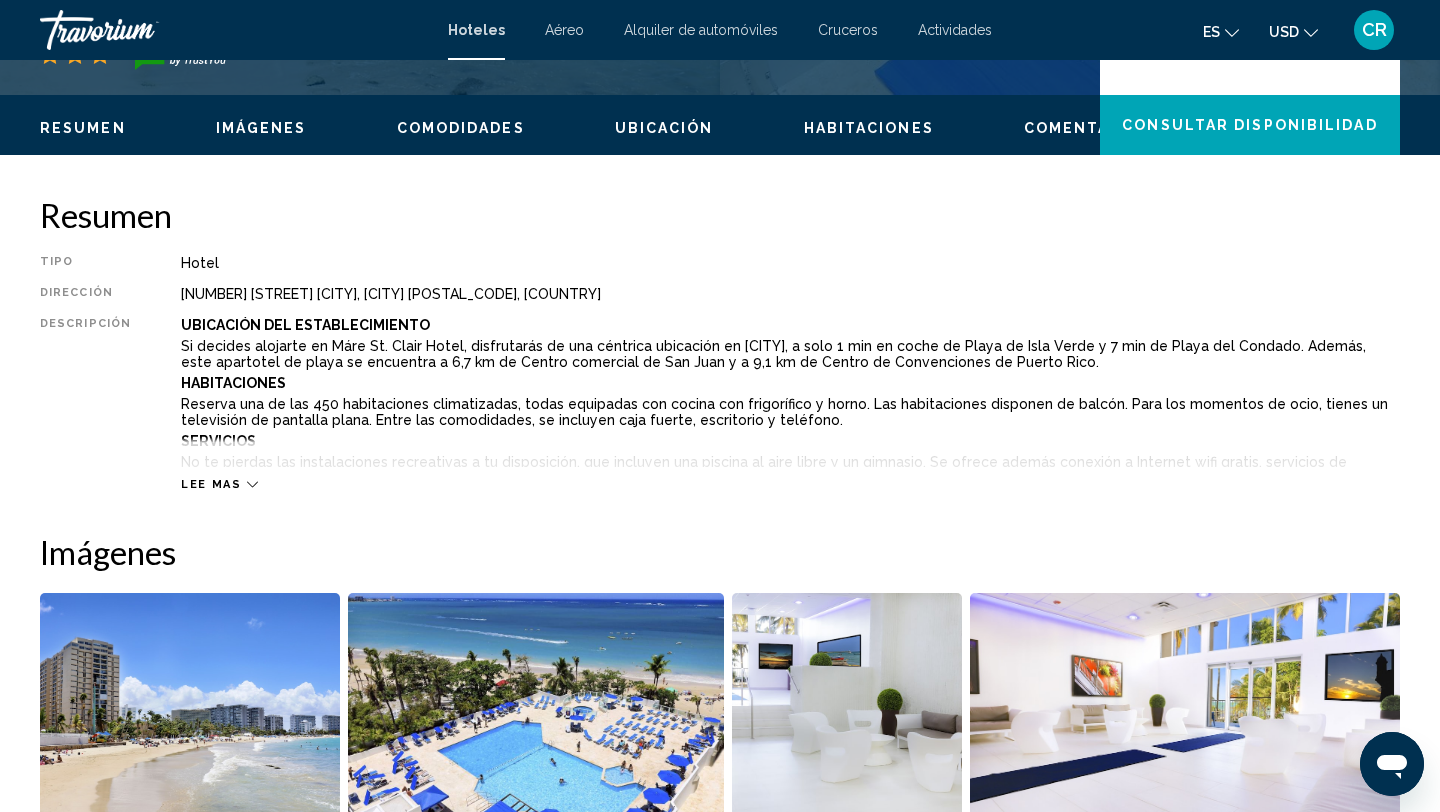 click on "Lee mas" at bounding box center [219, 484] 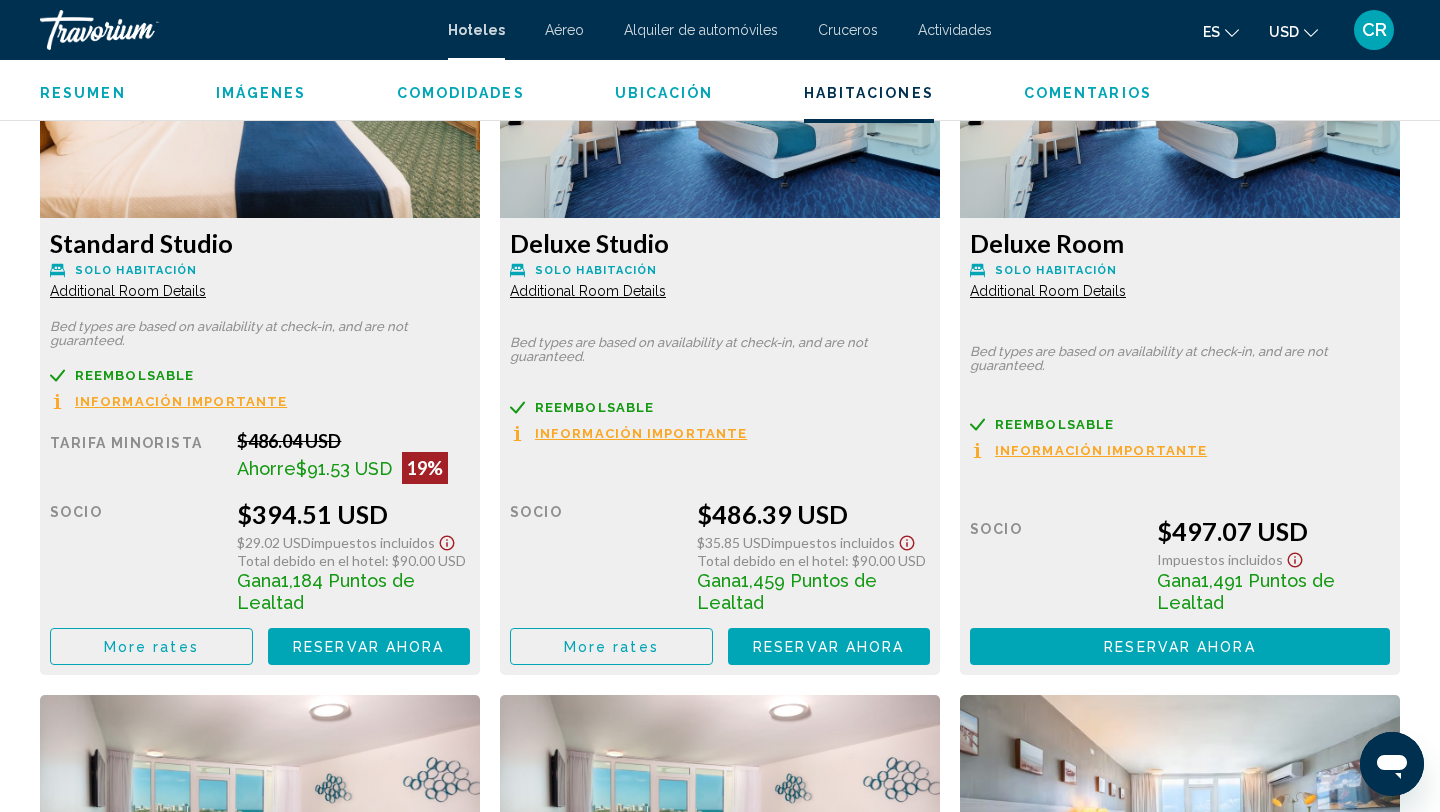 scroll, scrollTop: 3023, scrollLeft: 0, axis: vertical 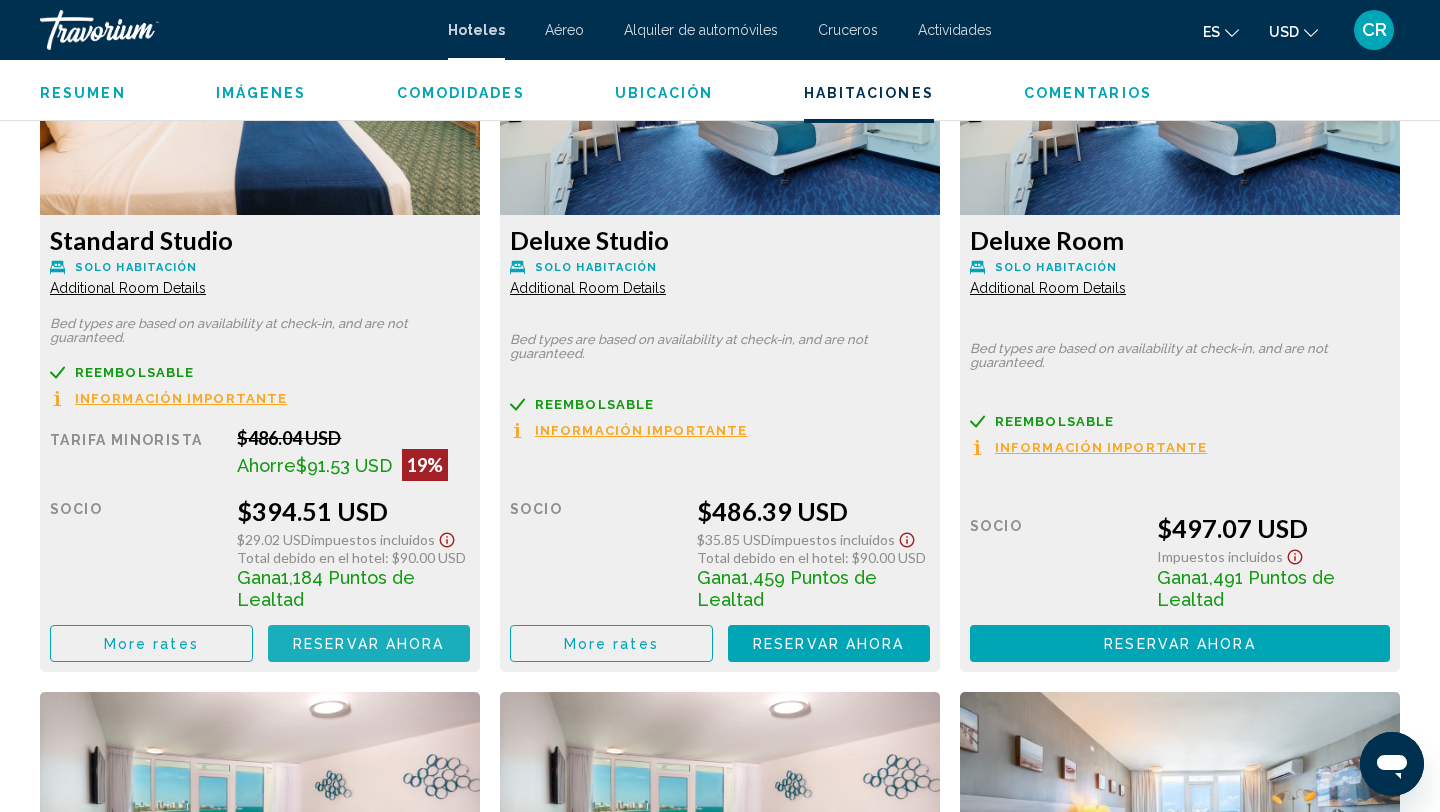click on "Reservar ahora" at bounding box center [368, 644] 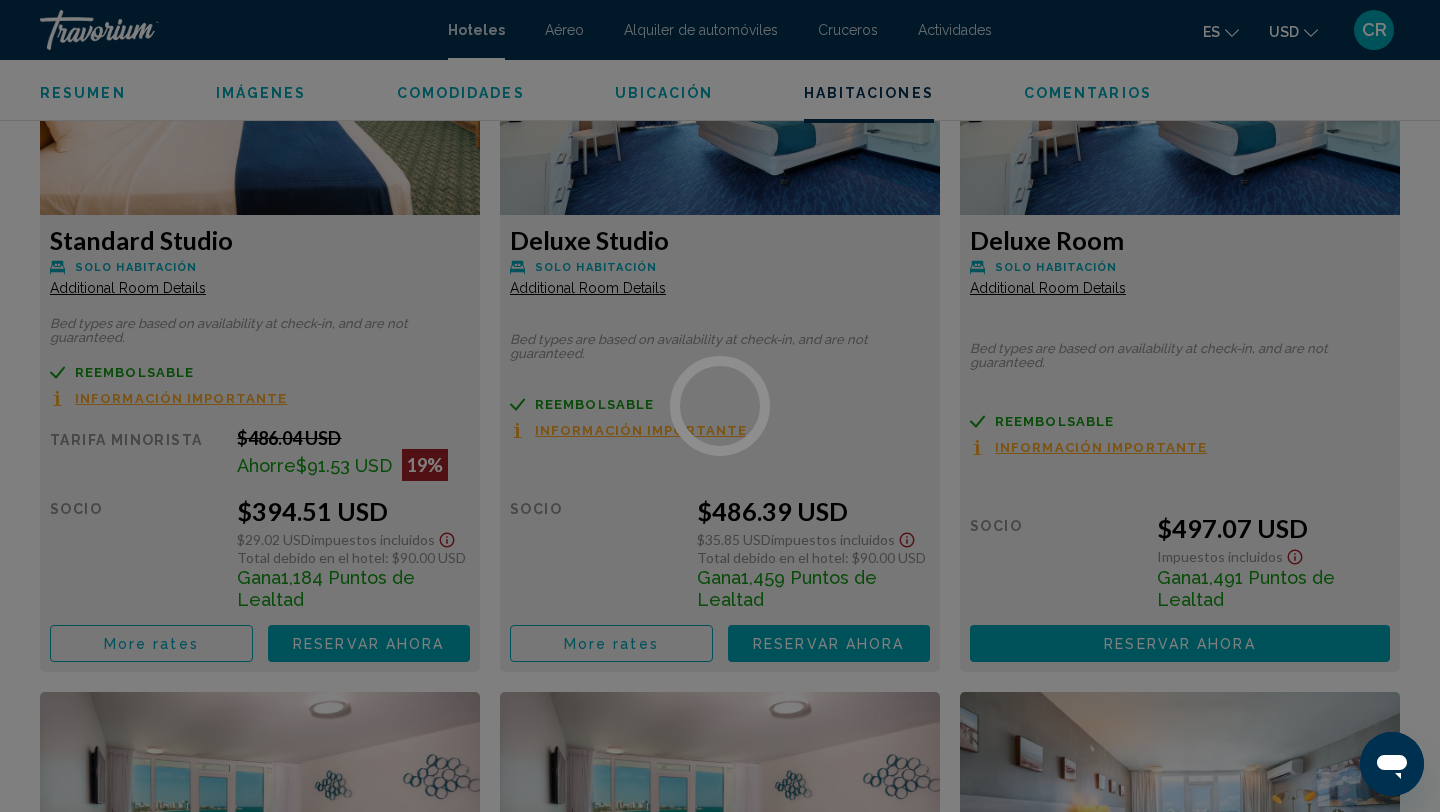 scroll, scrollTop: 0, scrollLeft: 0, axis: both 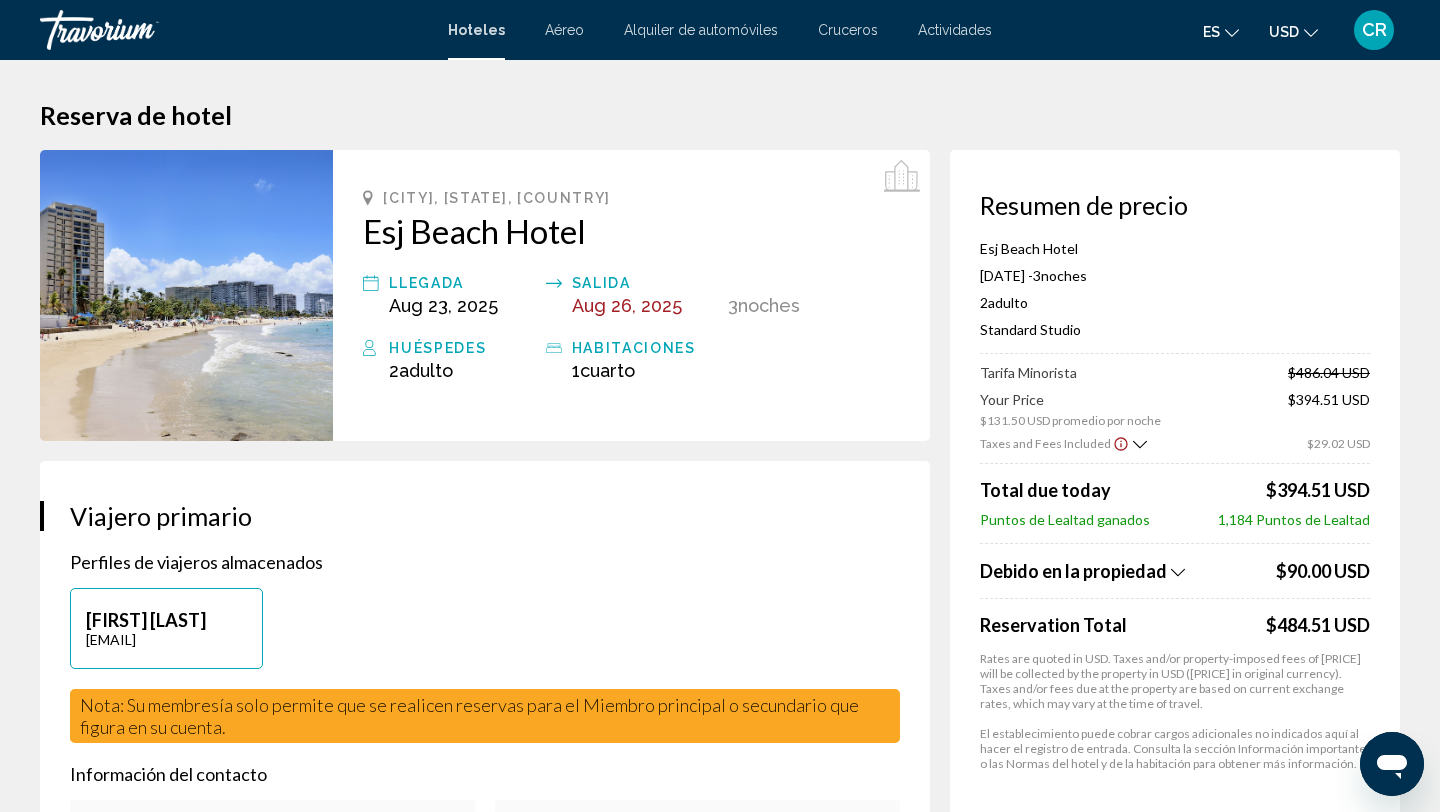click 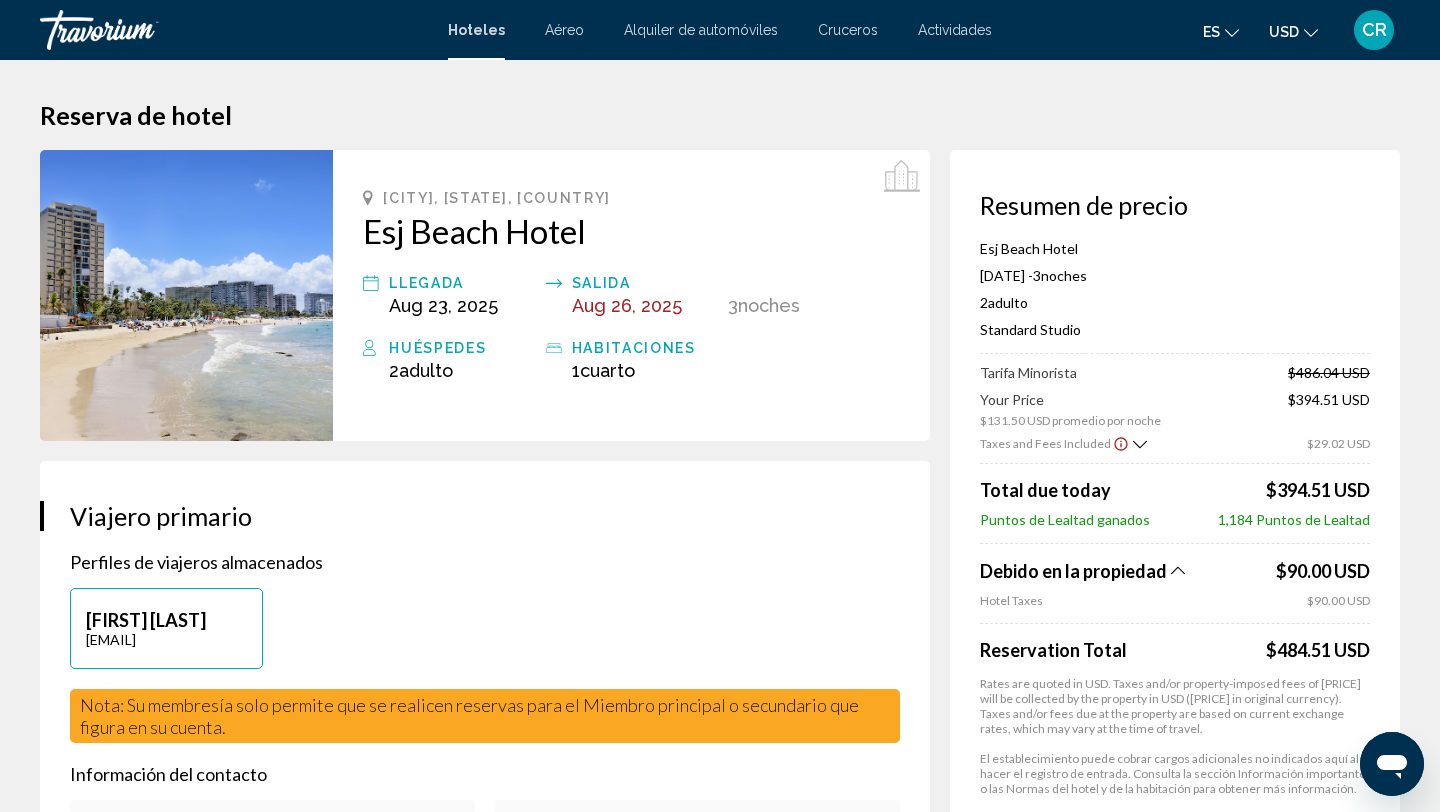 click 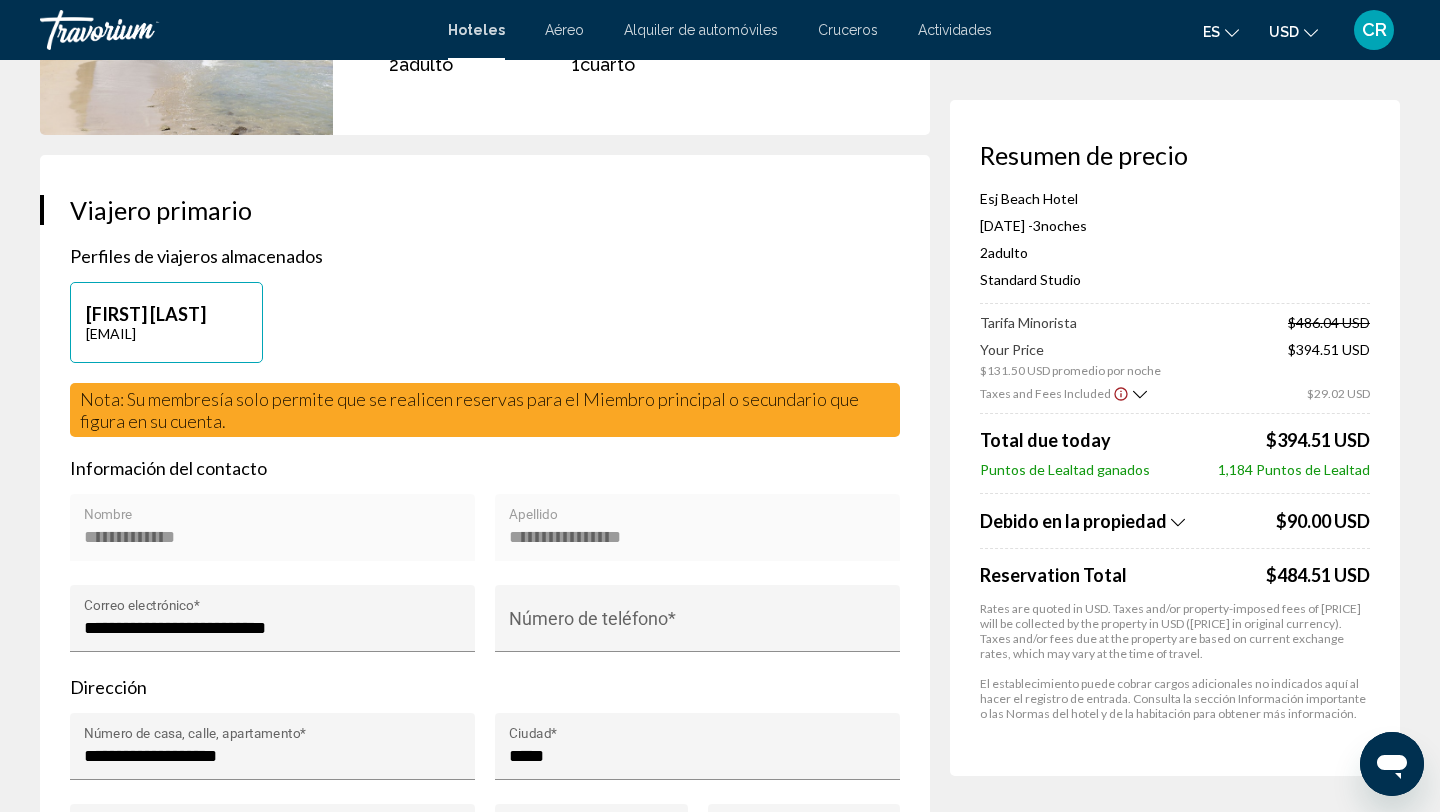 scroll, scrollTop: 323, scrollLeft: 0, axis: vertical 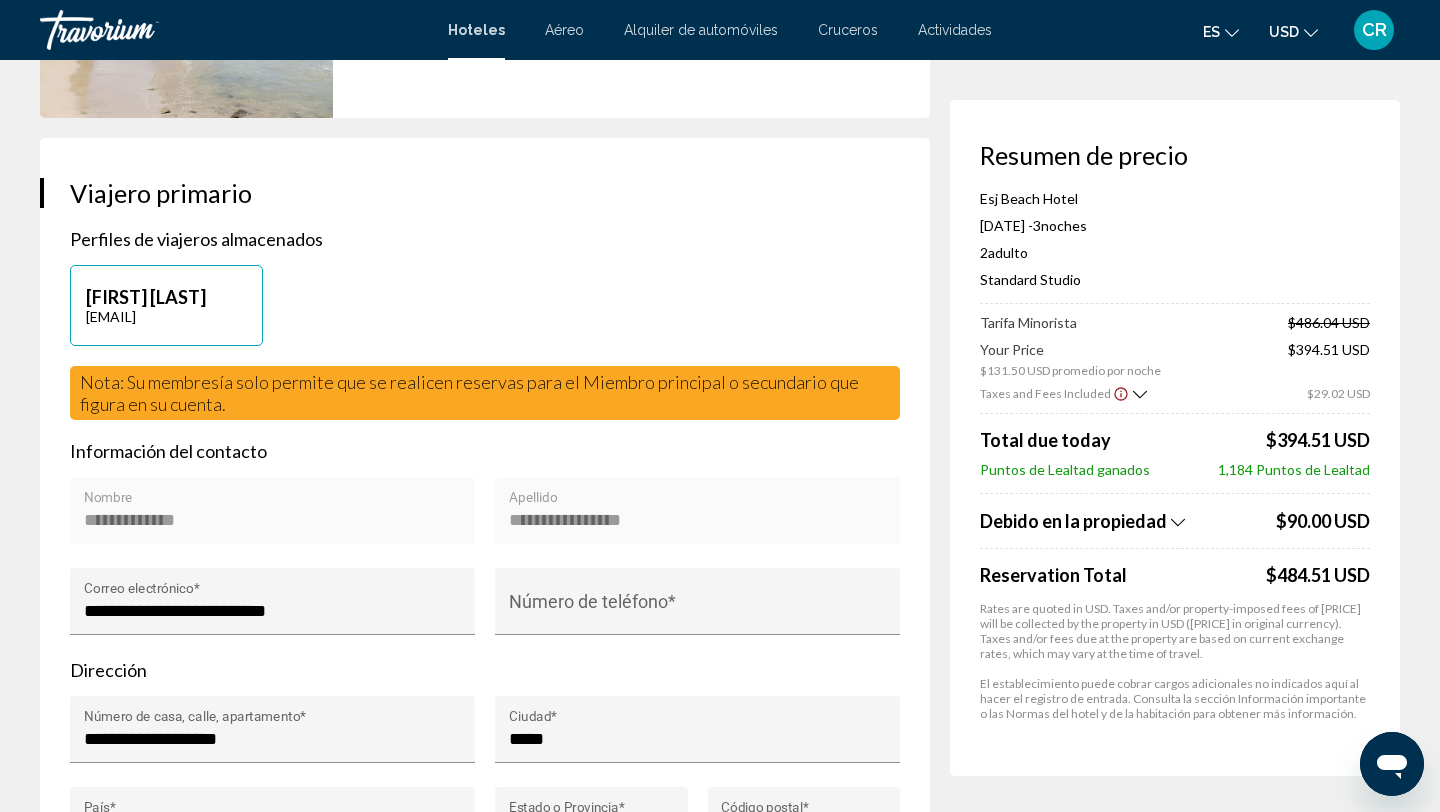 click 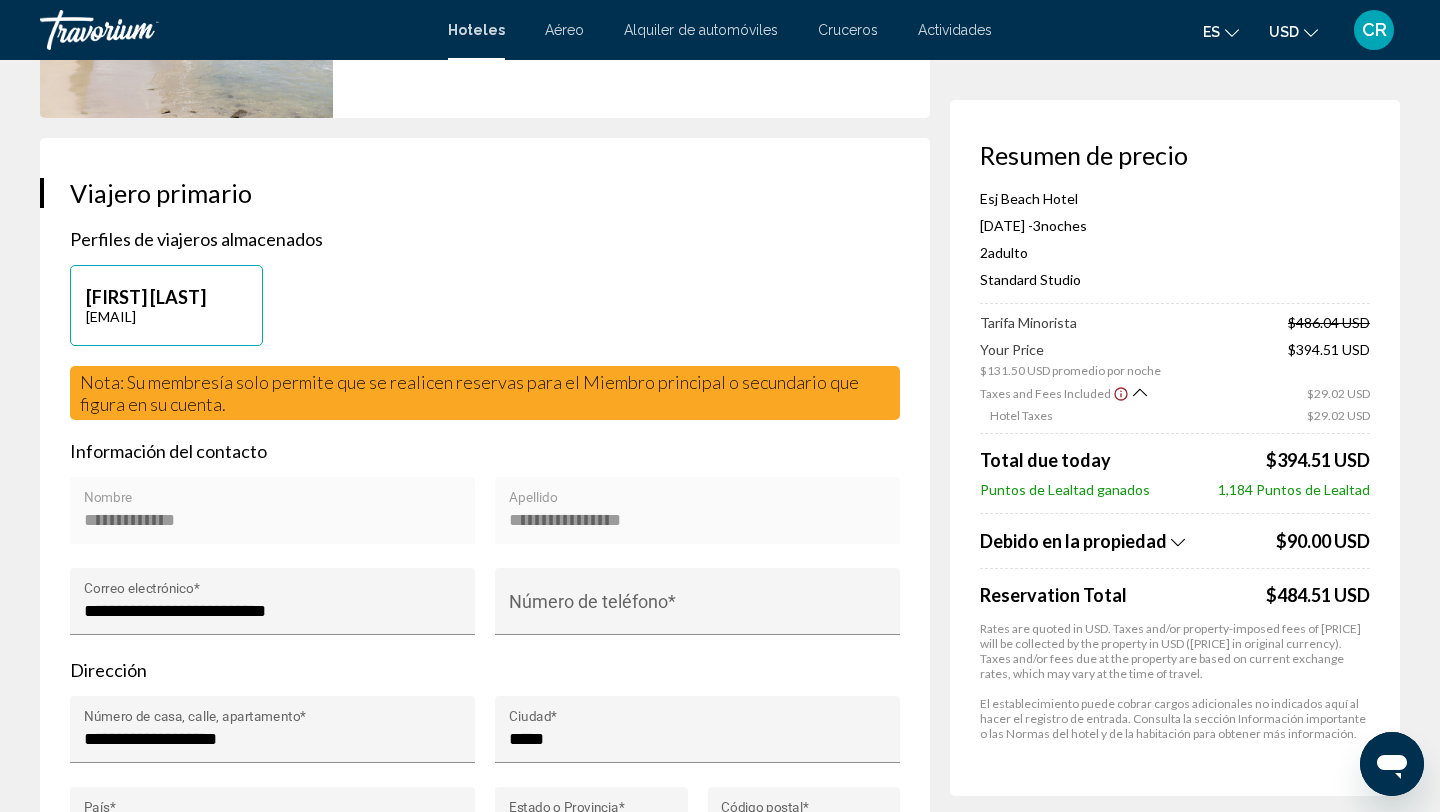 click 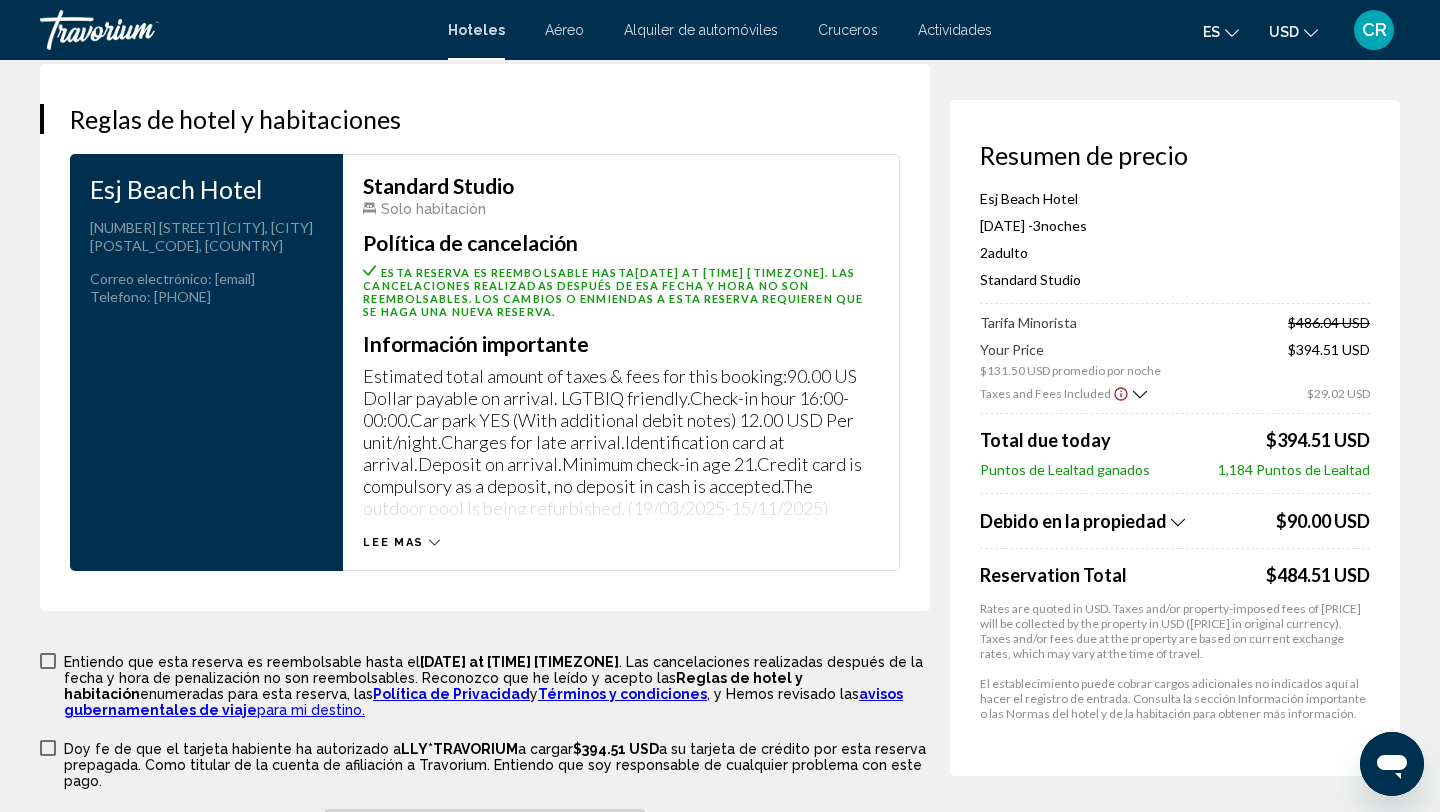scroll, scrollTop: 2601, scrollLeft: 0, axis: vertical 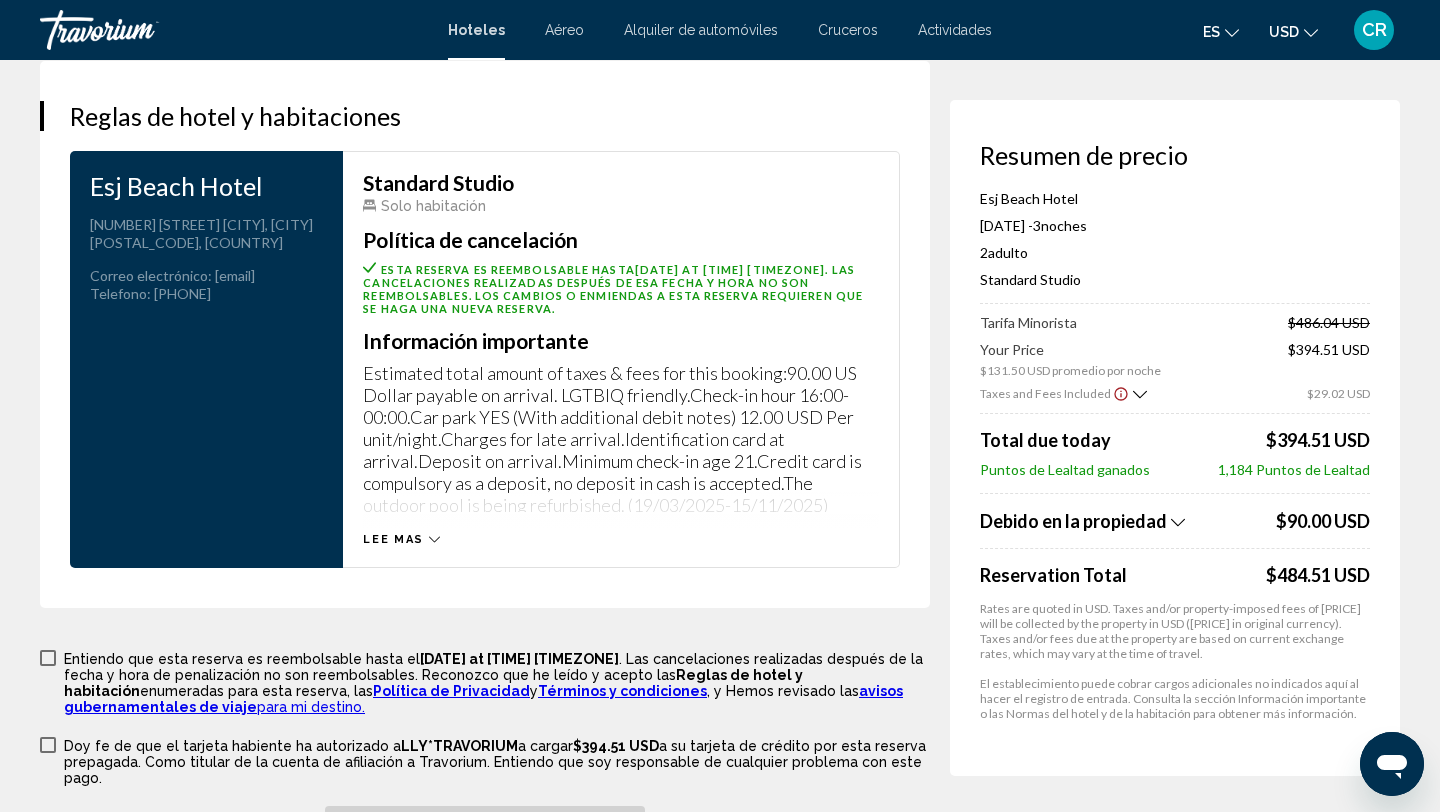 click at bounding box center (48, 658) 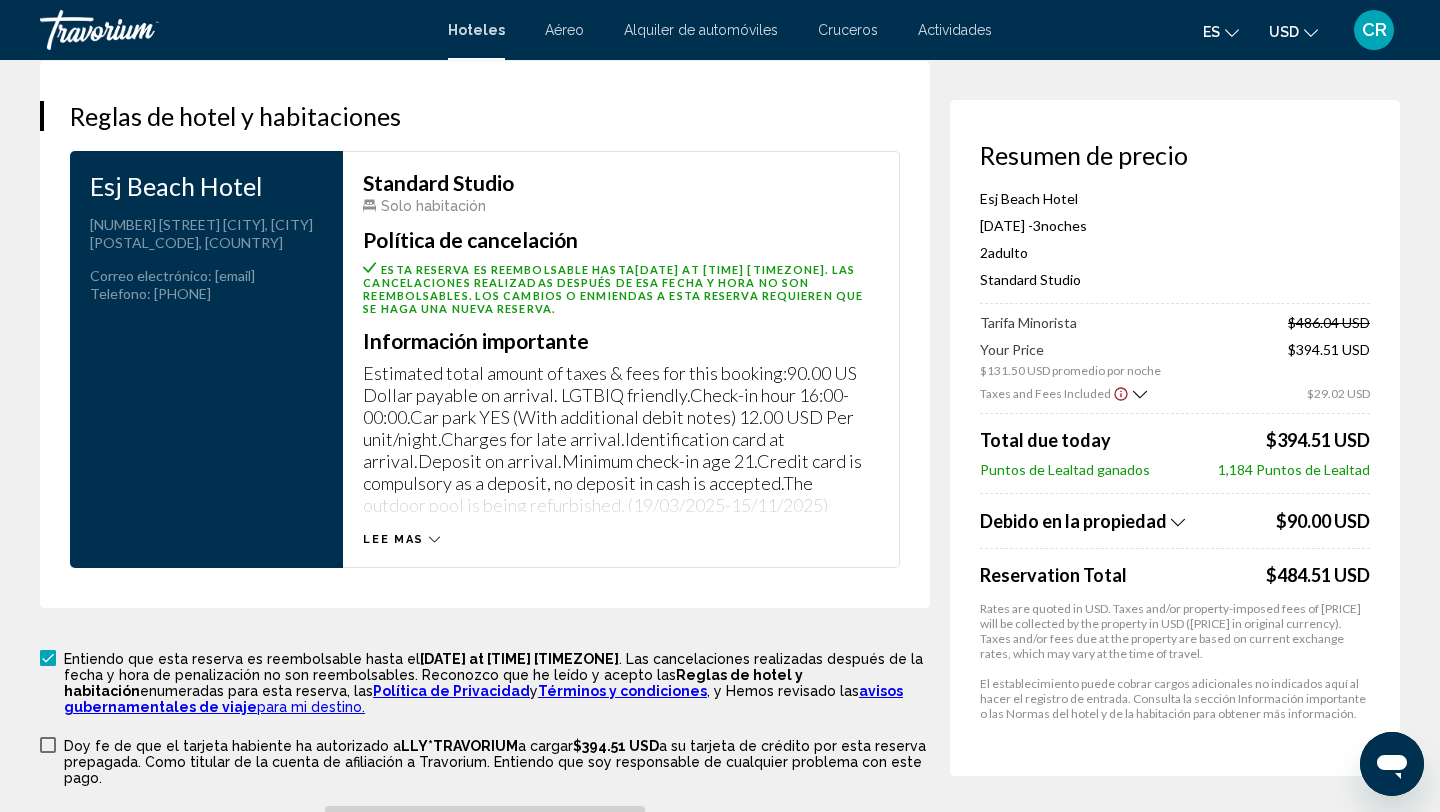 click at bounding box center [48, 745] 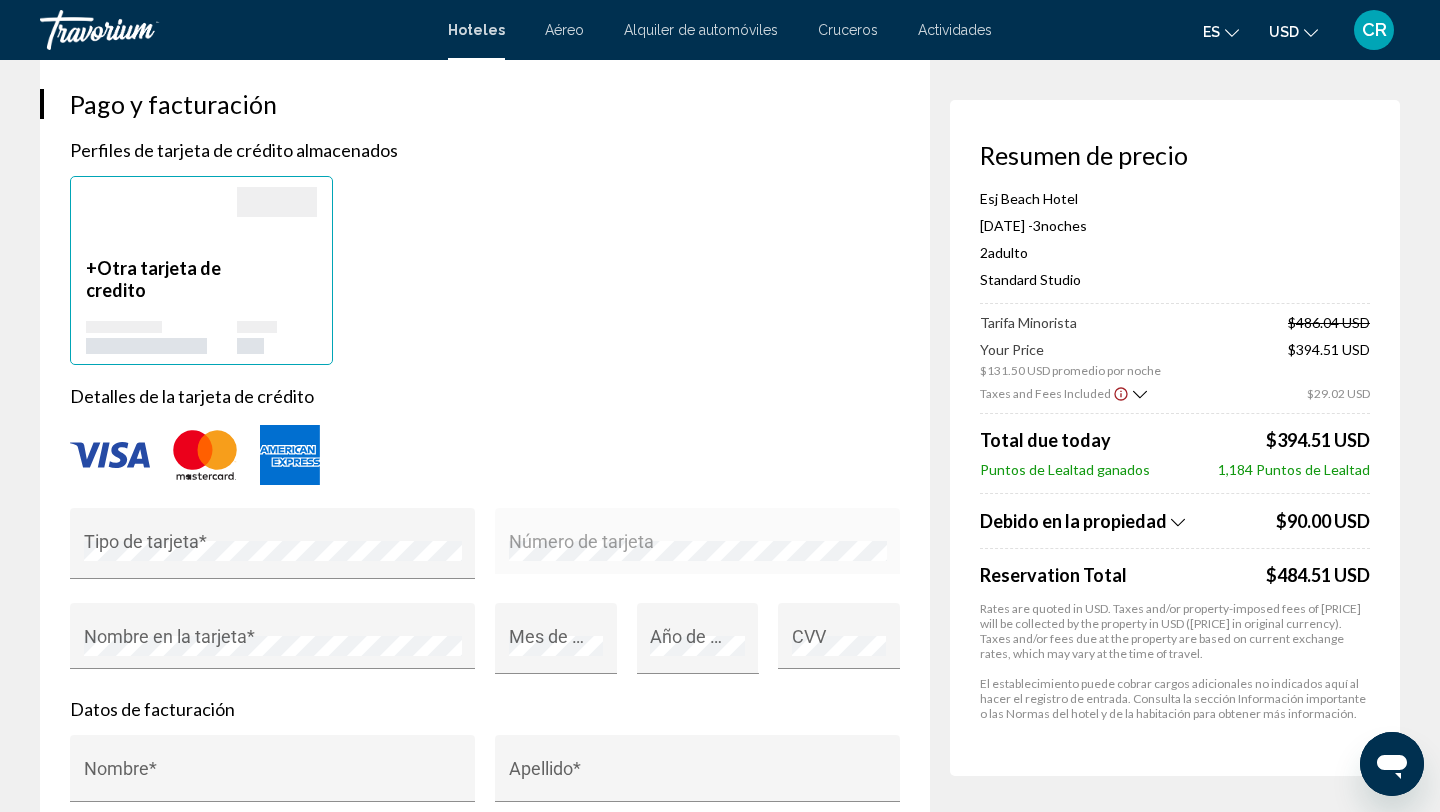 scroll, scrollTop: 1480, scrollLeft: 0, axis: vertical 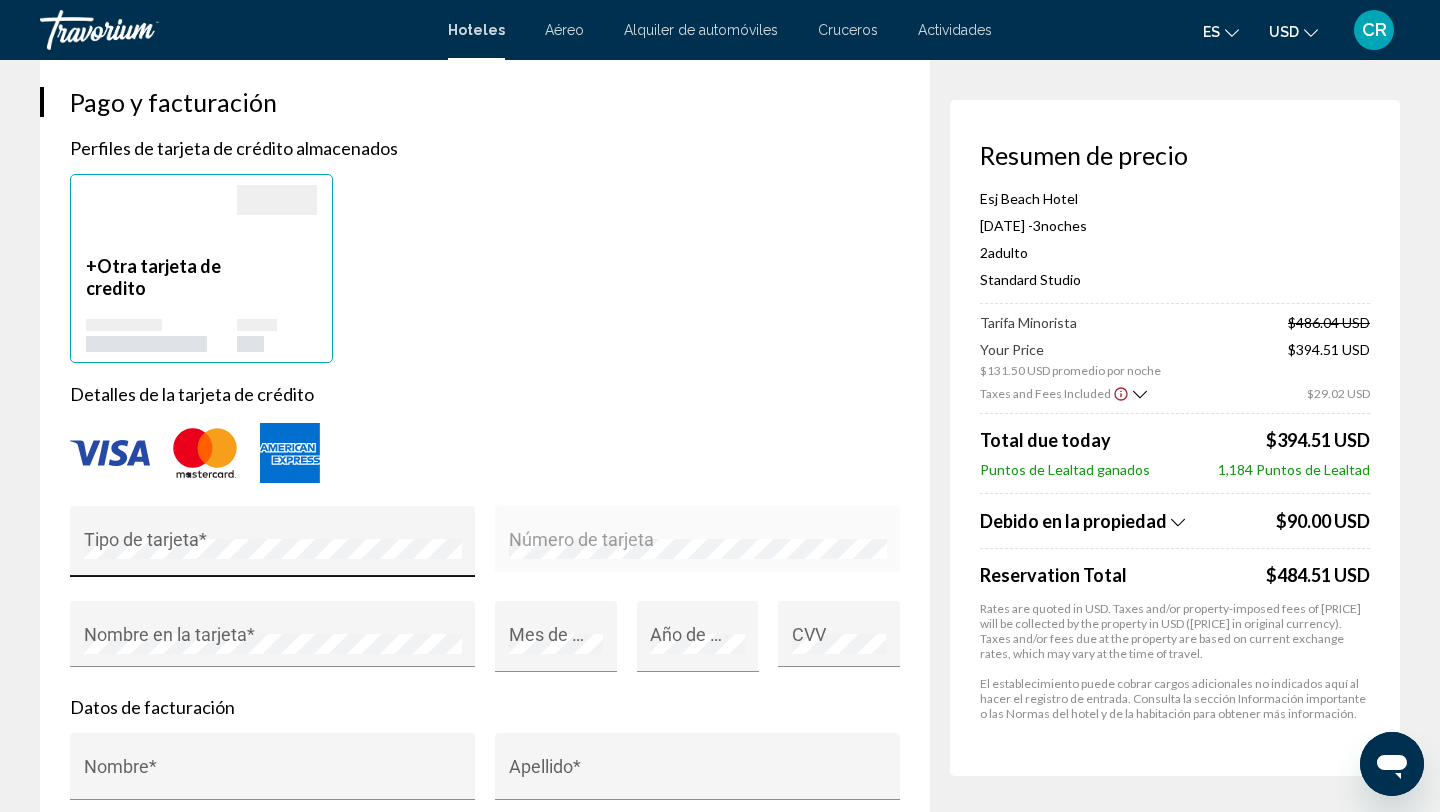 click on "Tipo de tarjeta *" at bounding box center [273, 548] 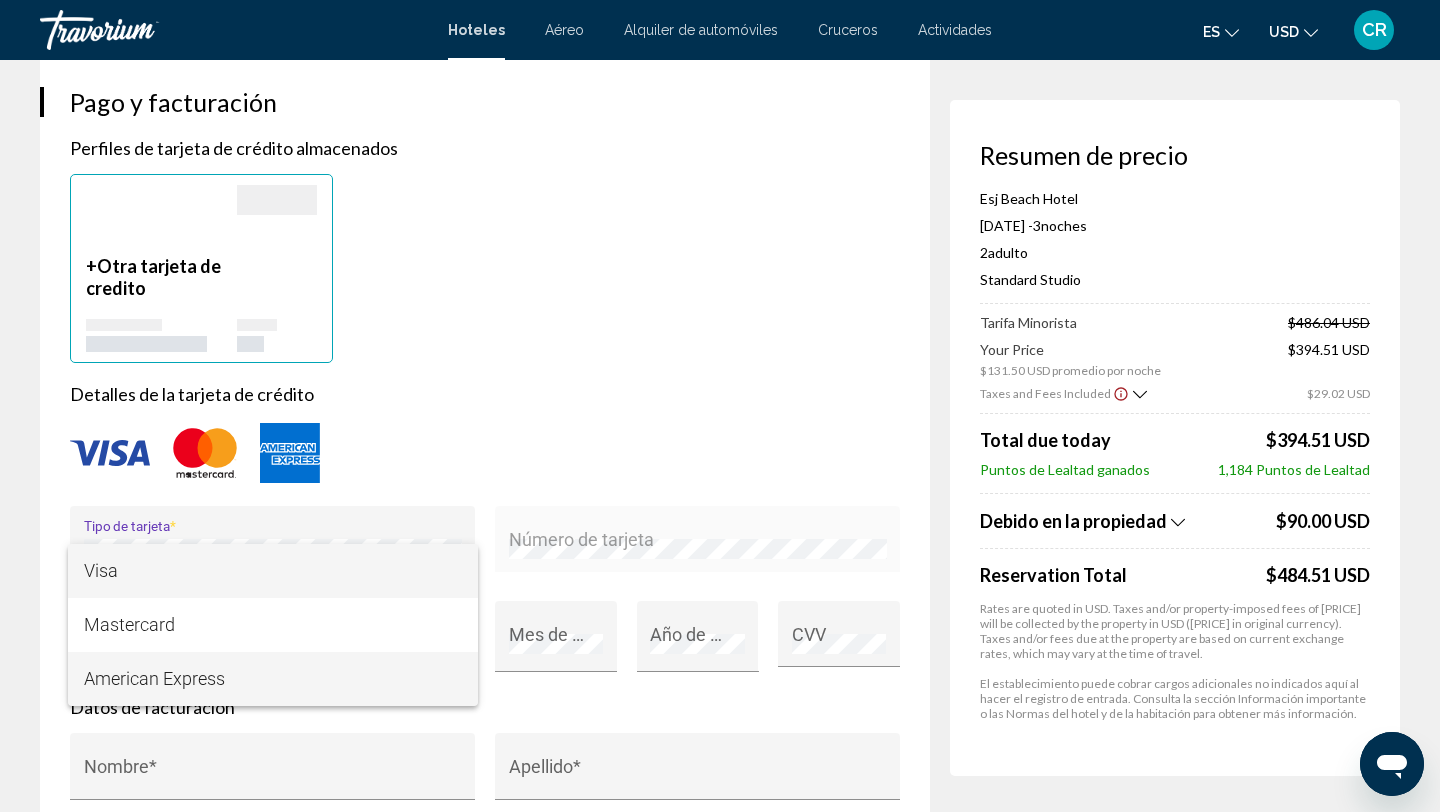 click on "American Express" at bounding box center (273, 679) 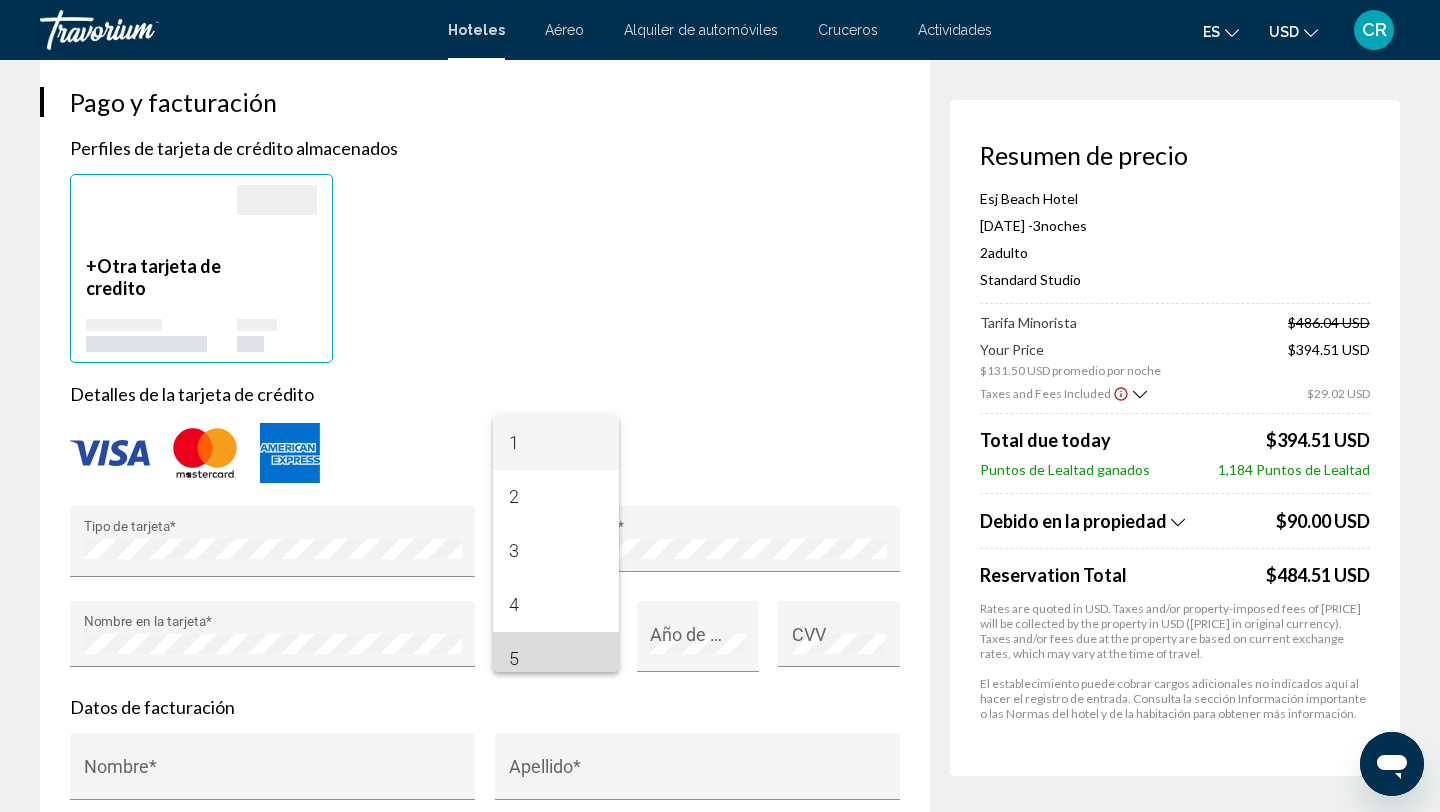 click on "5" at bounding box center (556, 659) 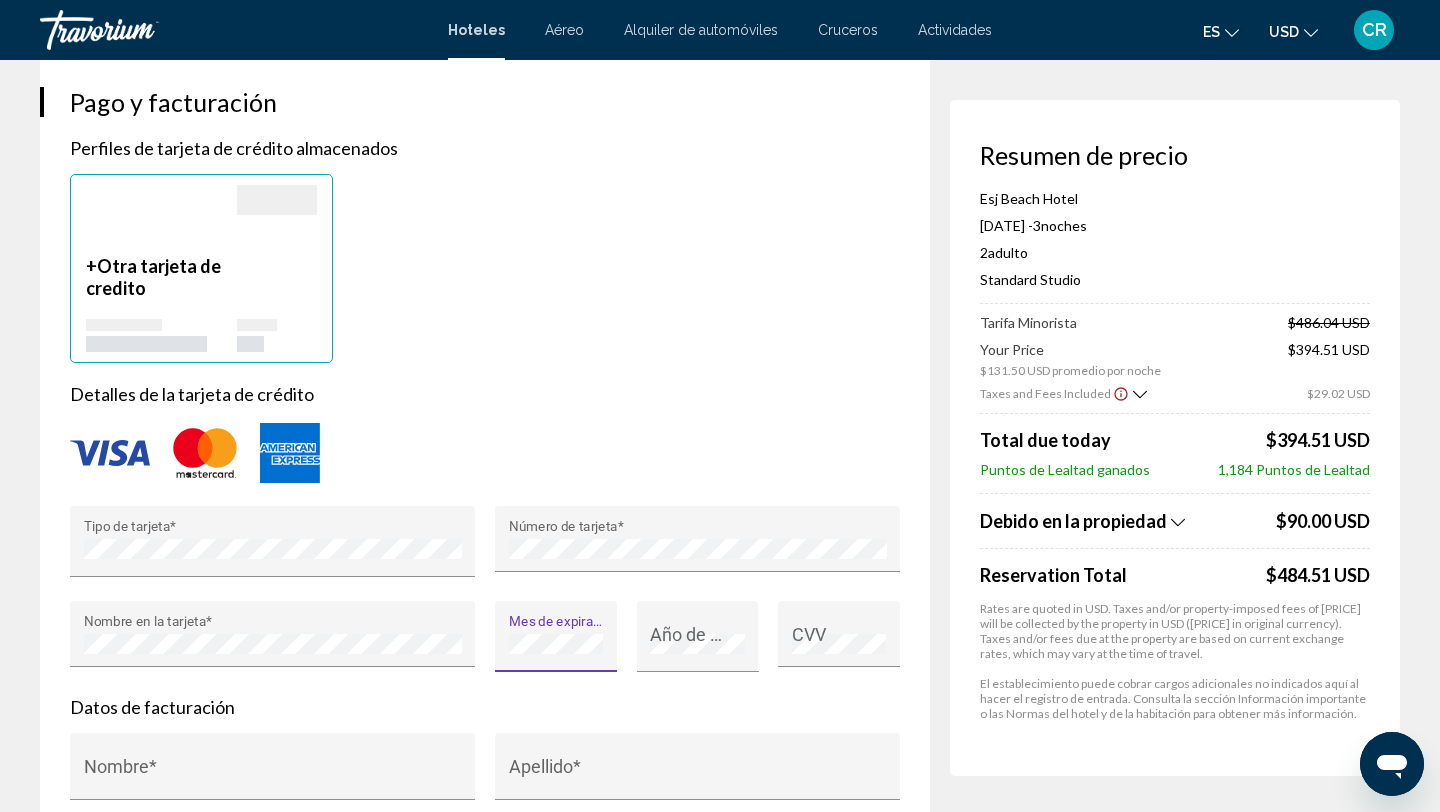 scroll, scrollTop: 14, scrollLeft: 0, axis: vertical 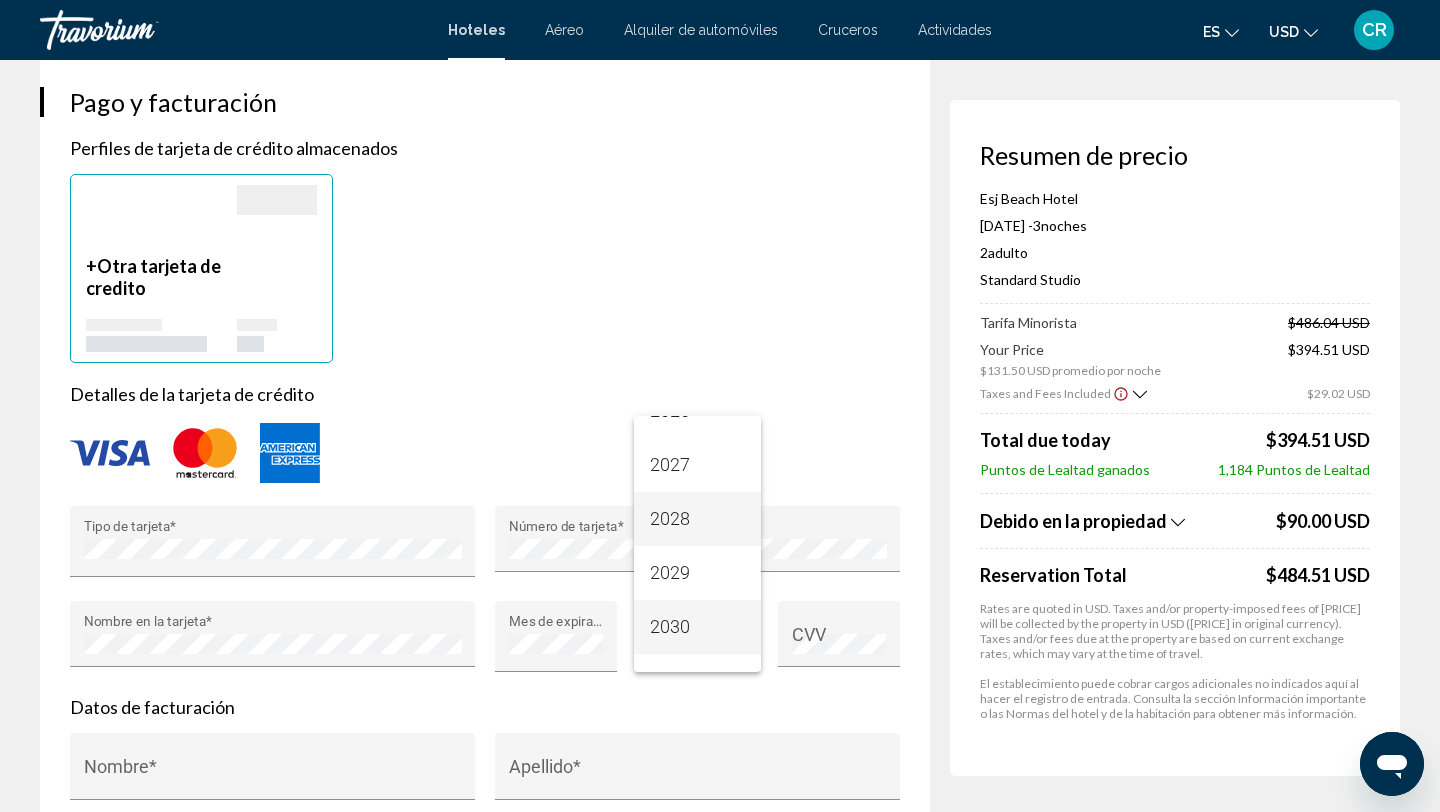 click on "2030" at bounding box center [697, 627] 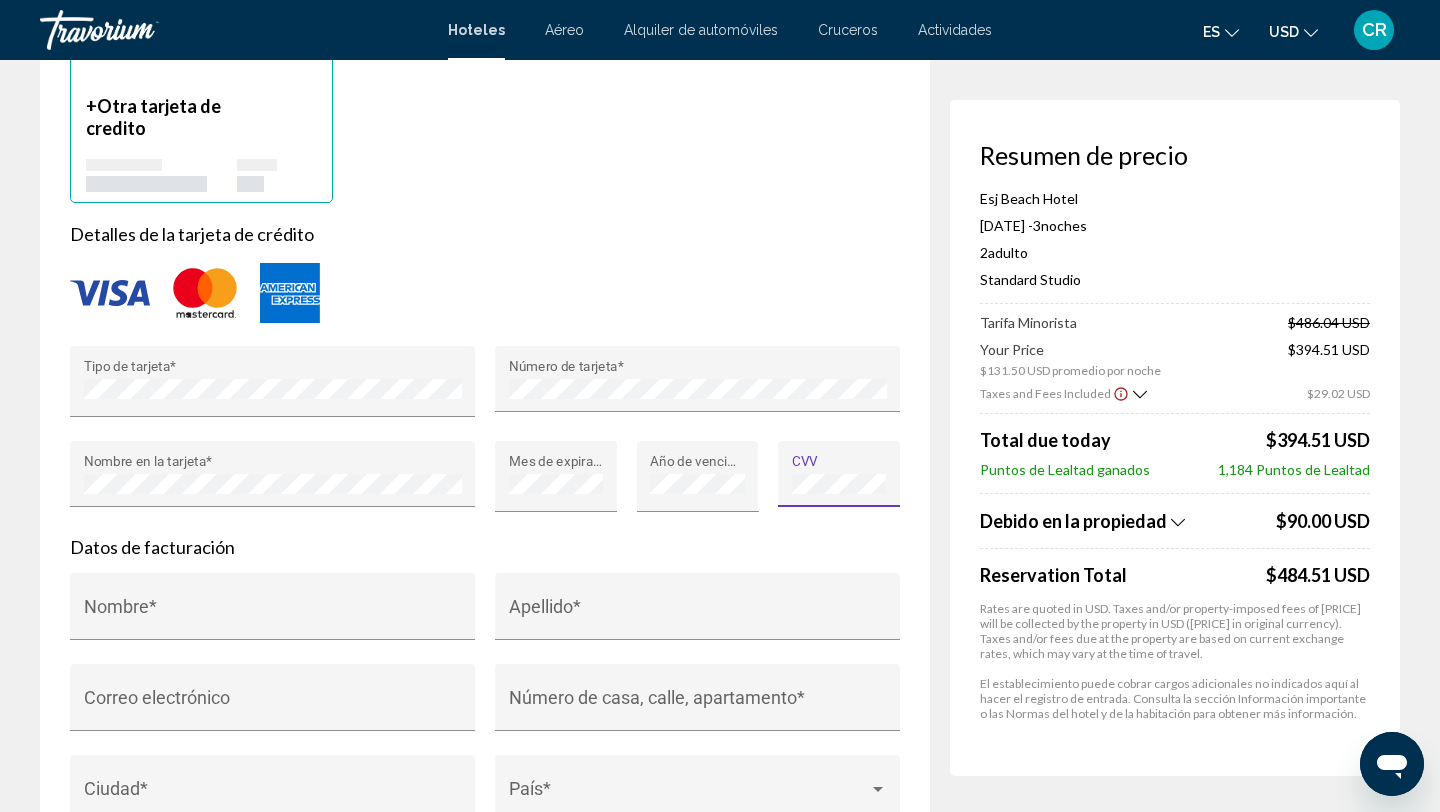 scroll, scrollTop: 1653, scrollLeft: 0, axis: vertical 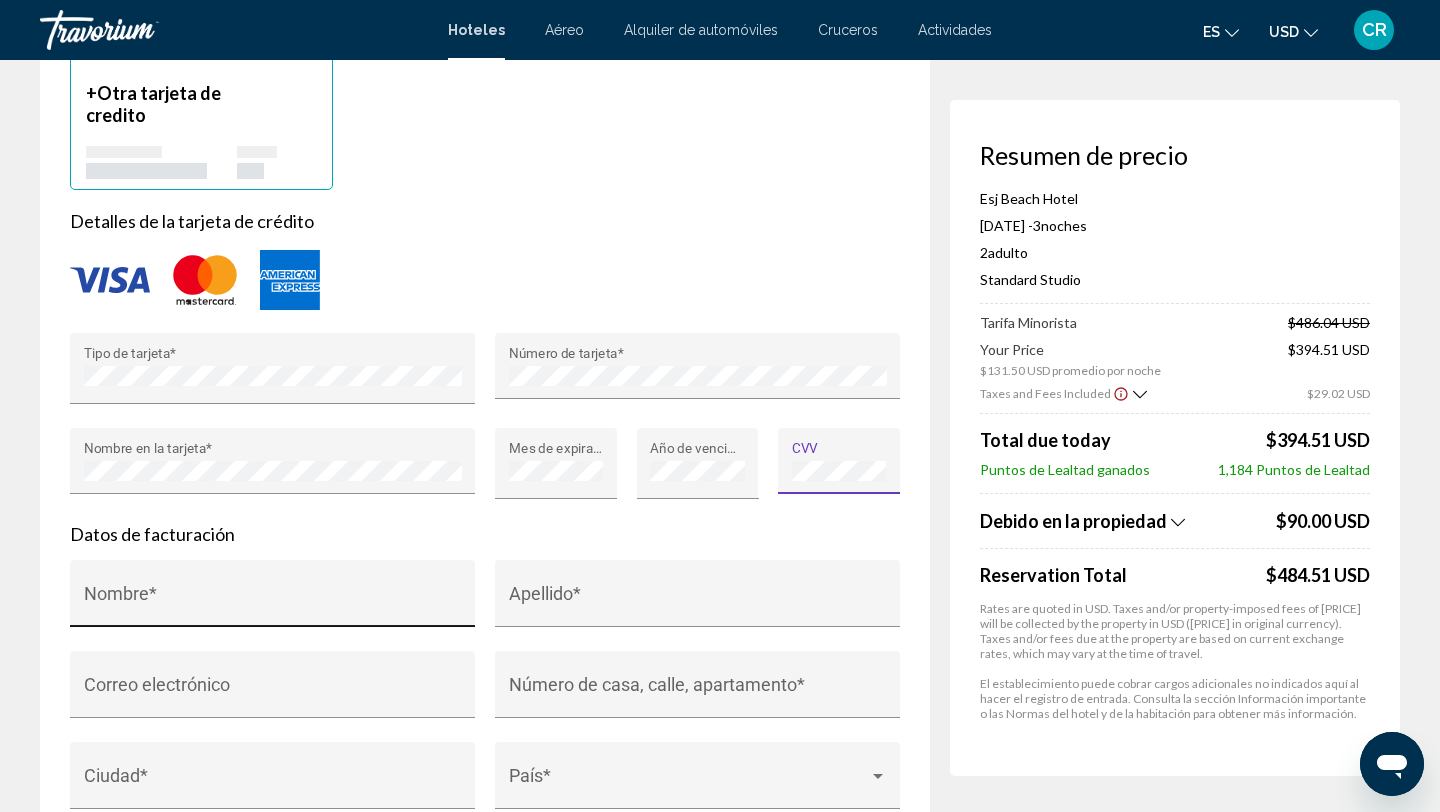 click on "Nombre *" at bounding box center [273, 599] 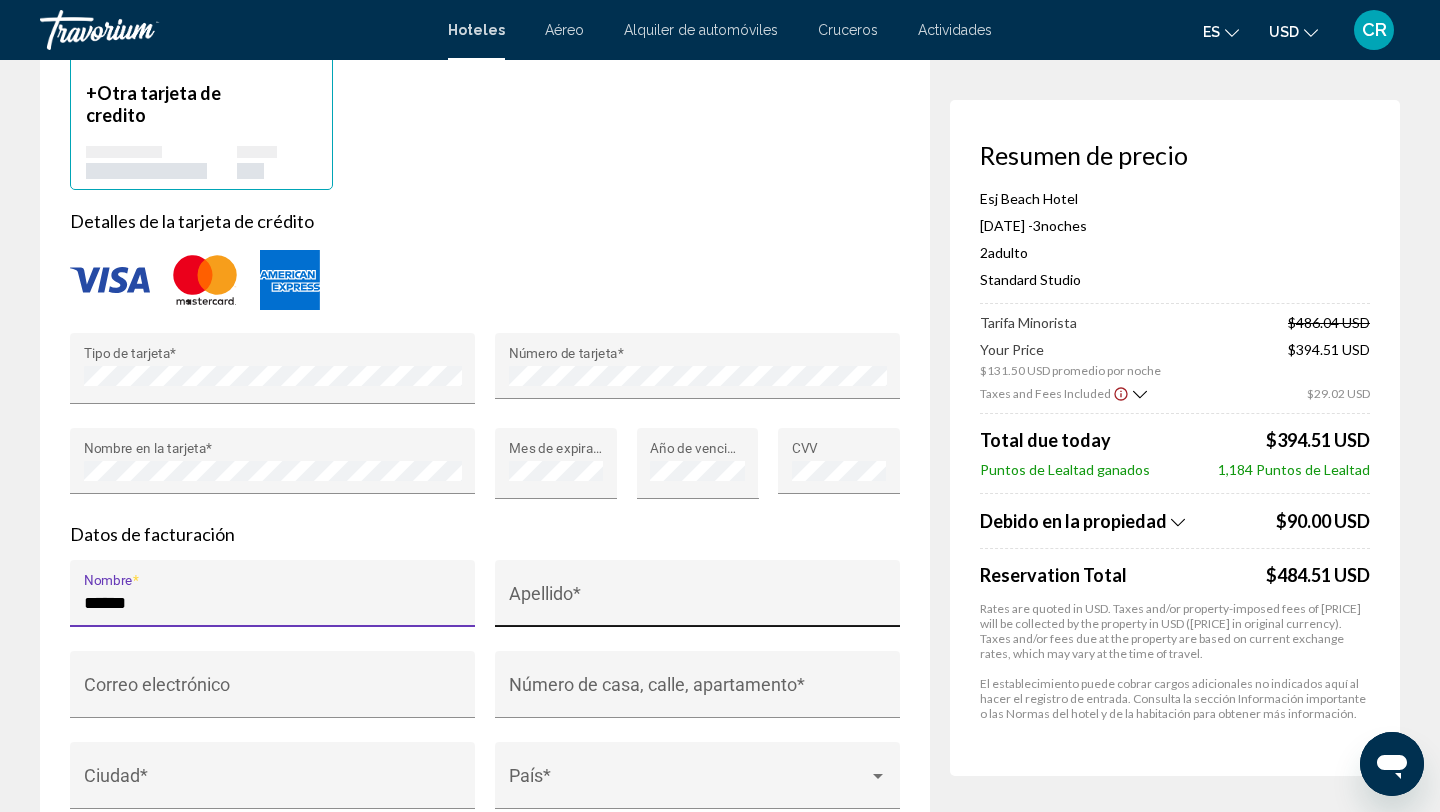 type on "******" 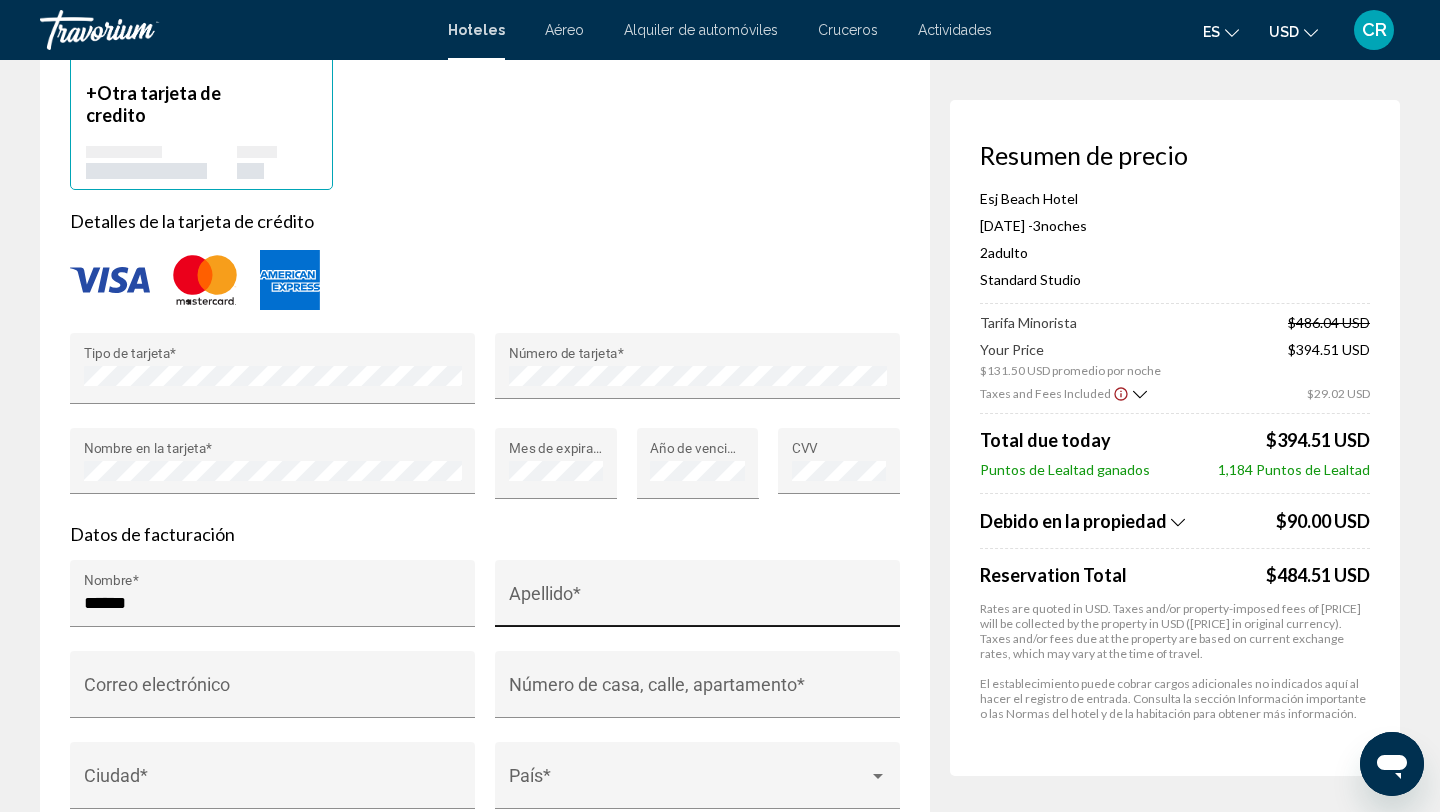click on "Apellido *" at bounding box center [698, 599] 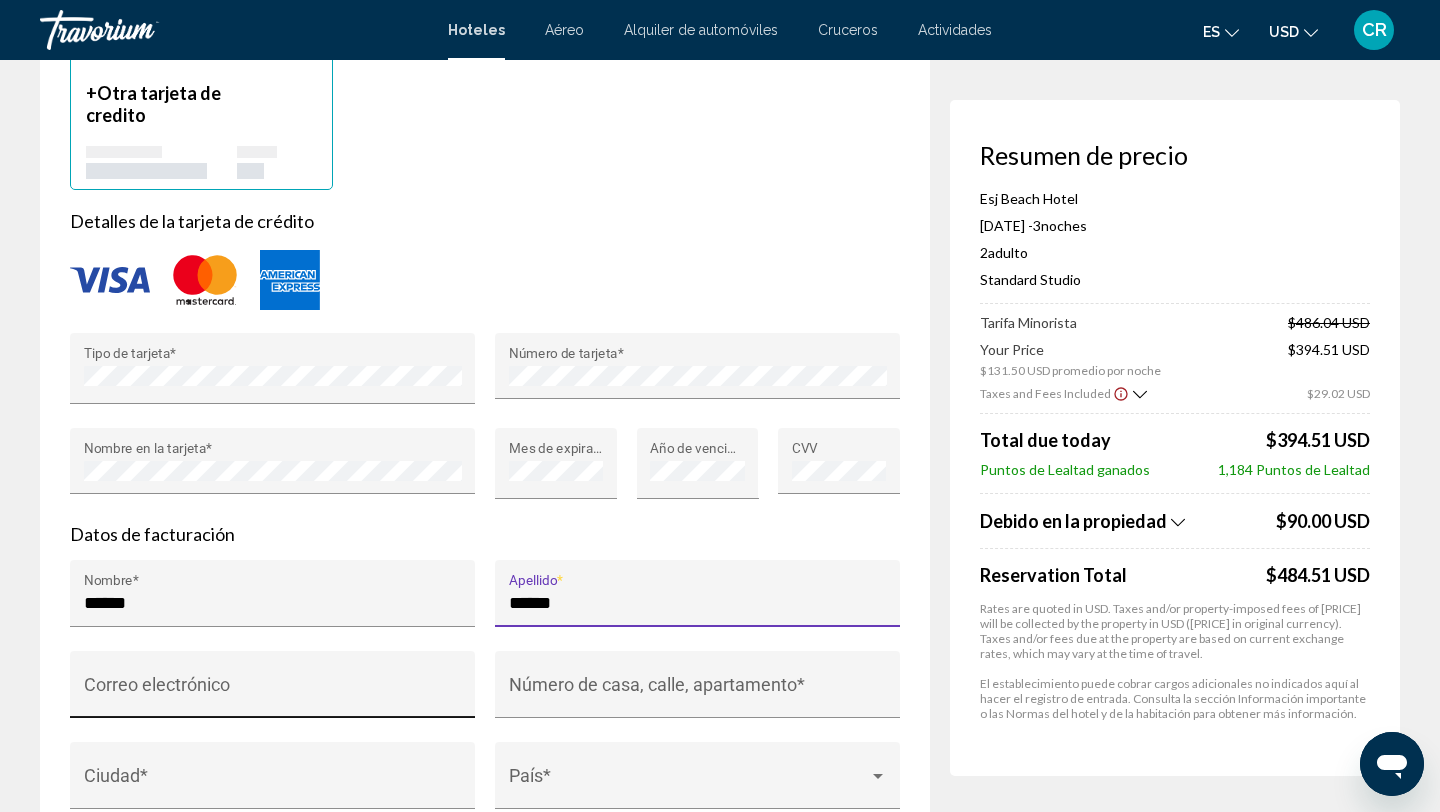 type on "******" 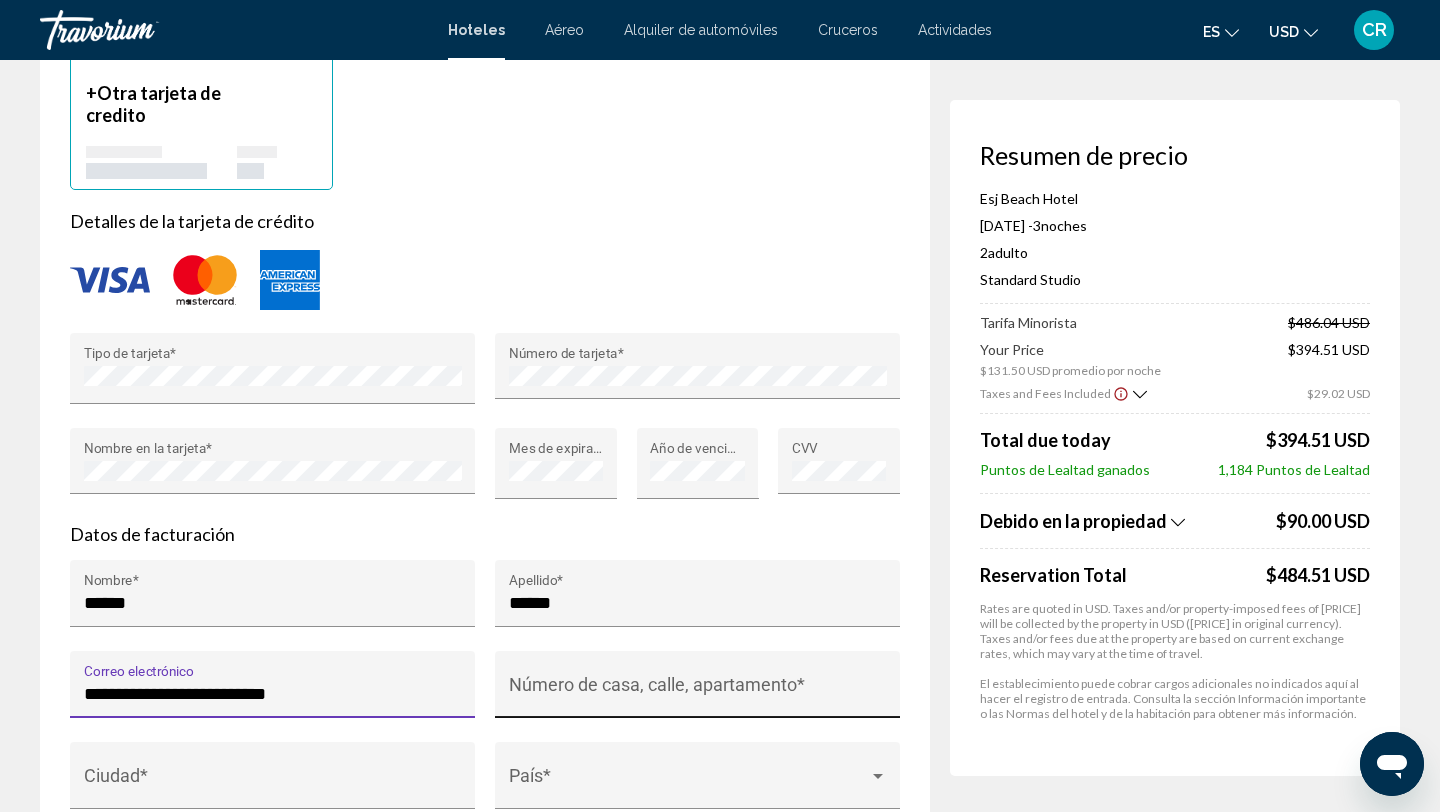 type on "**********" 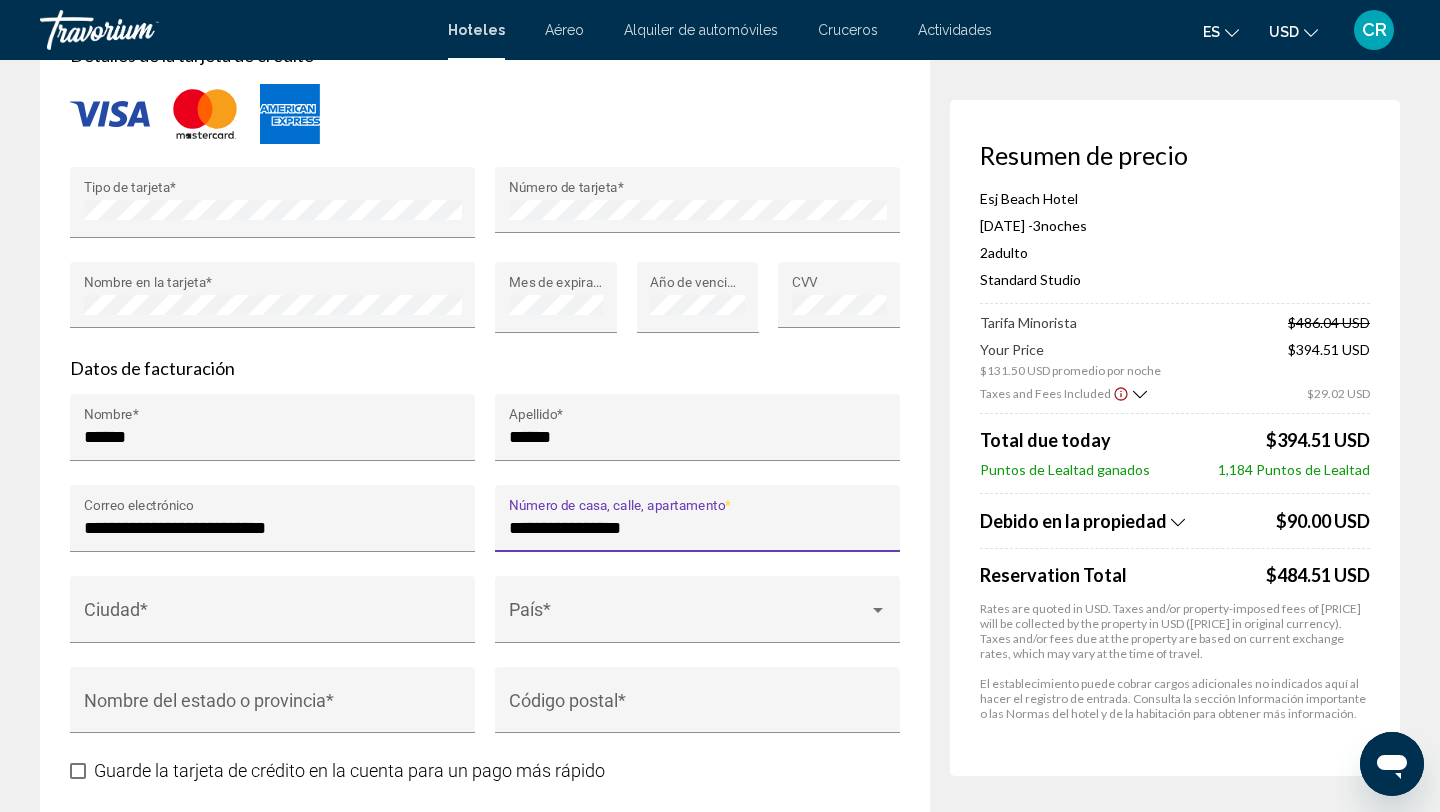 scroll, scrollTop: 1821, scrollLeft: 0, axis: vertical 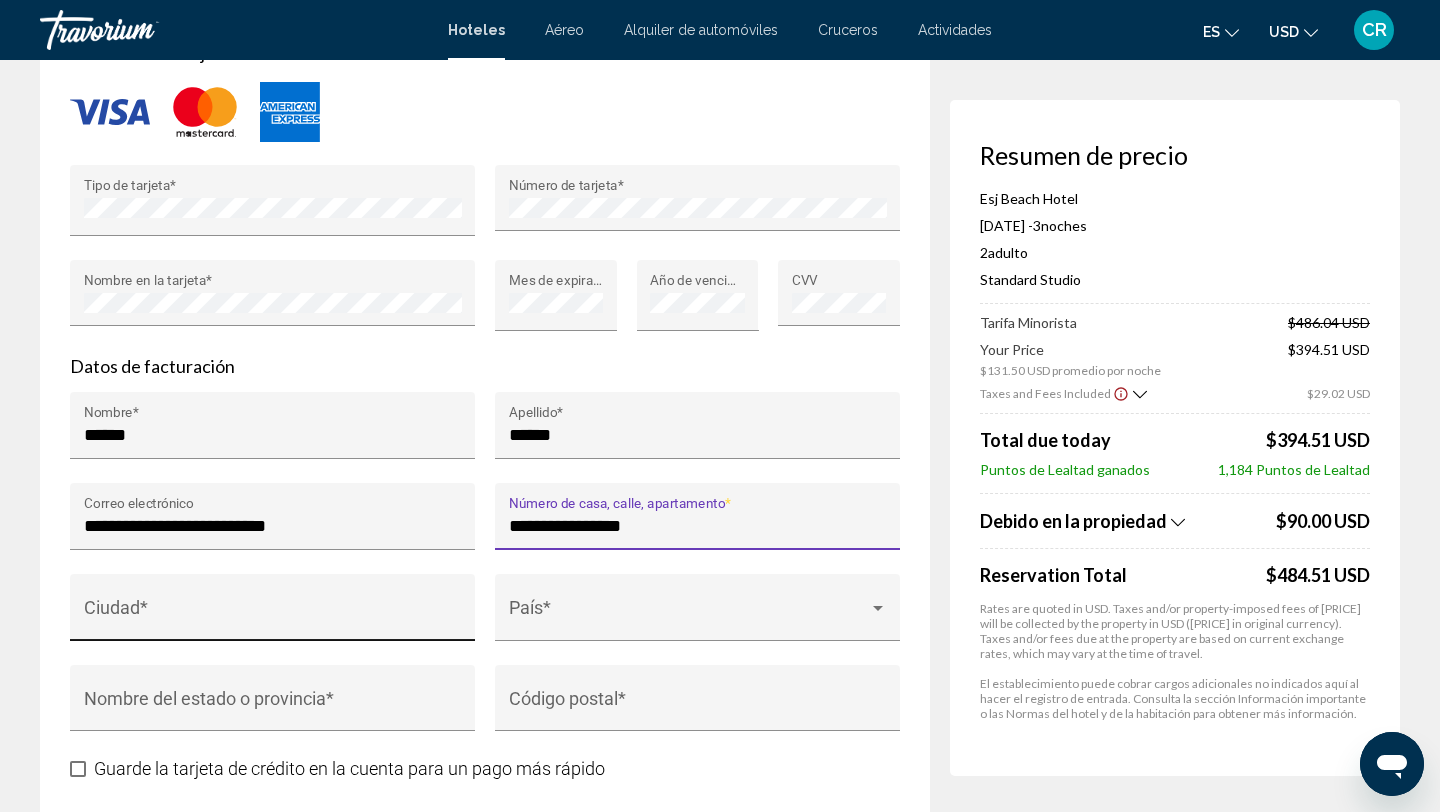 type on "**********" 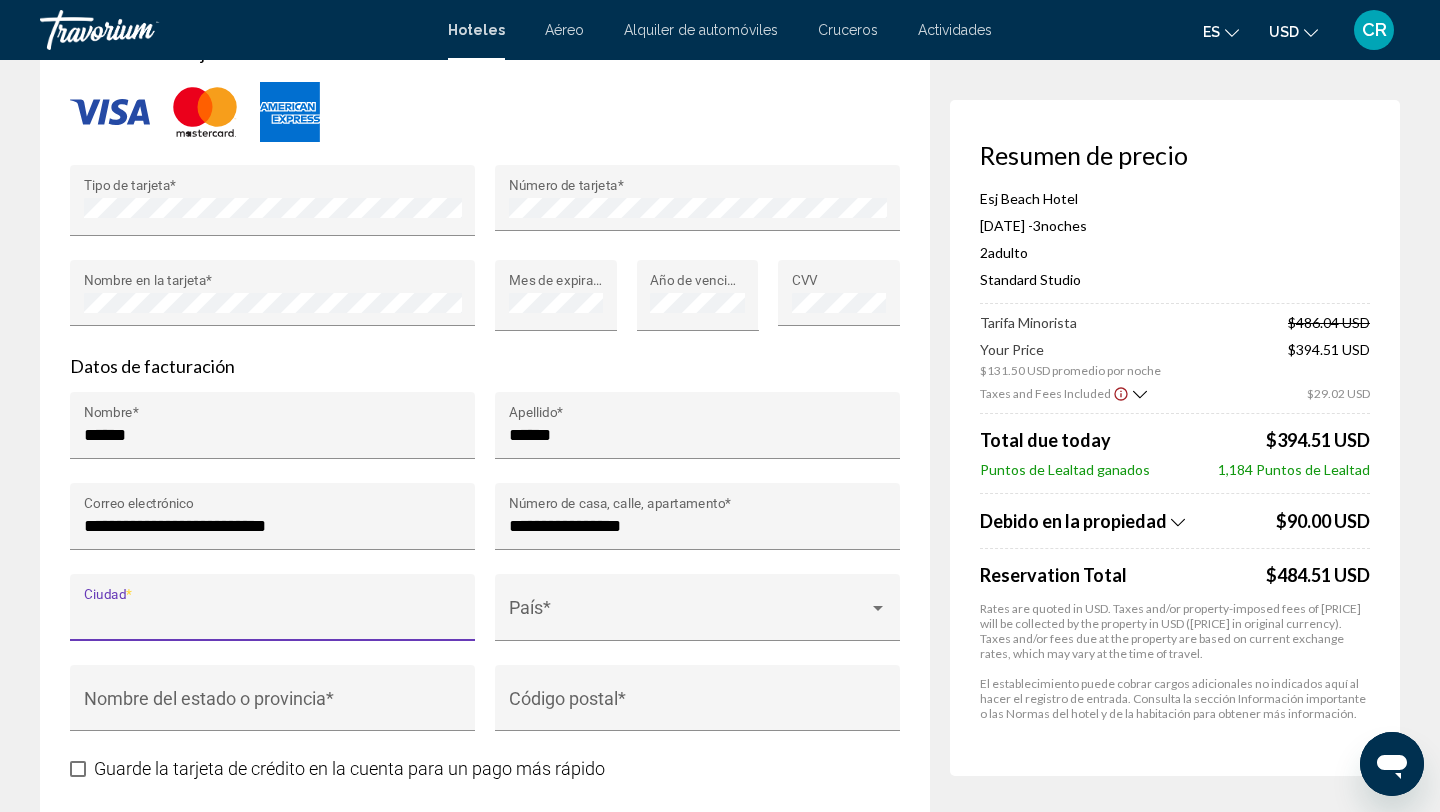 click on "[CITY] *" at bounding box center (273, 617) 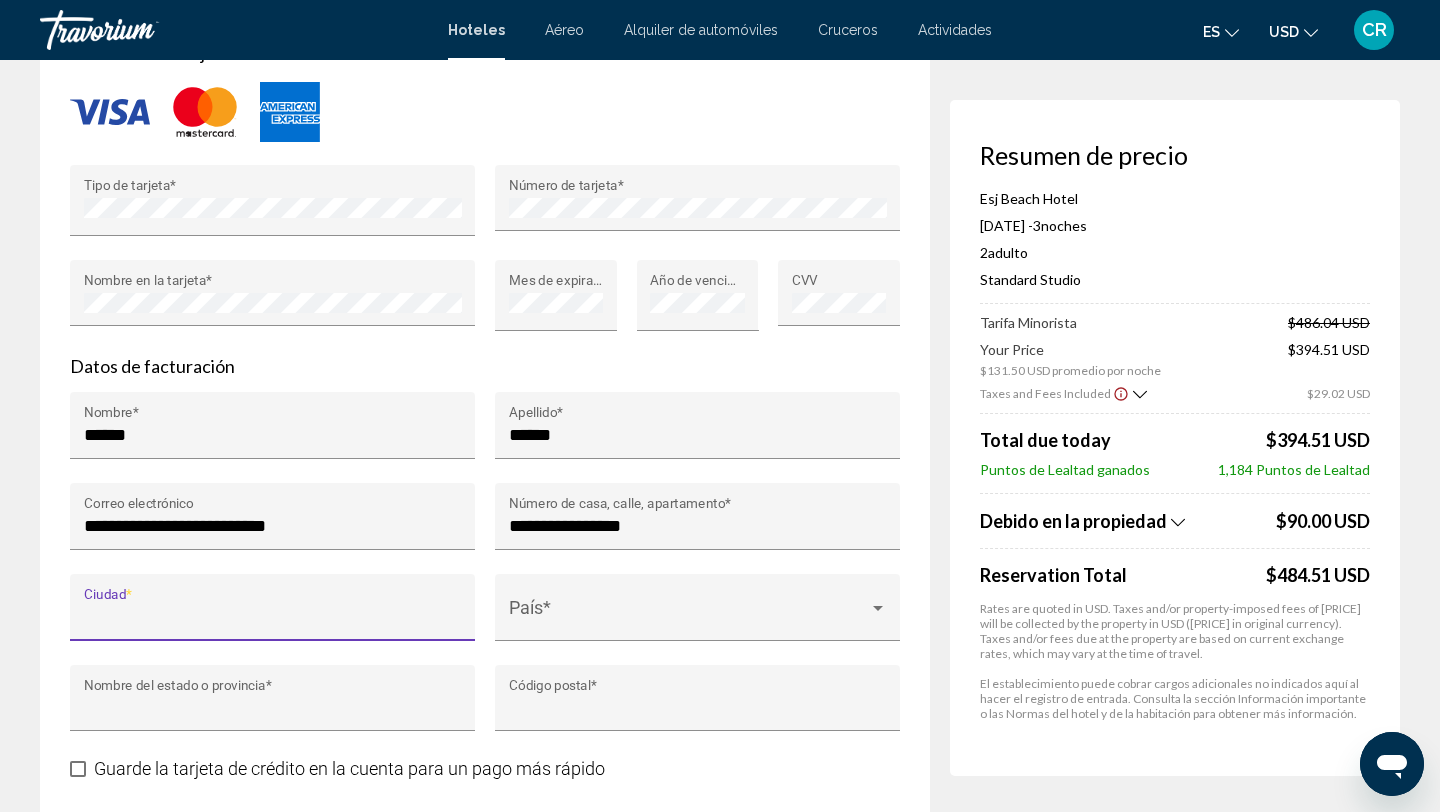 type on "*****" 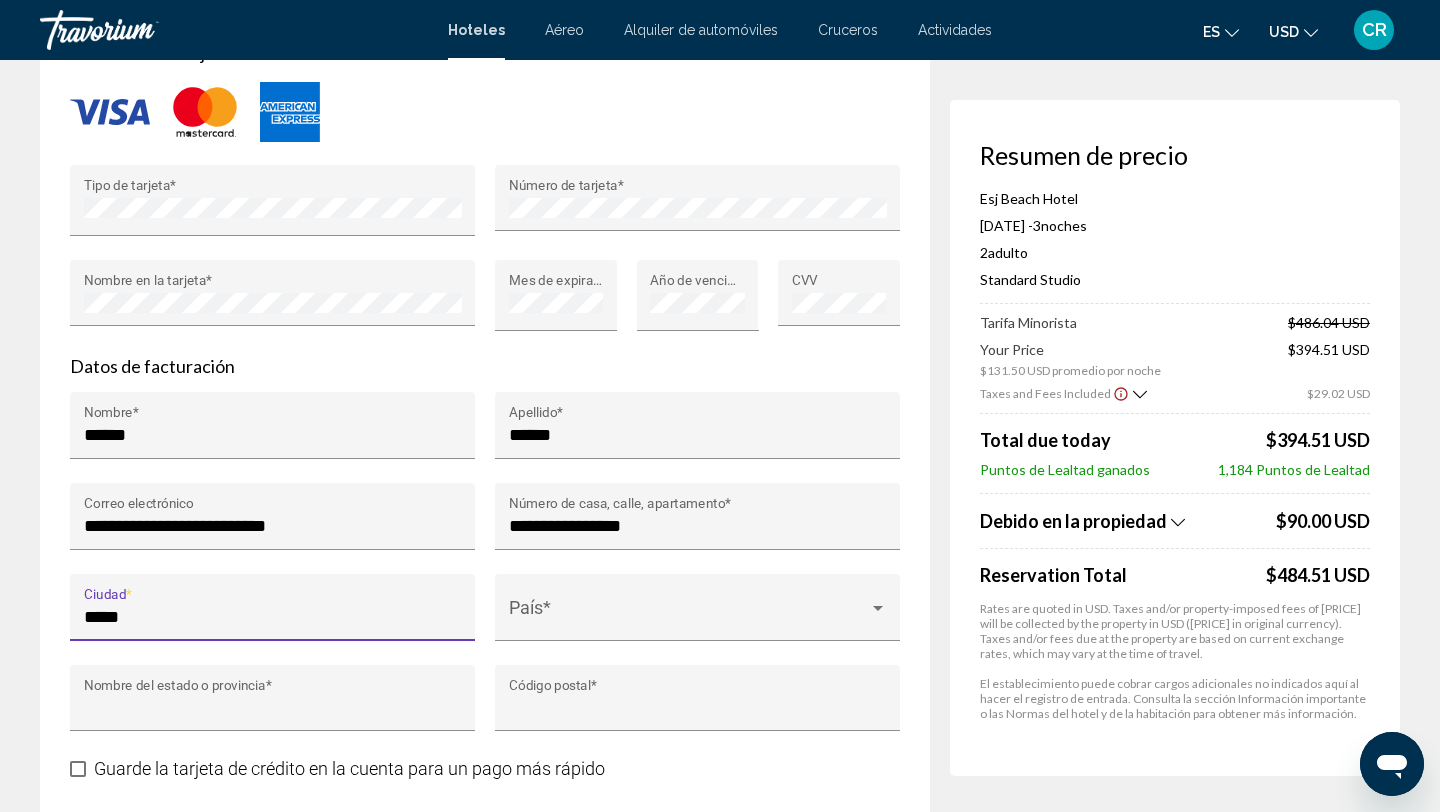 type on "*******" 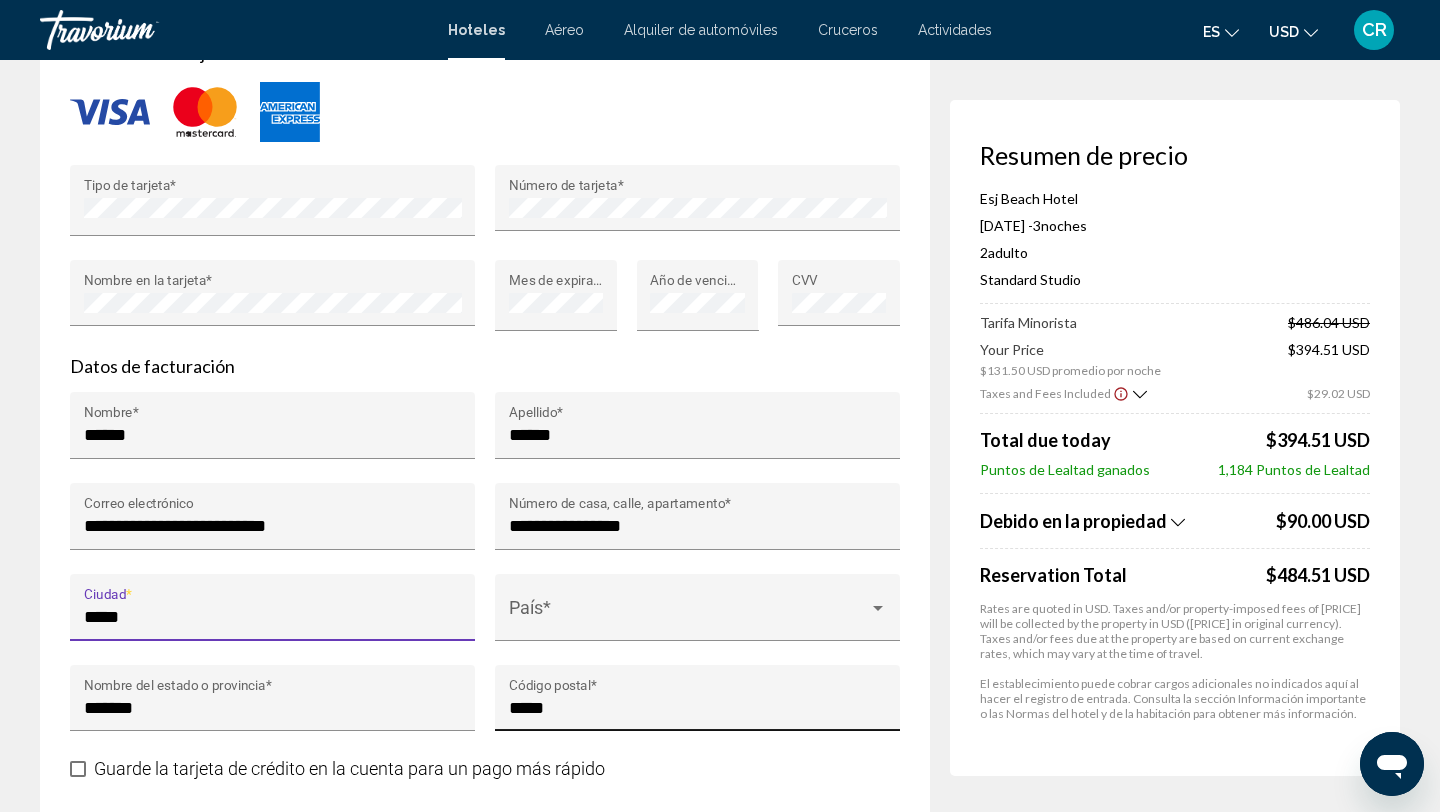 click on "*****" at bounding box center [698, 708] 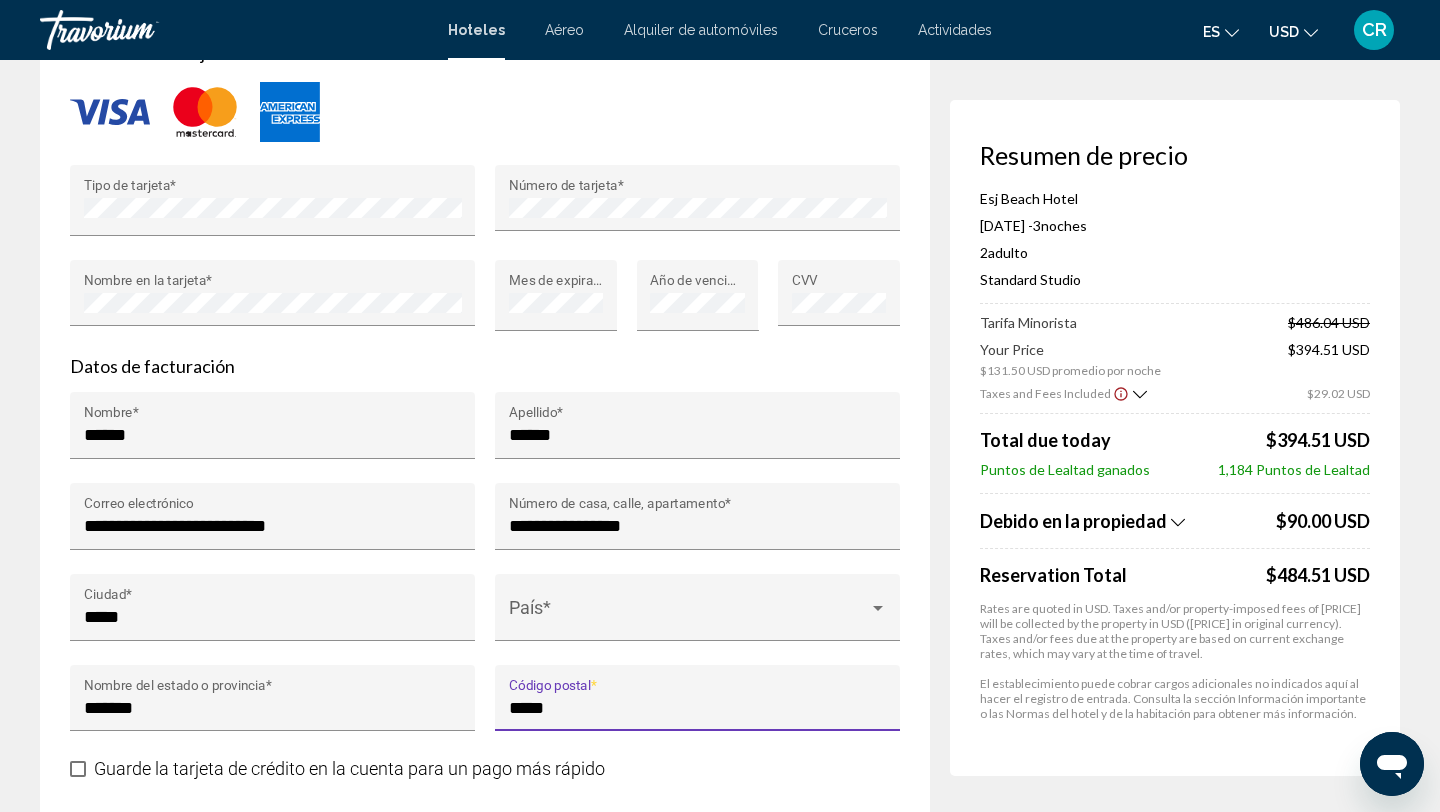 type on "*****" 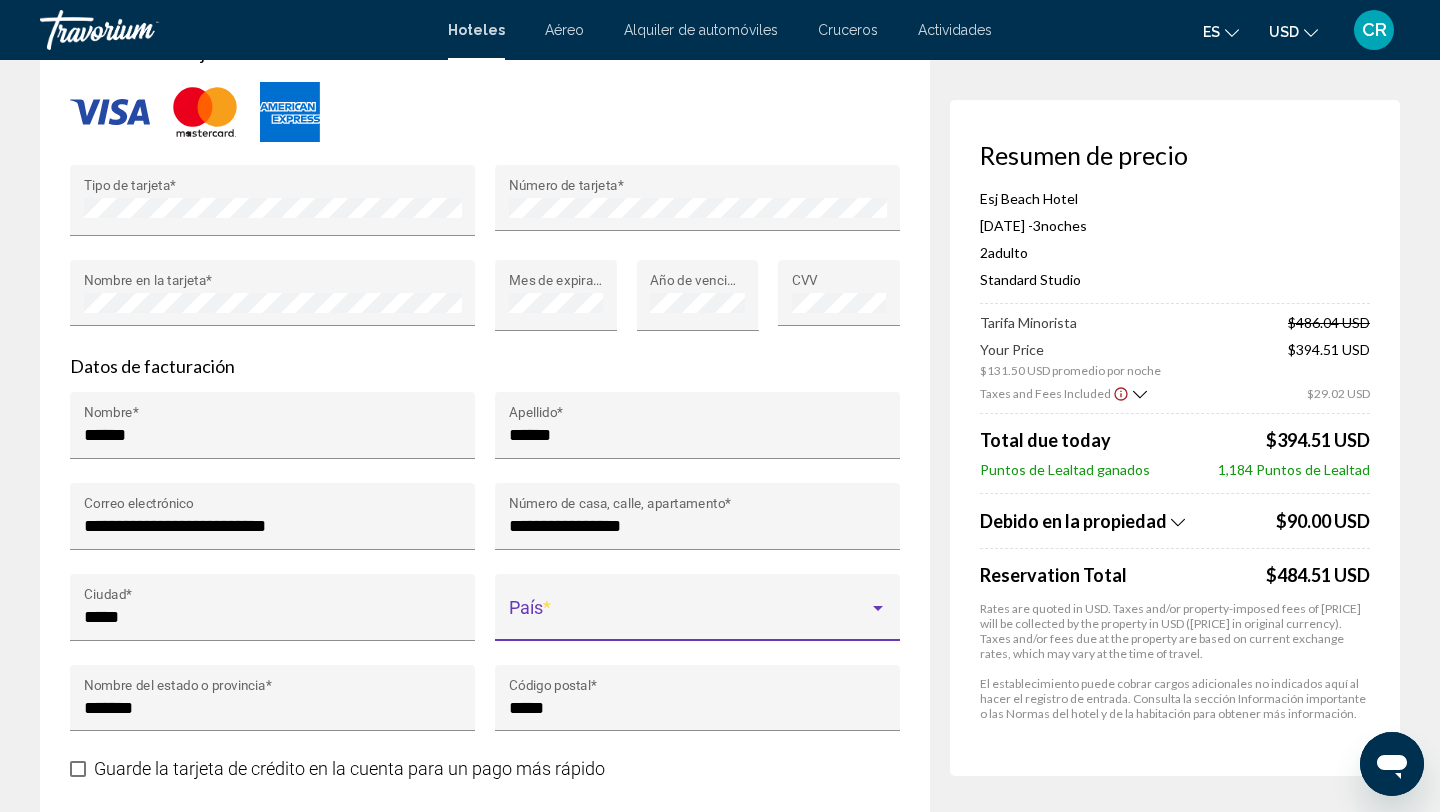 click at bounding box center [689, 617] 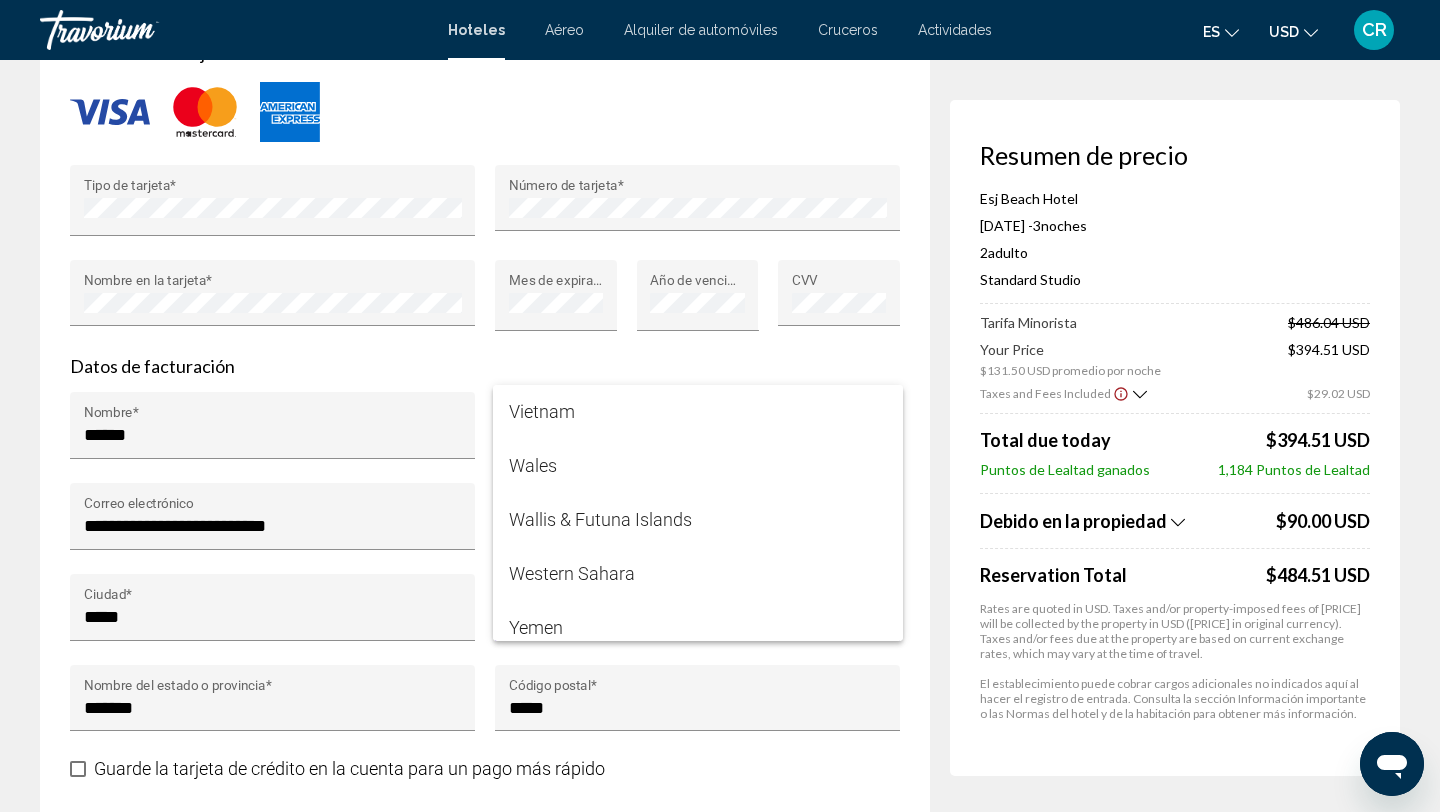 scroll, scrollTop: 13676, scrollLeft: 0, axis: vertical 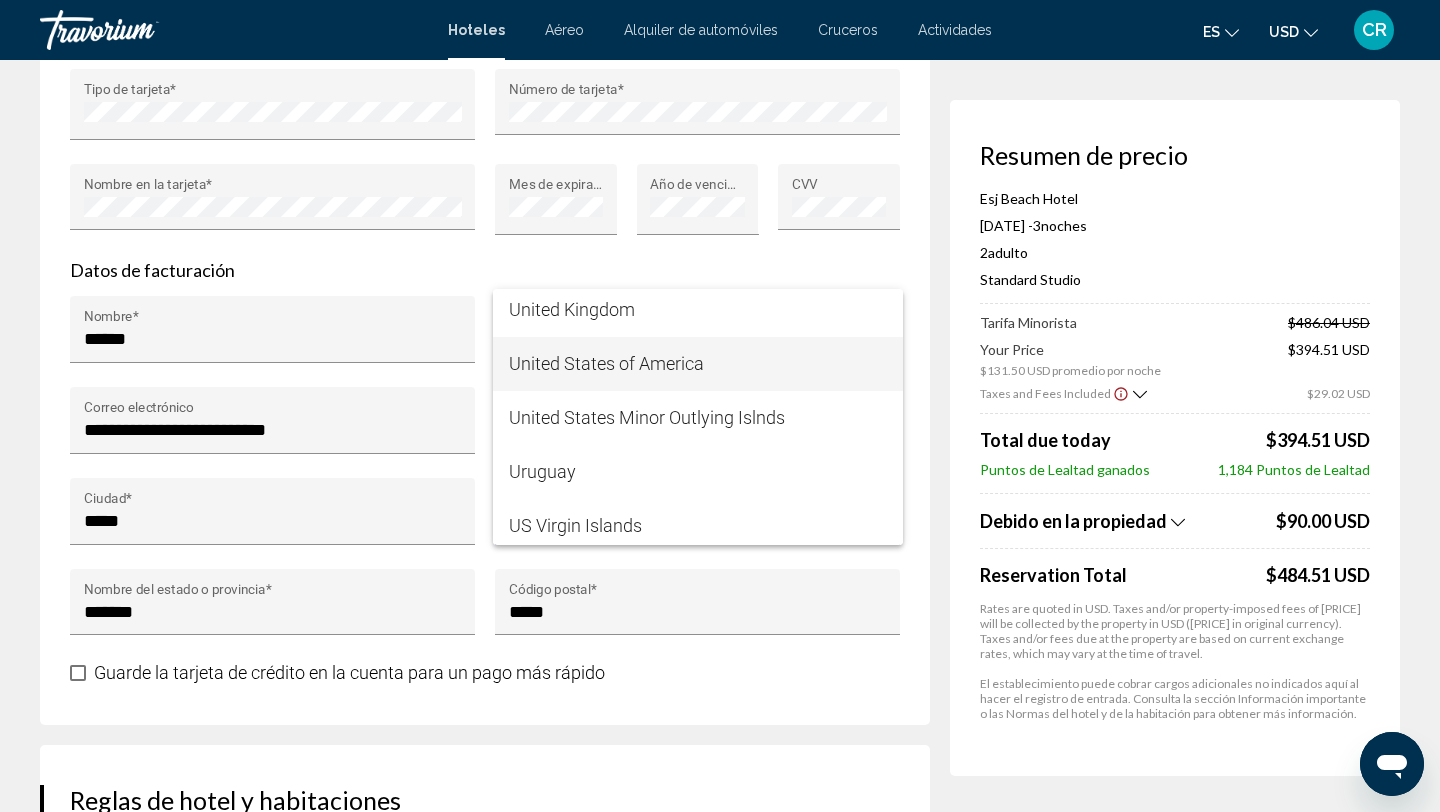 click on "United States of America" at bounding box center (698, 364) 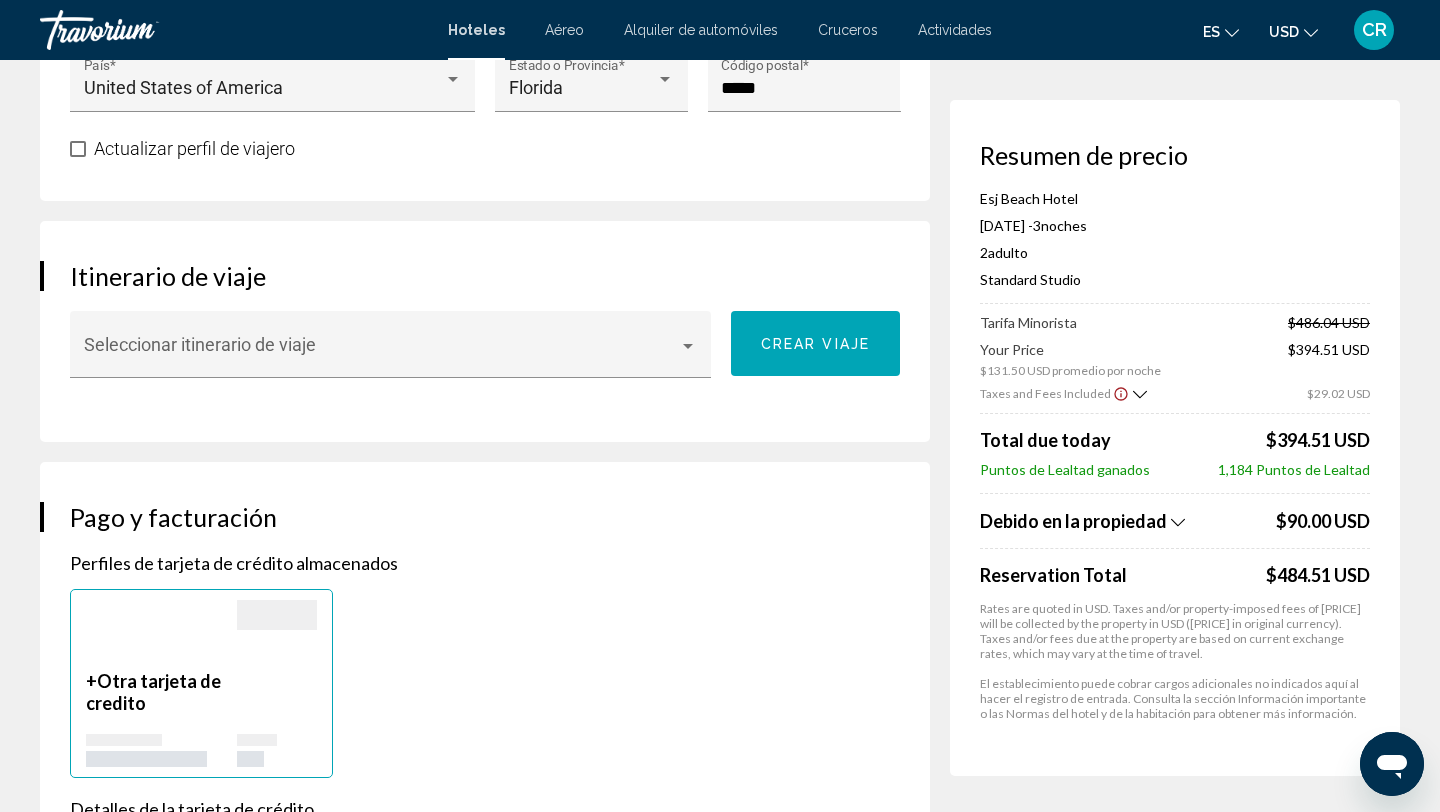 scroll, scrollTop: 1060, scrollLeft: 0, axis: vertical 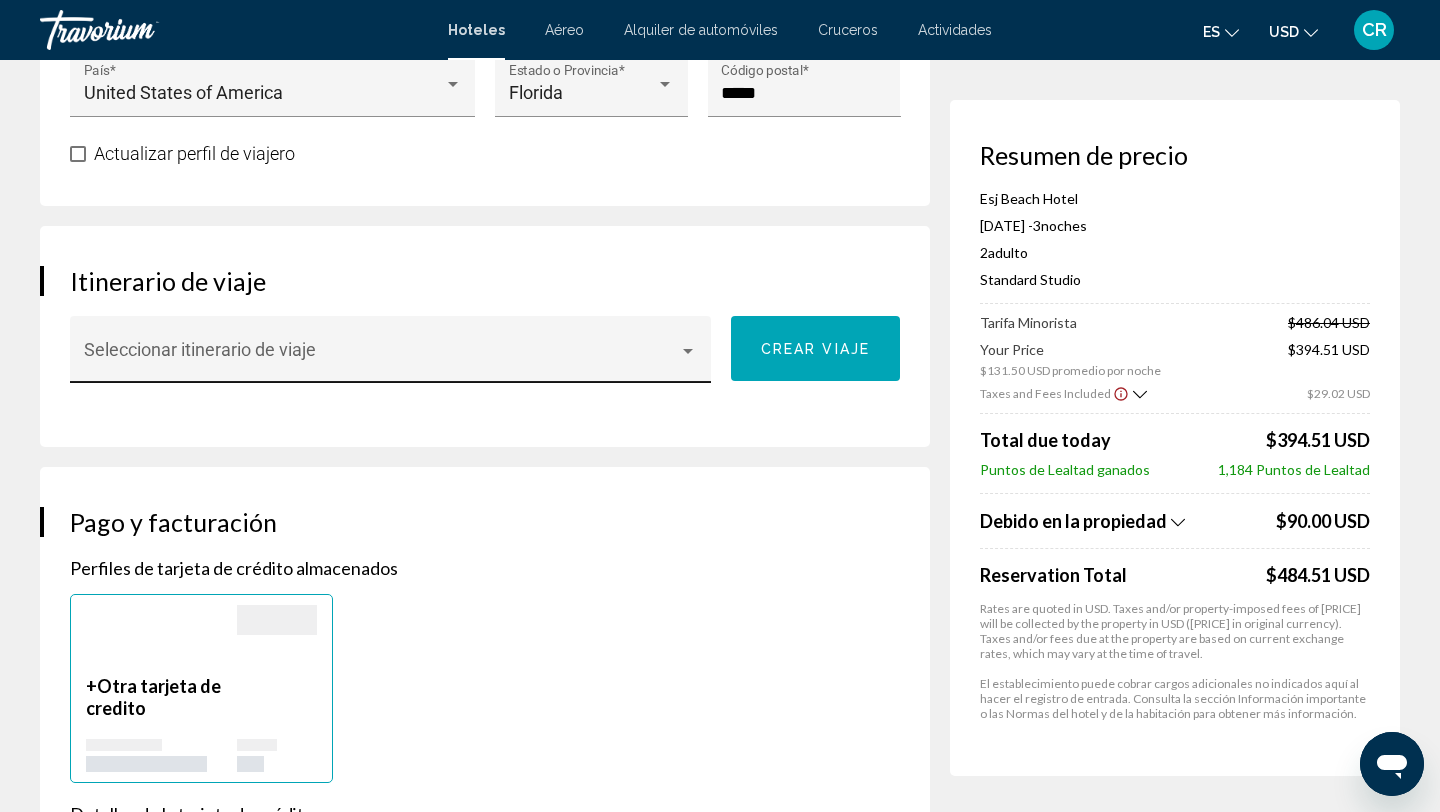 click at bounding box center (382, 359) 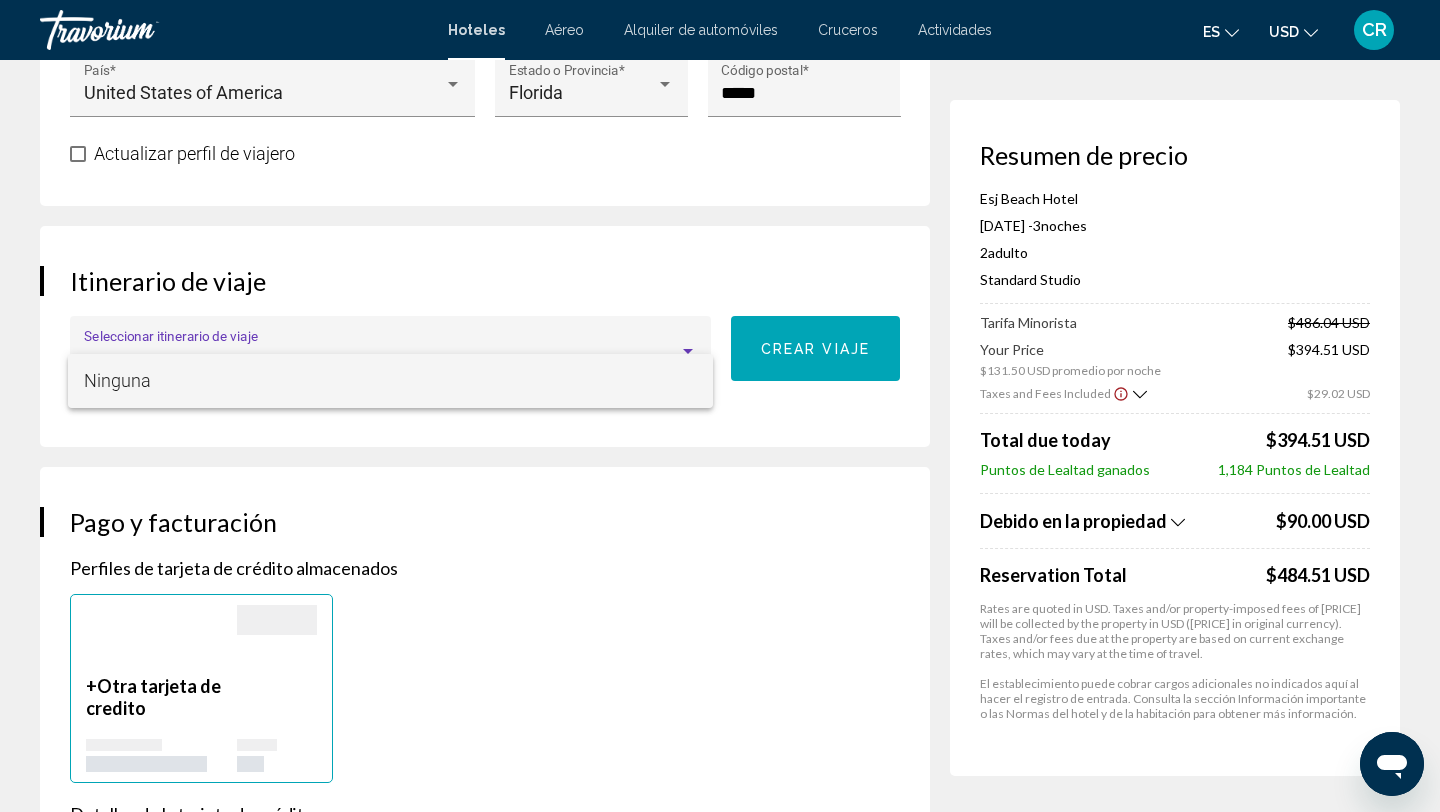 click at bounding box center [720, 406] 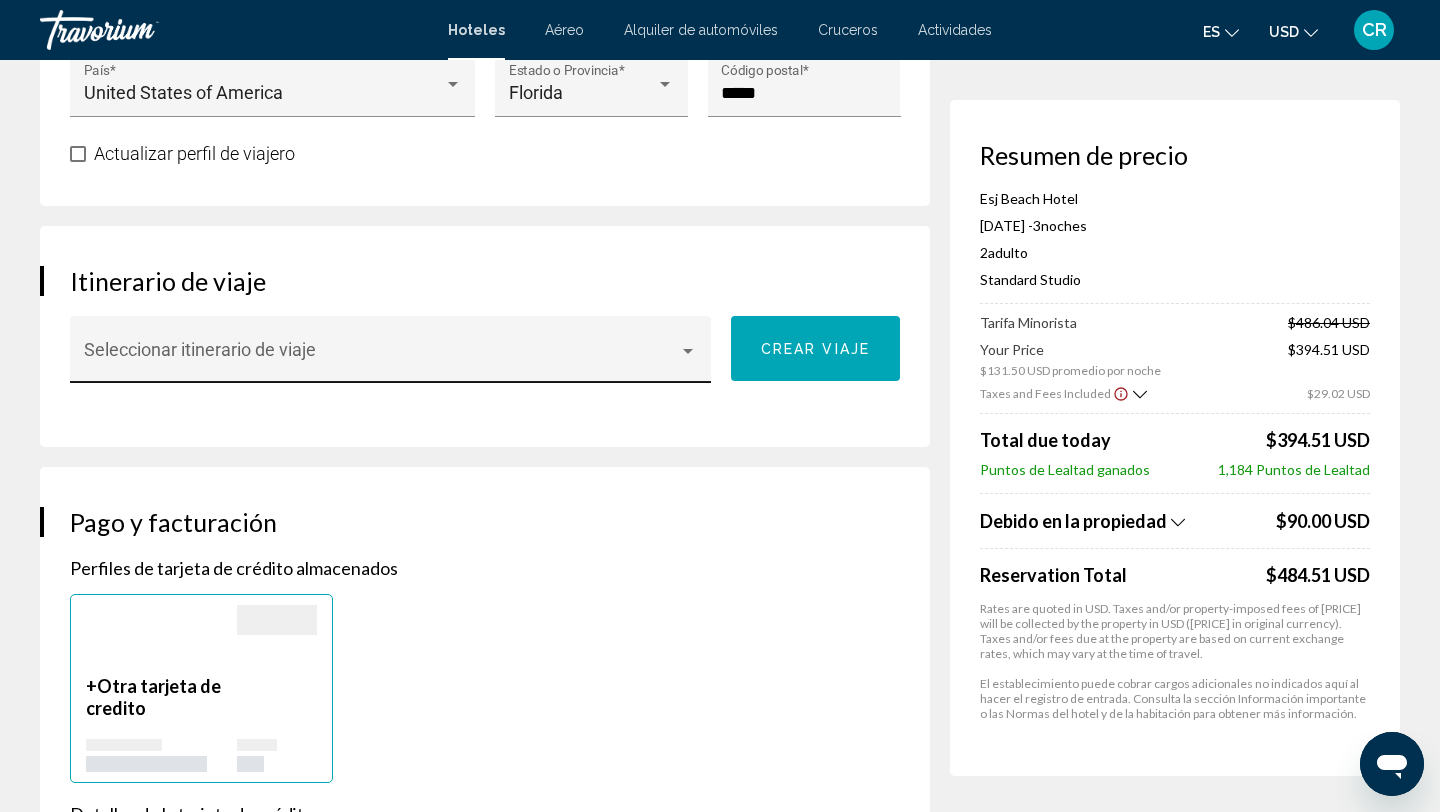 click on "Seleccionar itinerario de viaje" at bounding box center [391, 356] 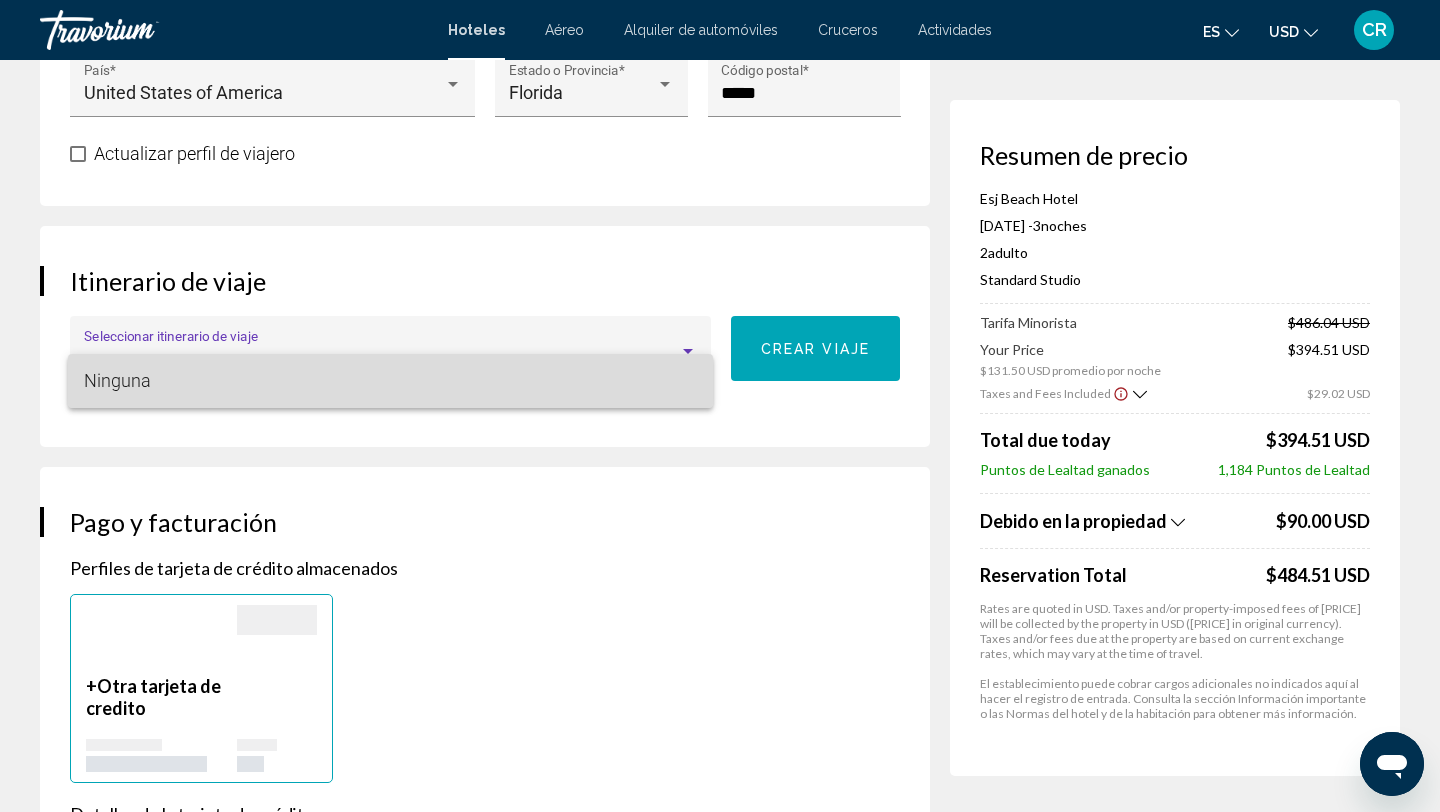 click on "Ninguna" at bounding box center (390, 381) 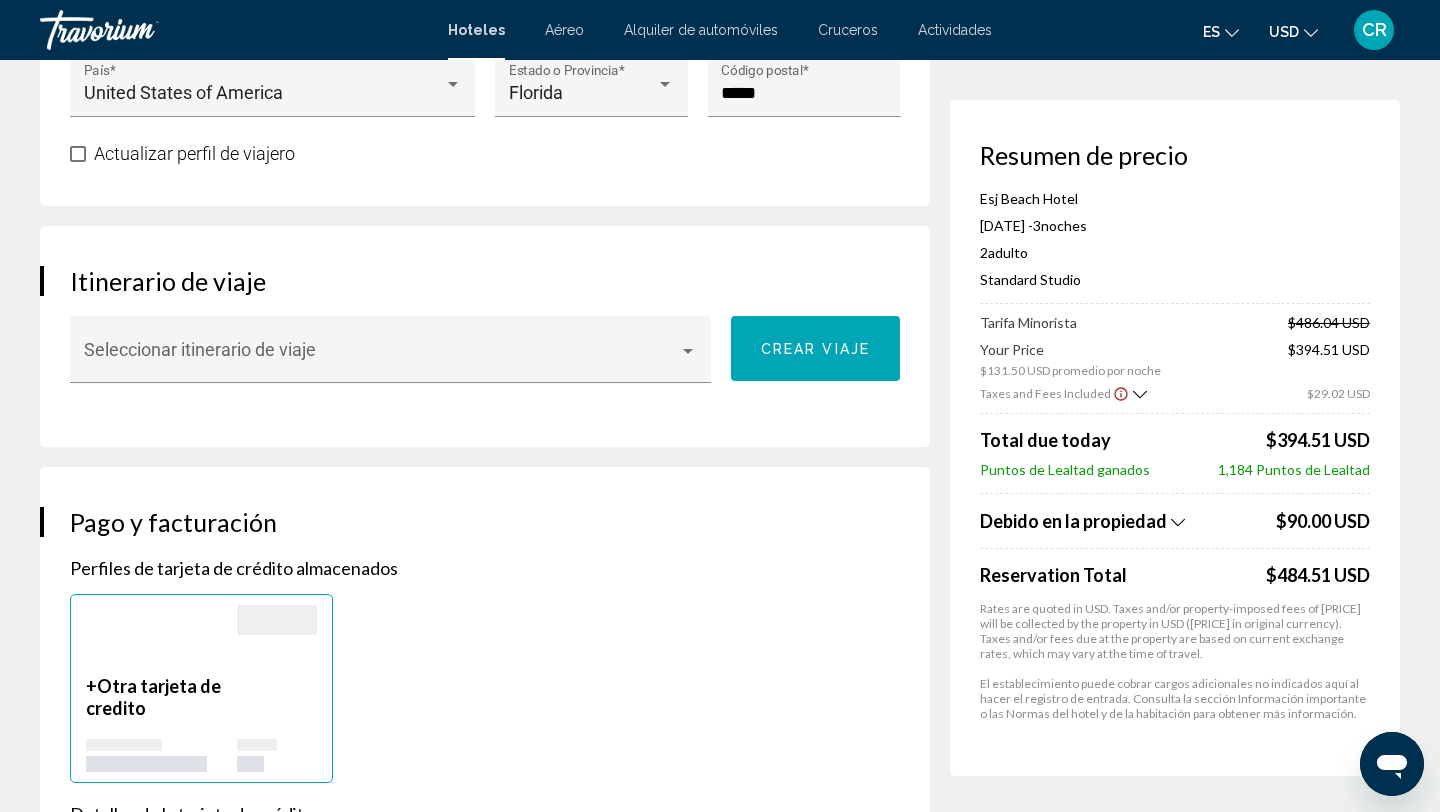 click on "Puntos de Lealtad ganados" at bounding box center (1065, 469) 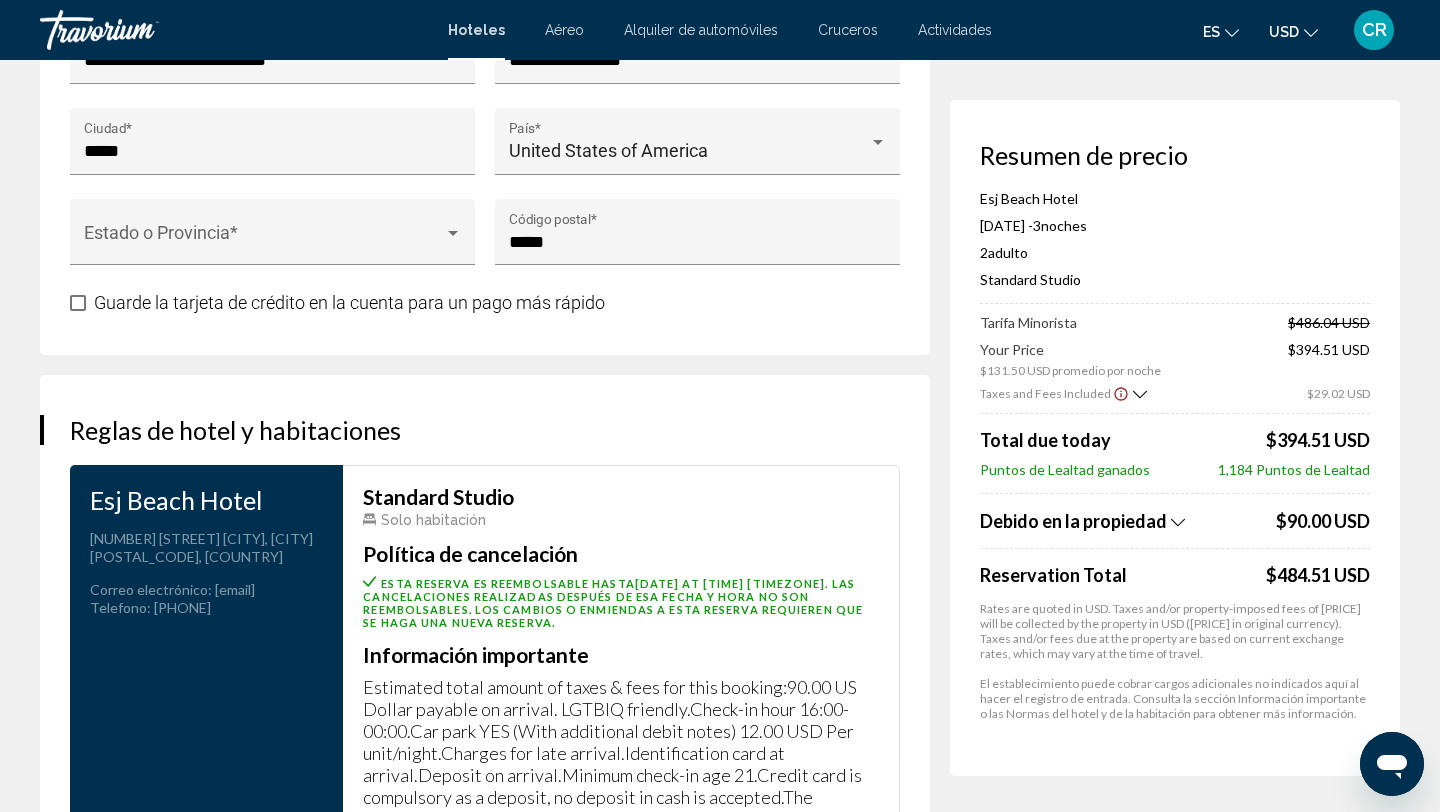 scroll, scrollTop: 2946, scrollLeft: 0, axis: vertical 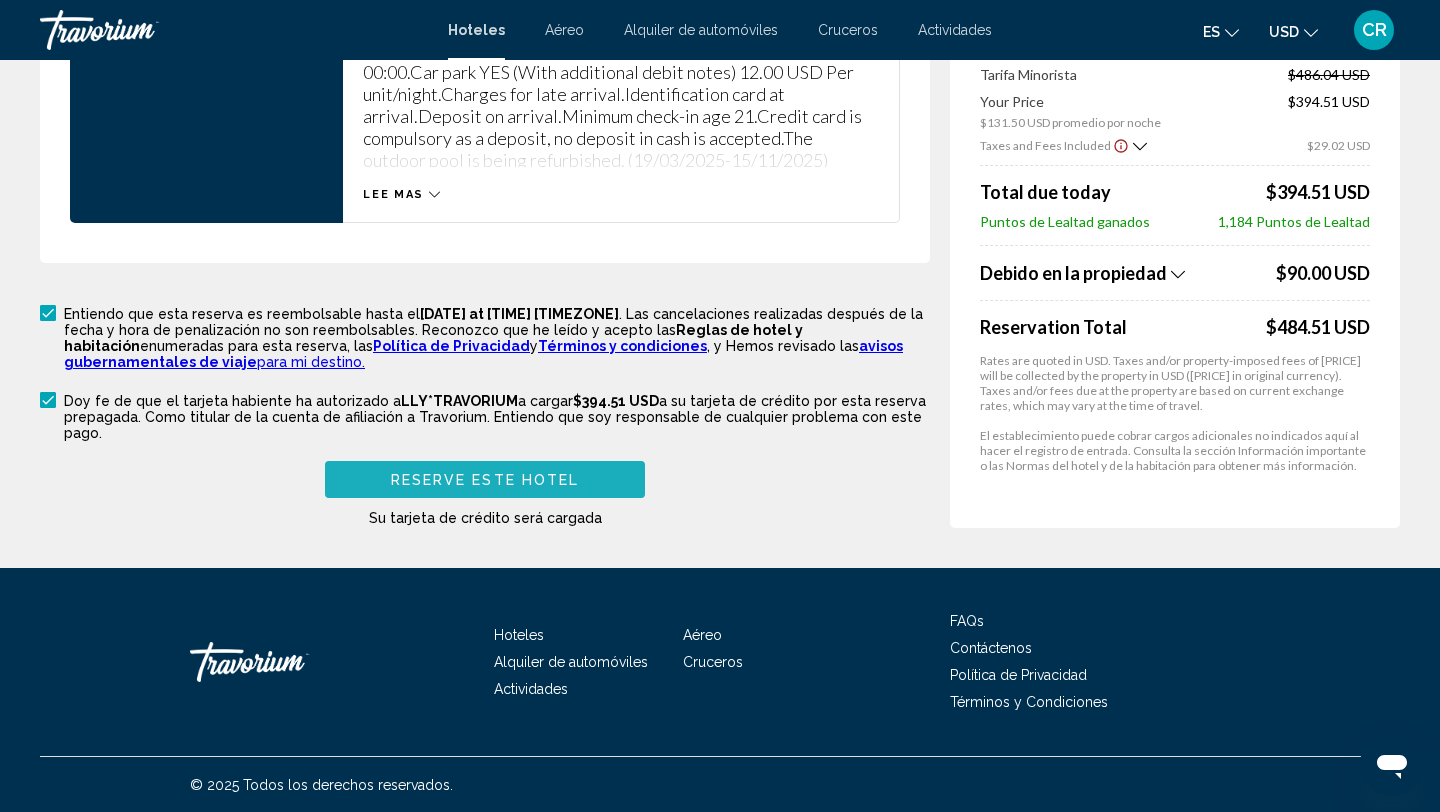 click on "Reserve este hotel" at bounding box center [485, 480] 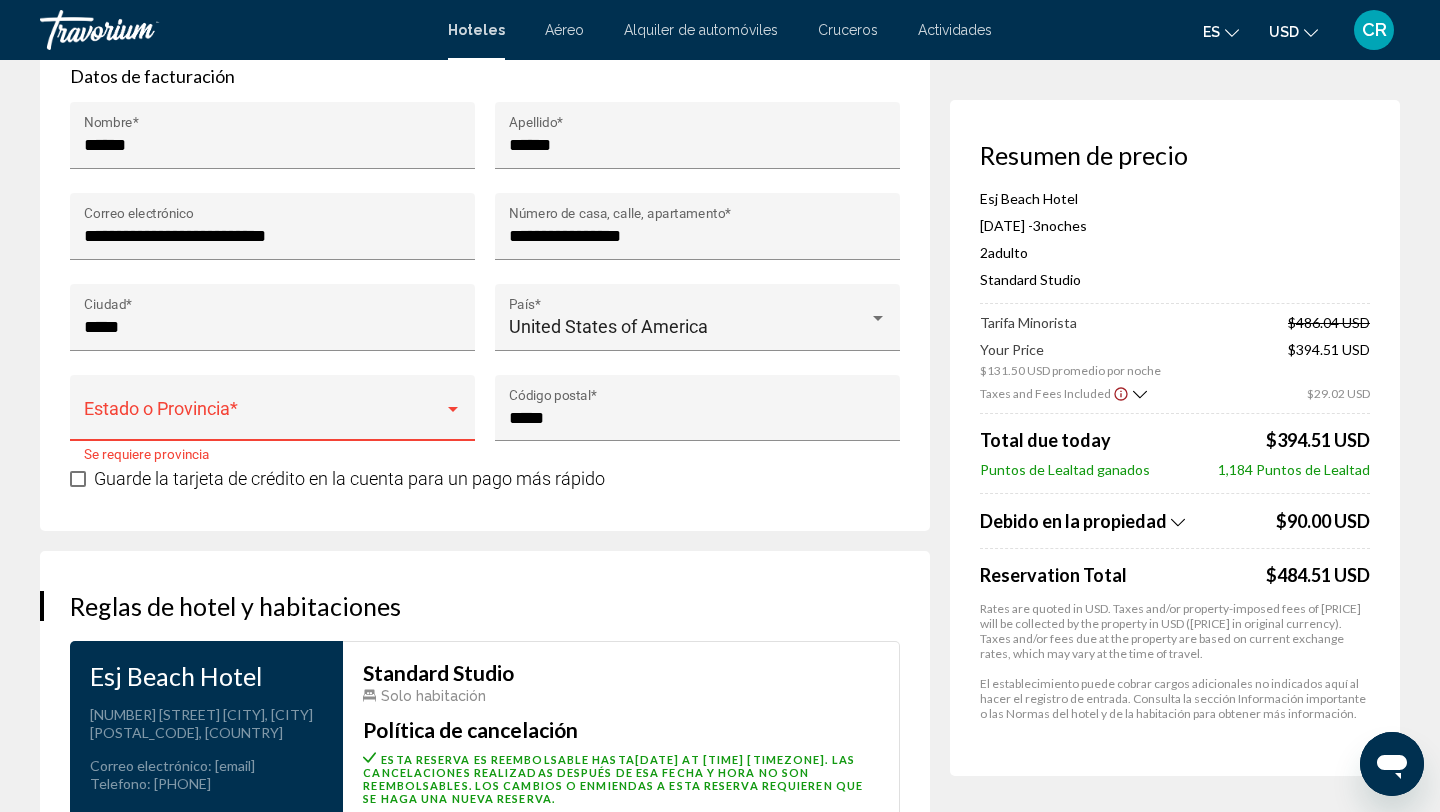 scroll, scrollTop: 2117, scrollLeft: 0, axis: vertical 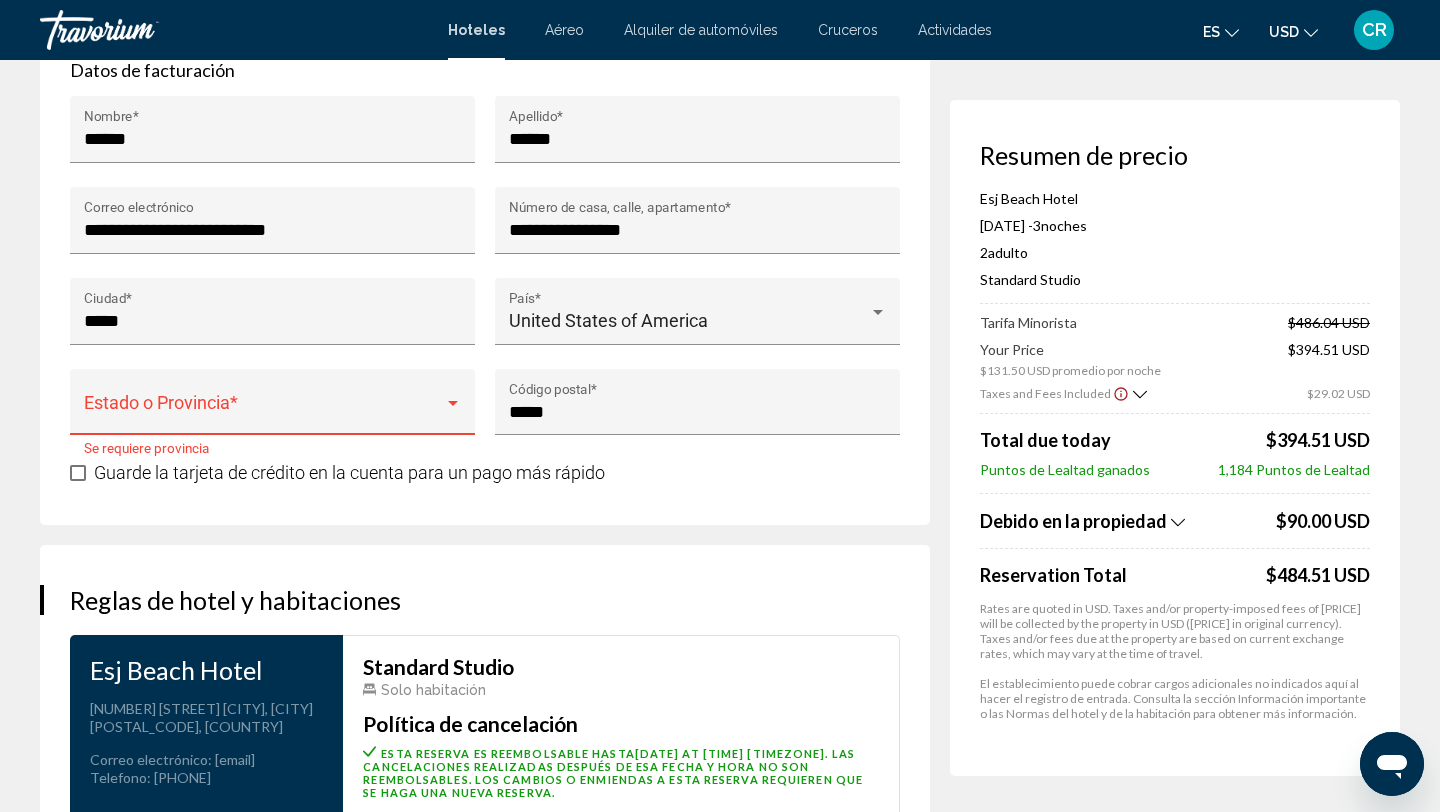 type on "**********" 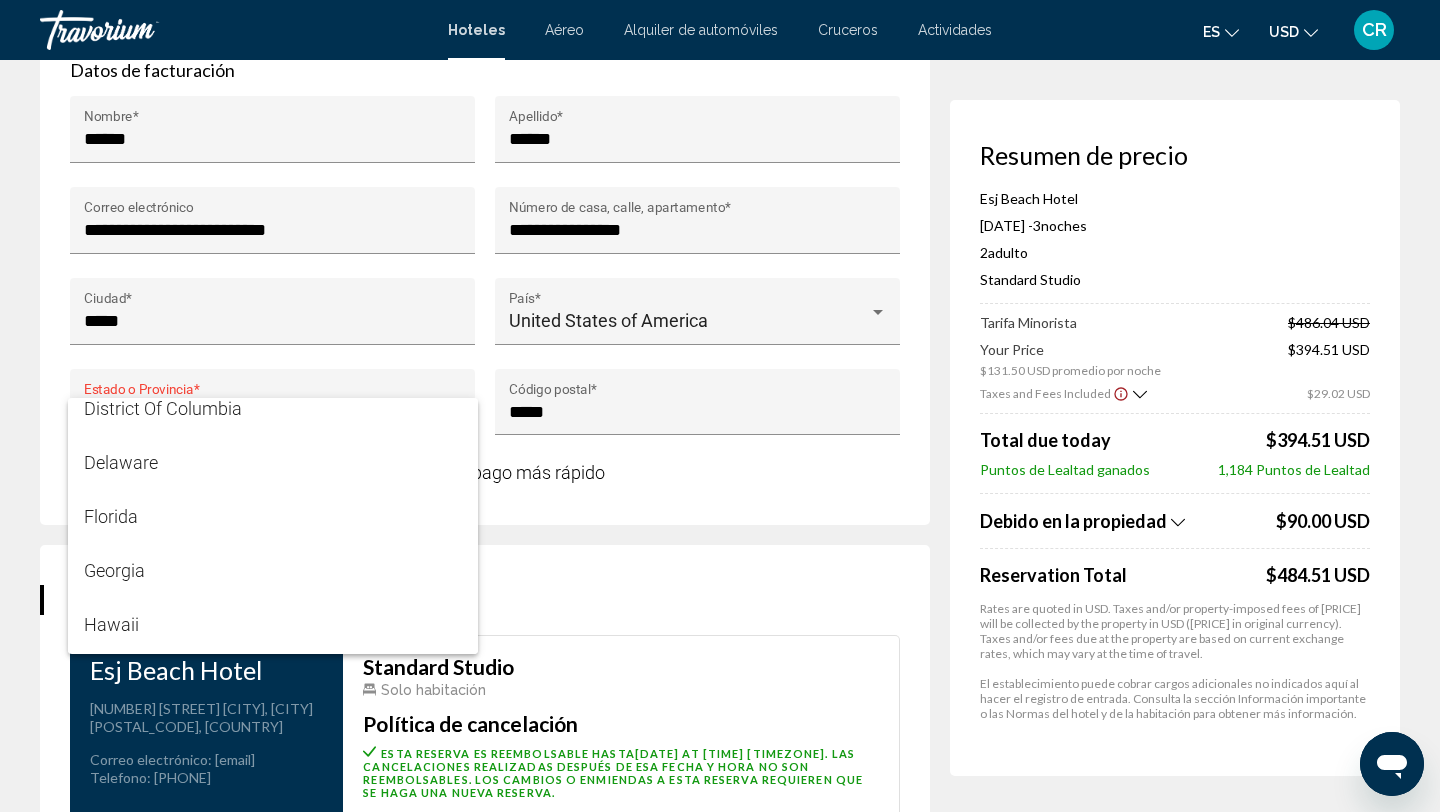 scroll, scrollTop: 397, scrollLeft: 0, axis: vertical 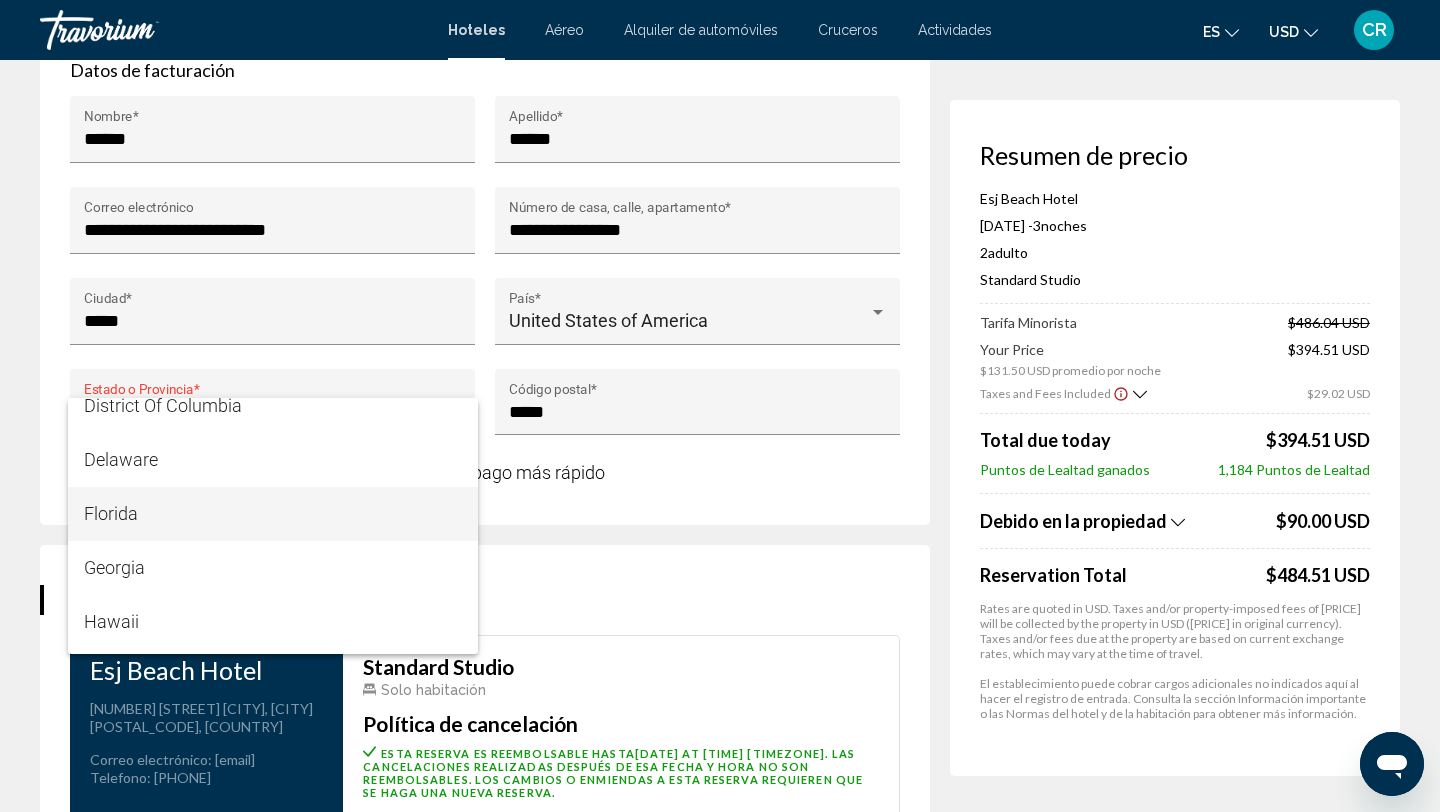 click on "Florida" at bounding box center [273, 514] 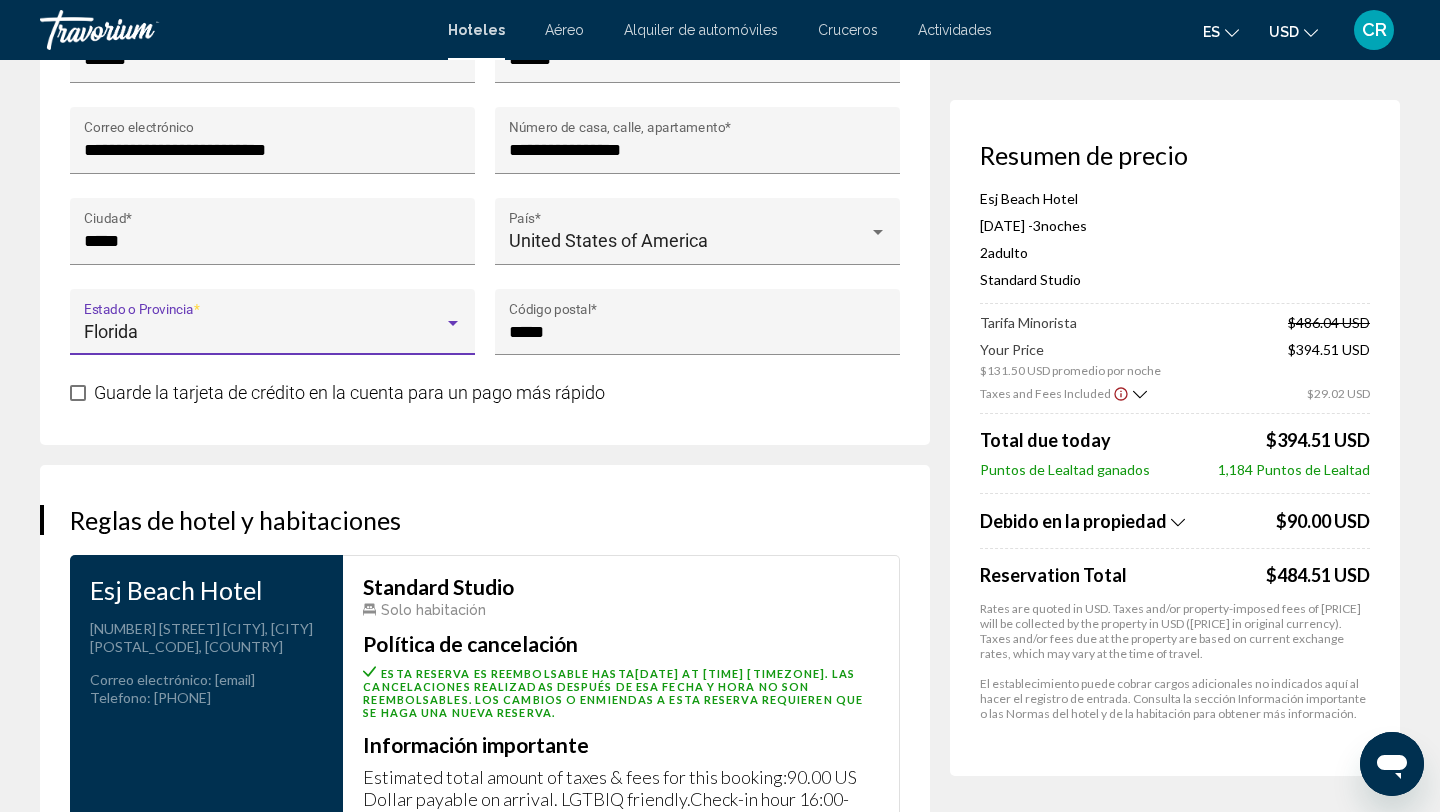scroll, scrollTop: 2198, scrollLeft: 0, axis: vertical 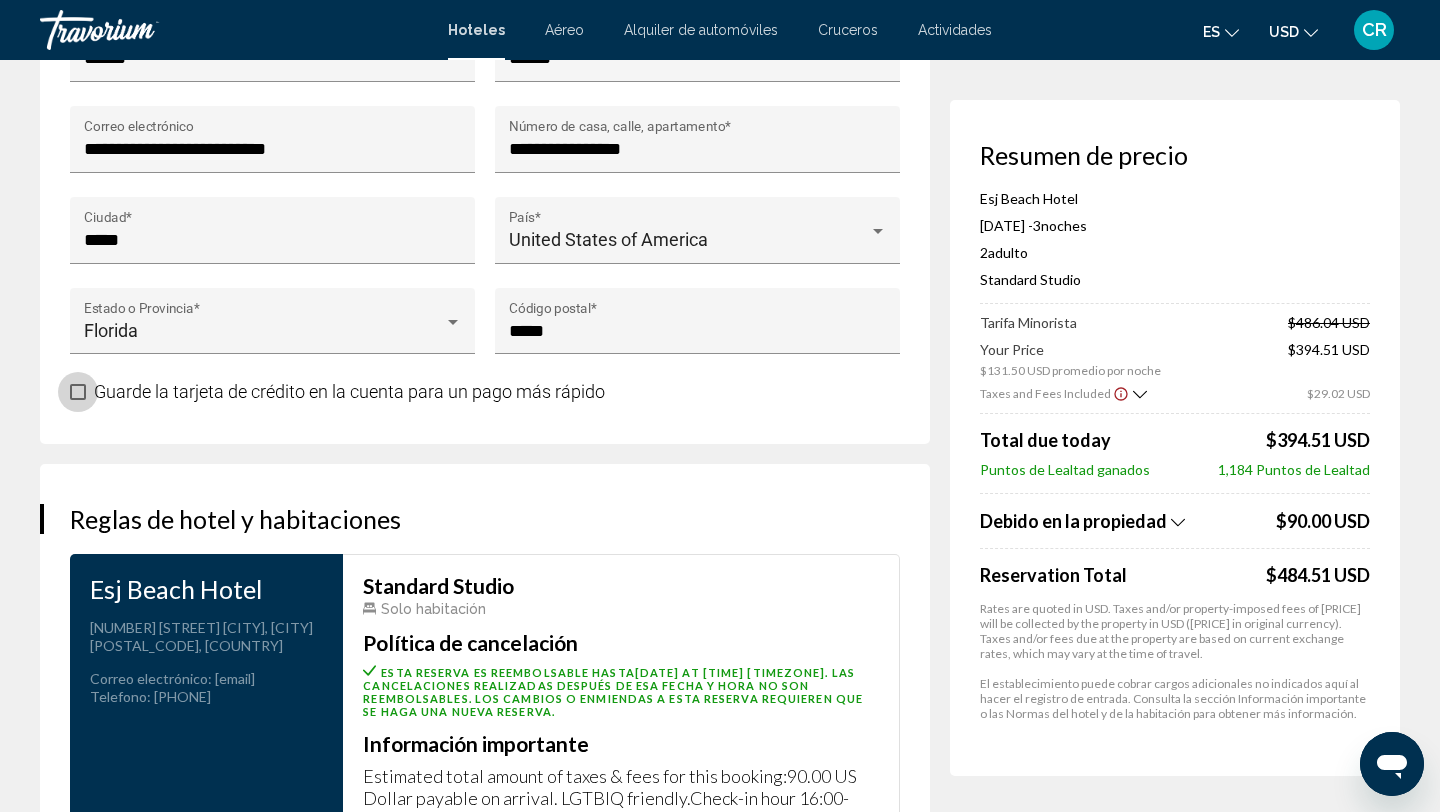click at bounding box center [78, 392] 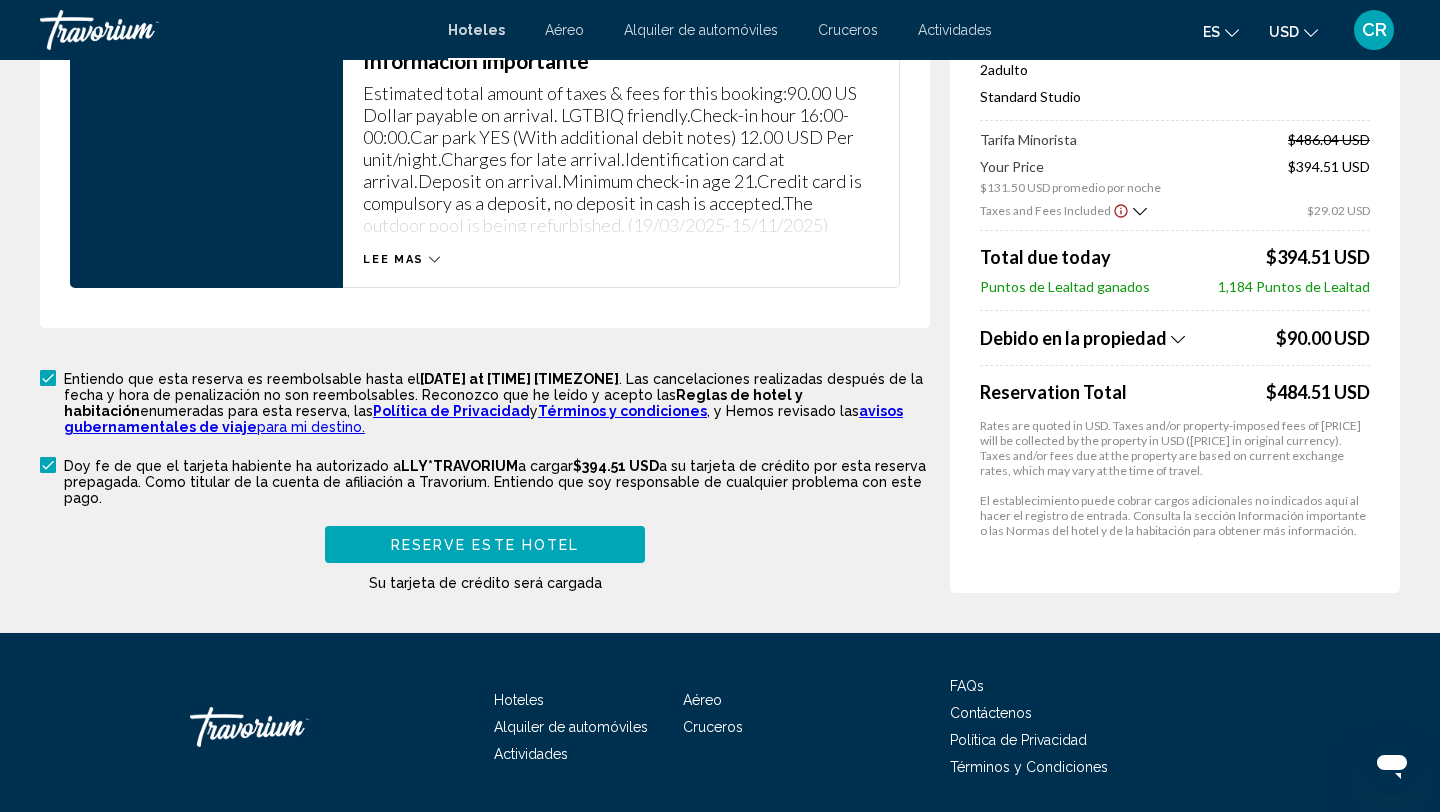 scroll, scrollTop: 2894, scrollLeft: 0, axis: vertical 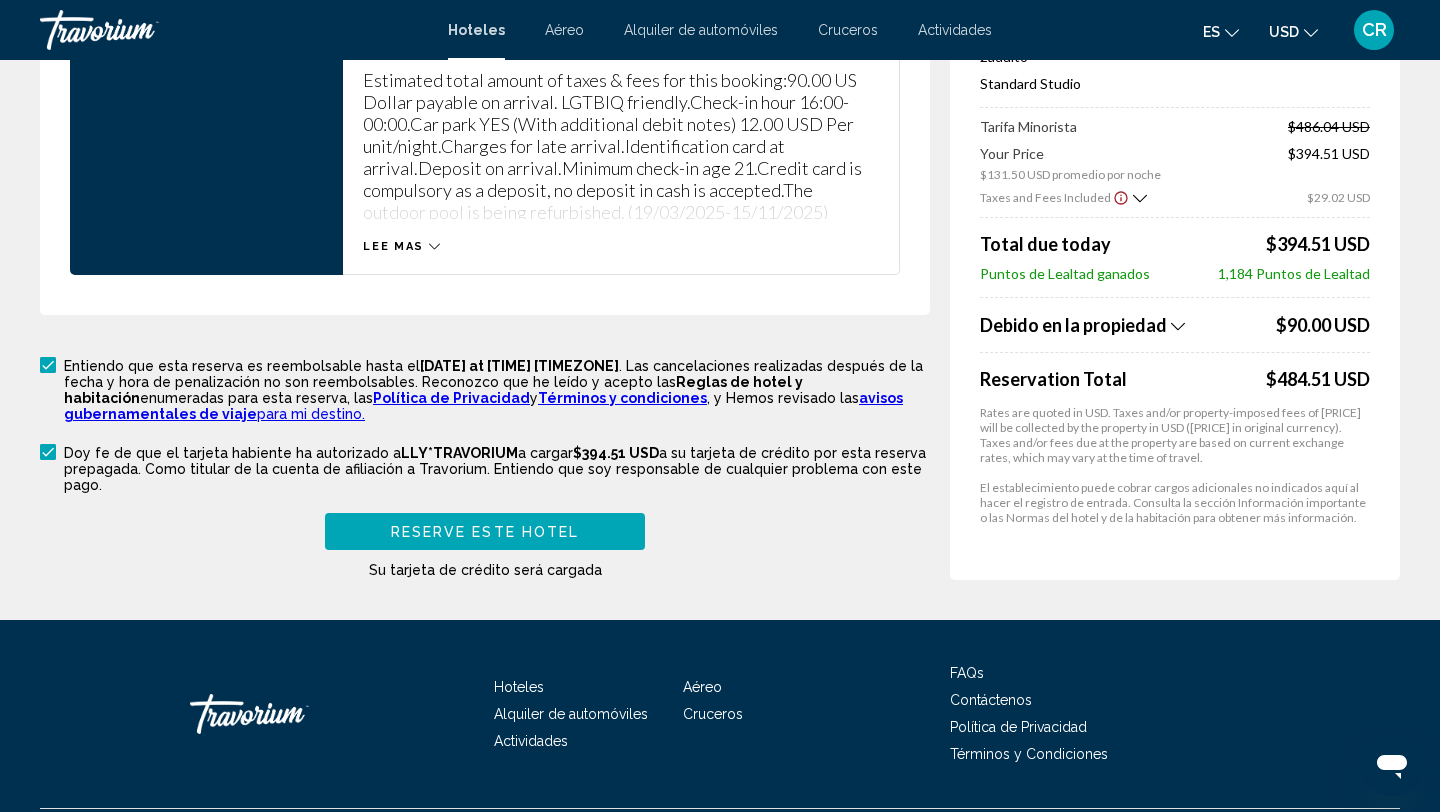 click on "Reserve este hotel" at bounding box center (485, 532) 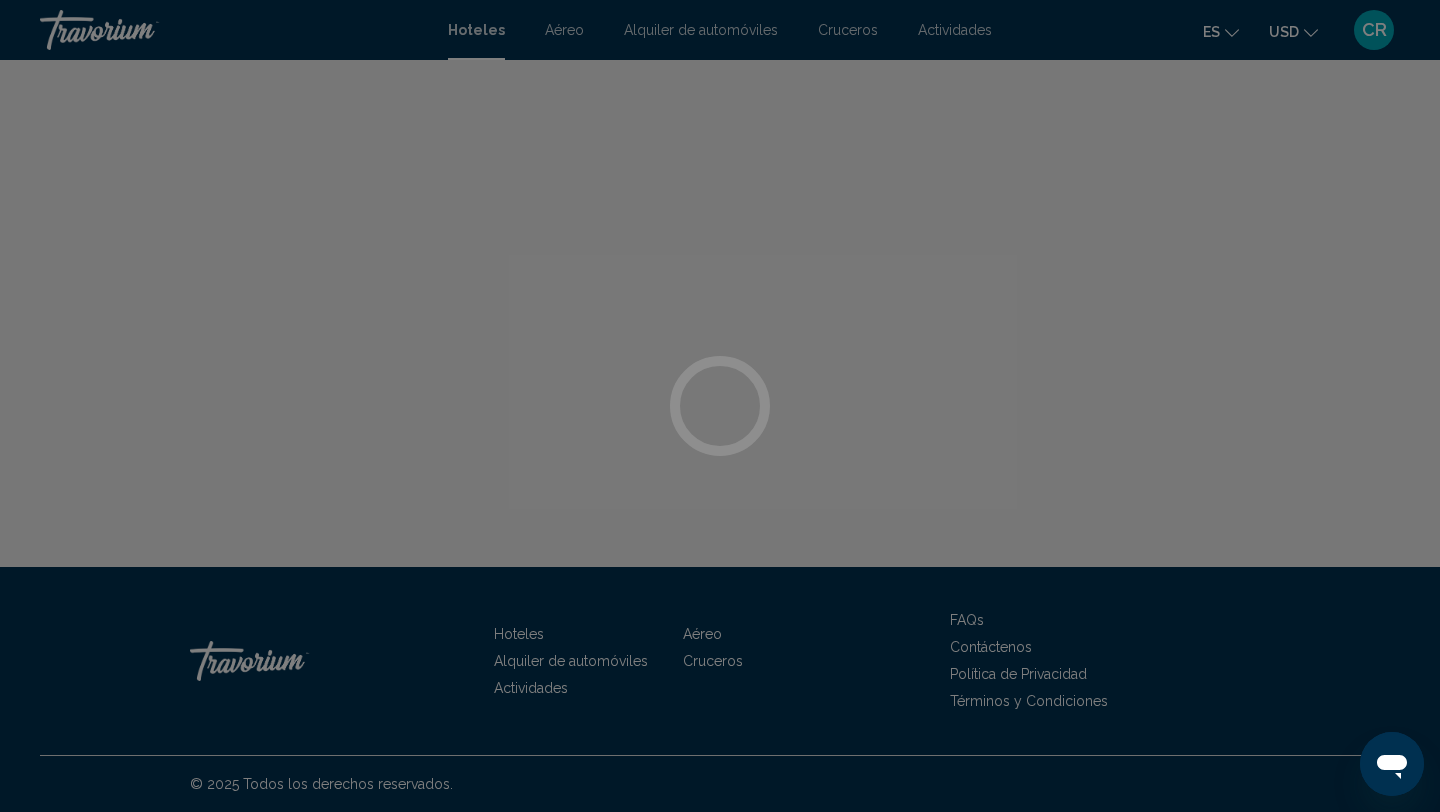 scroll, scrollTop: 0, scrollLeft: 0, axis: both 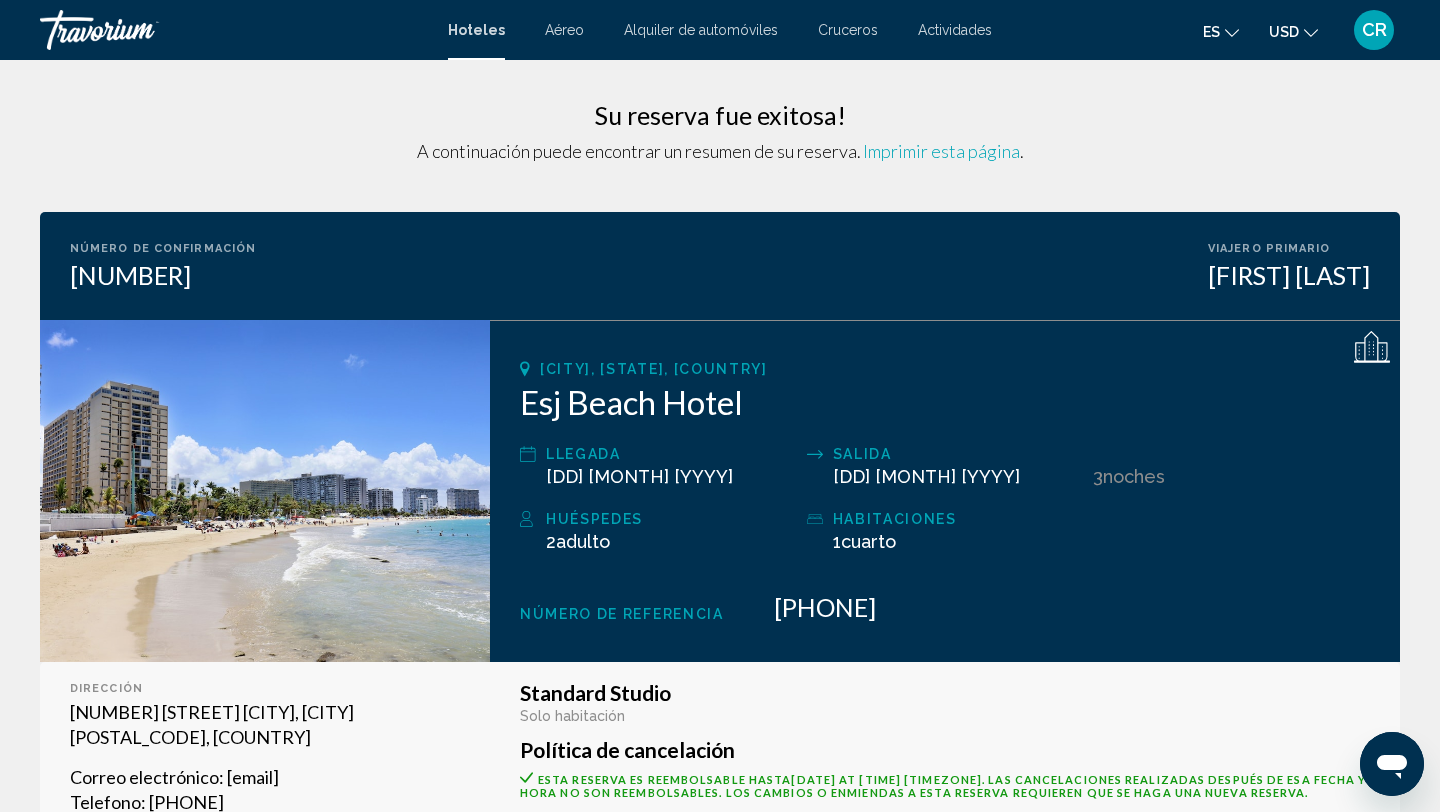 click on "Aéreo" at bounding box center (564, 30) 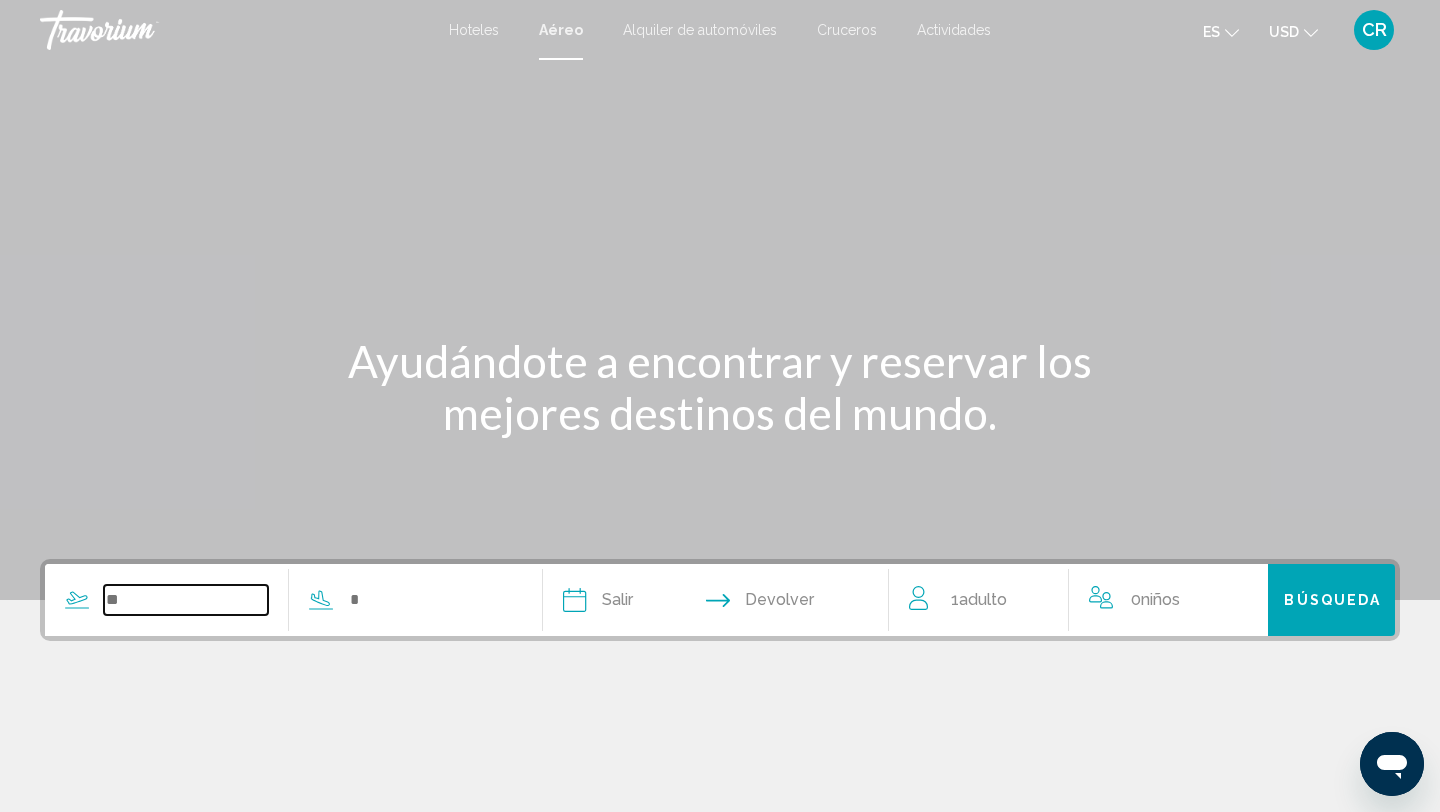 click at bounding box center (186, 600) 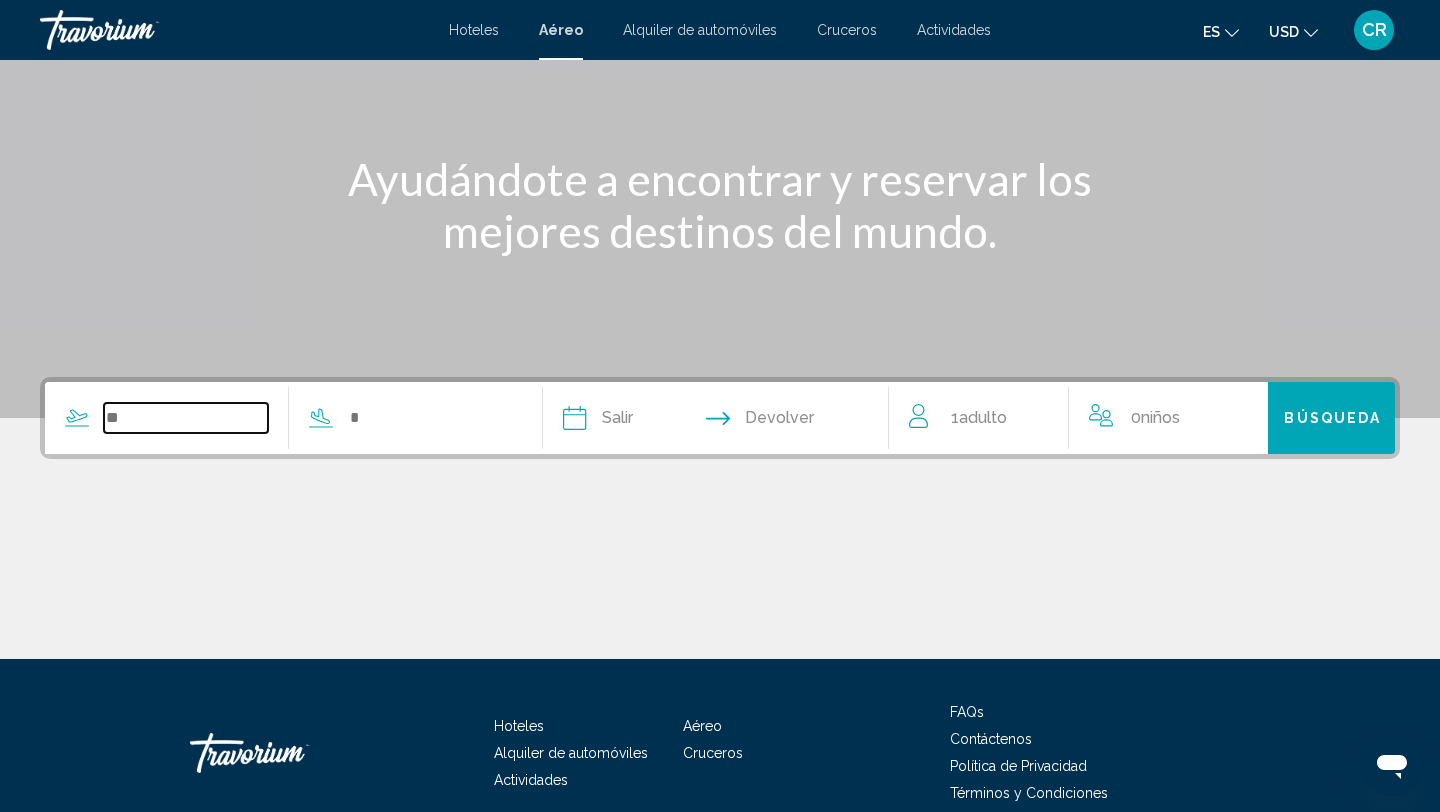 scroll, scrollTop: 274, scrollLeft: 0, axis: vertical 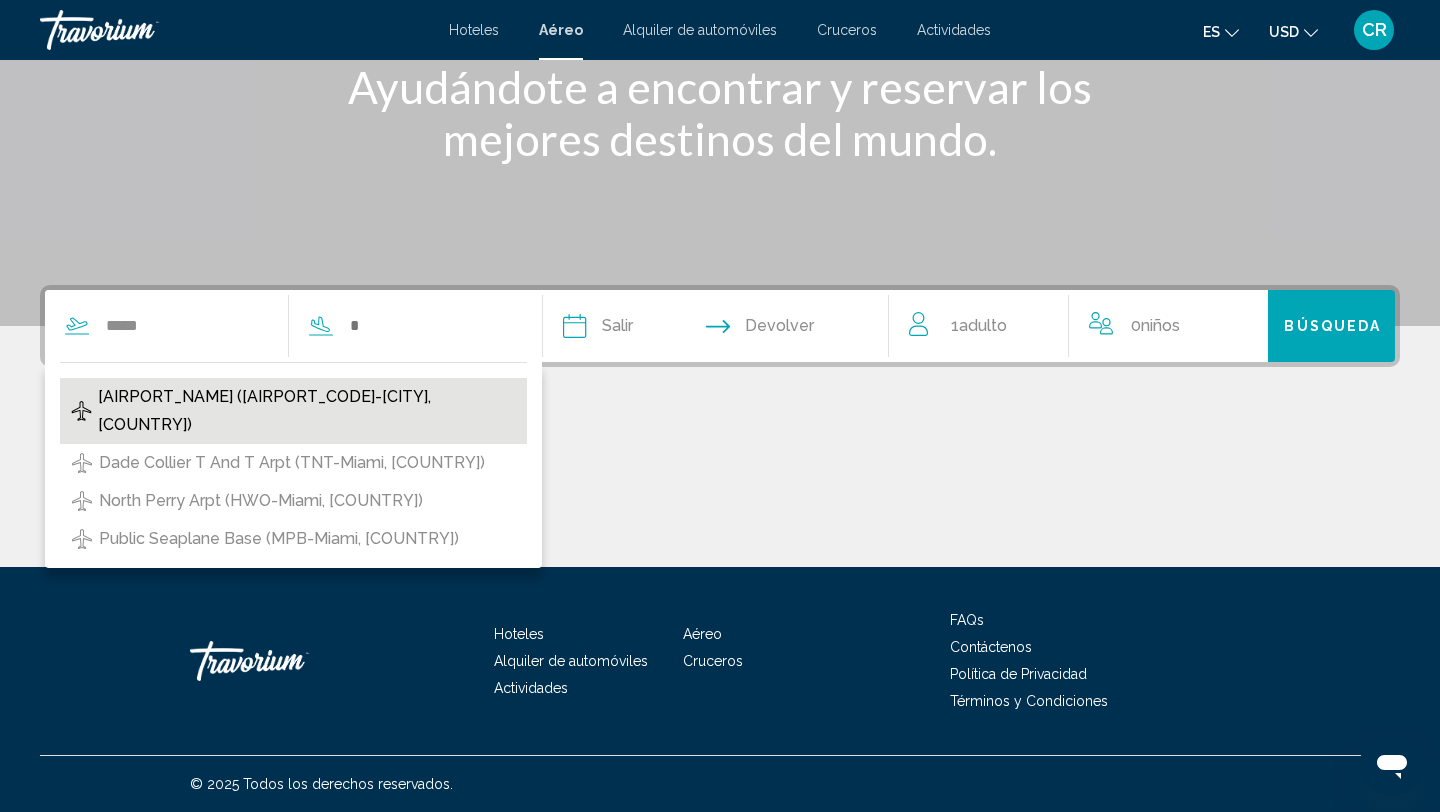 click on "[AIRPORT_NAME] ([AIRPORT_CODE]-[CITY], [COUNTRY])" at bounding box center (307, 411) 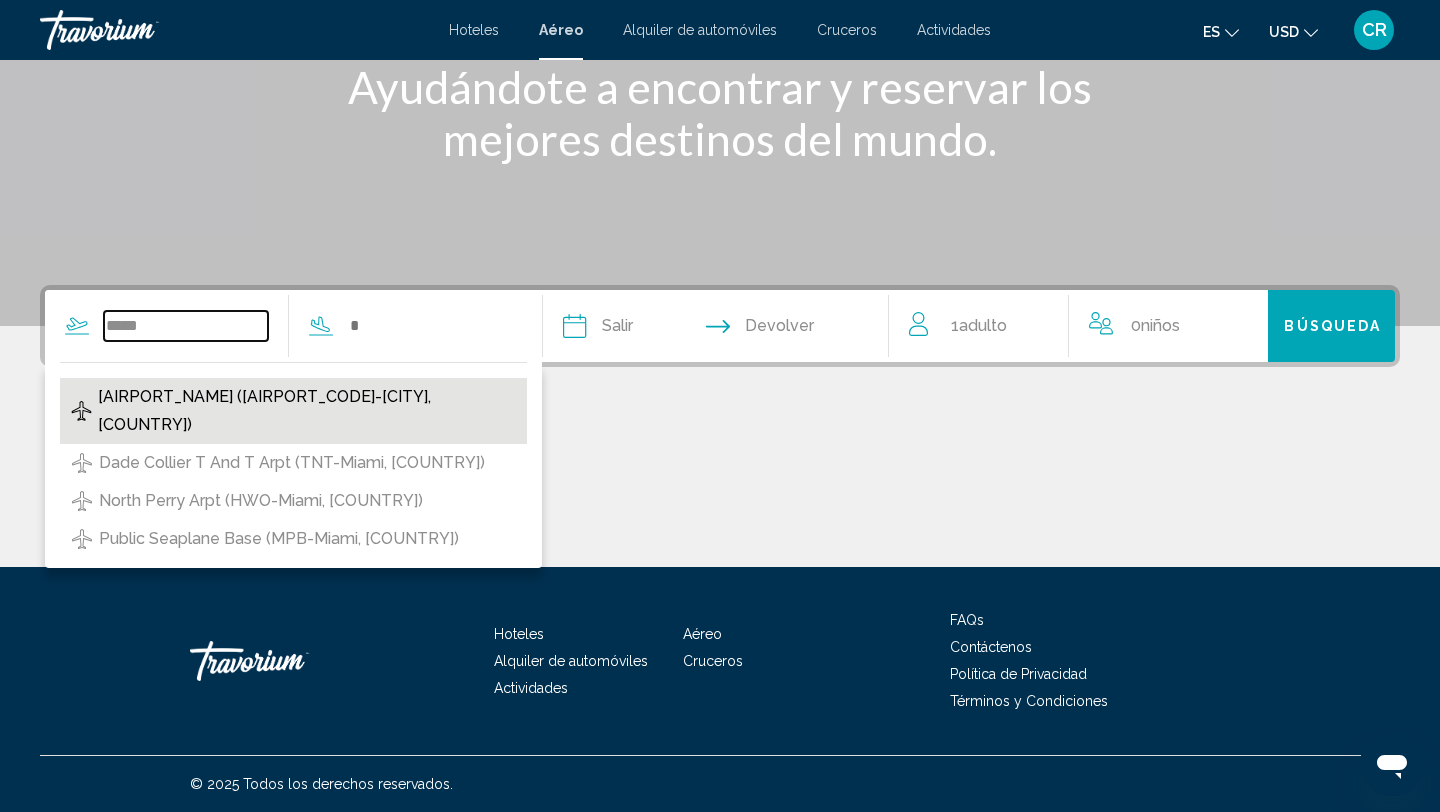 type on "**********" 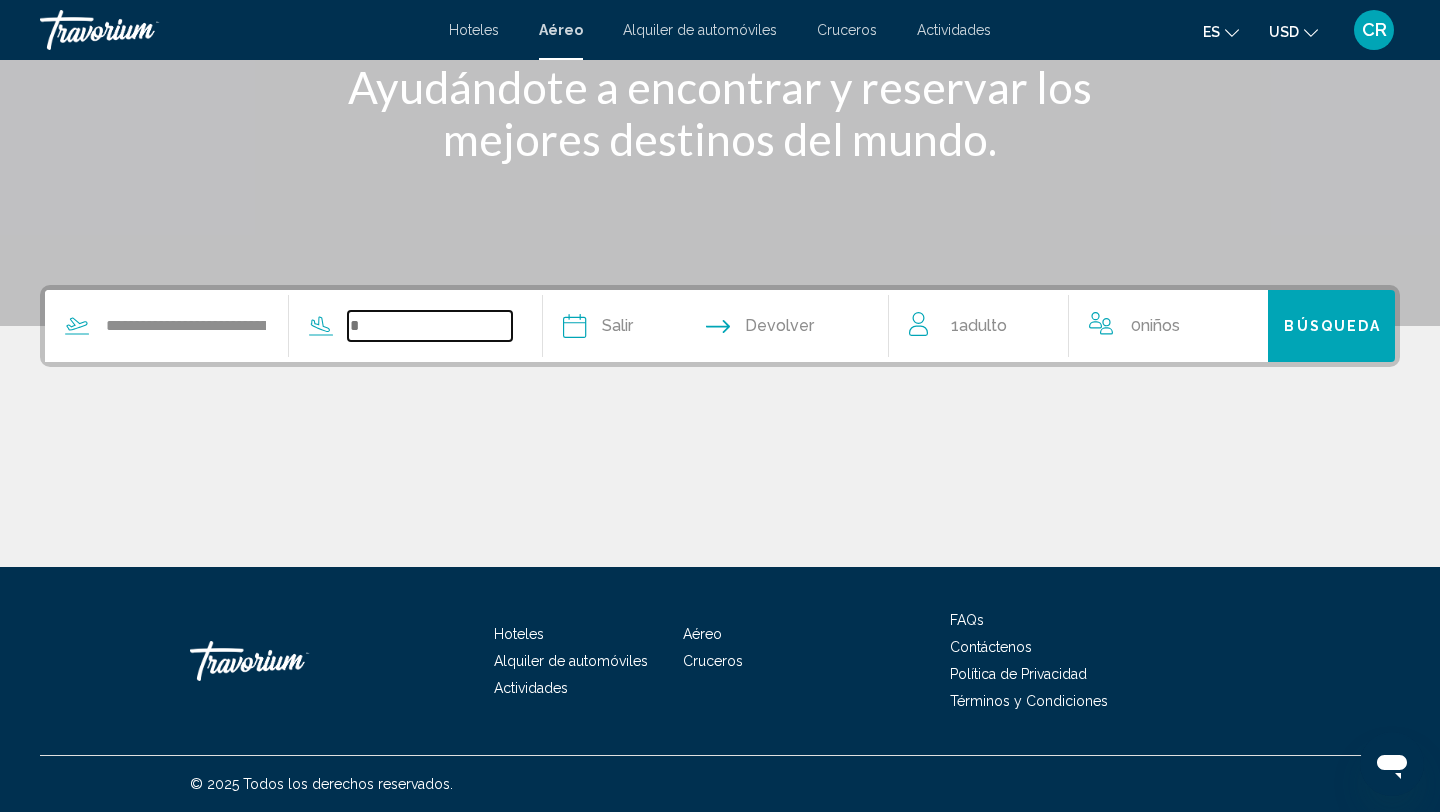 click at bounding box center (430, 326) 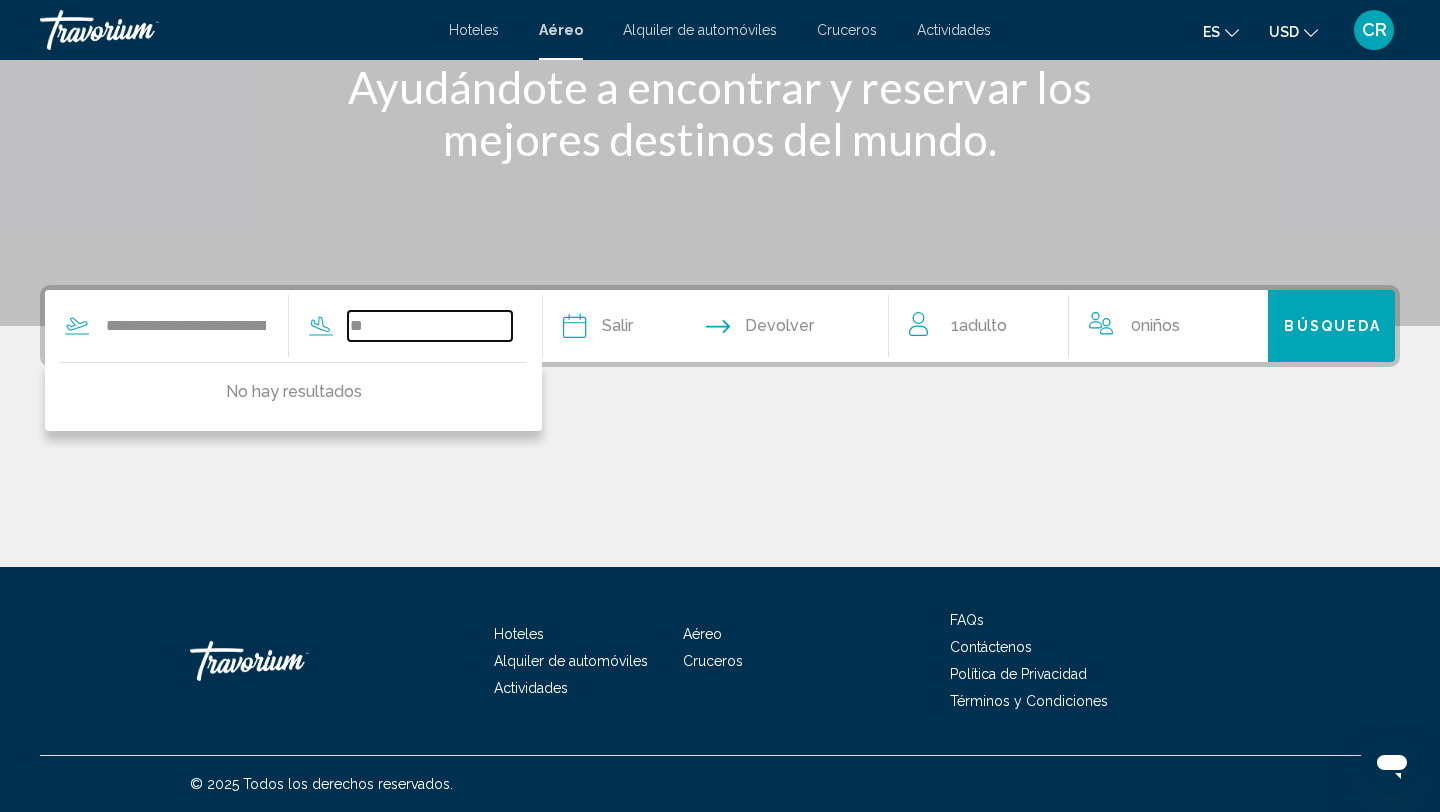 type on "*" 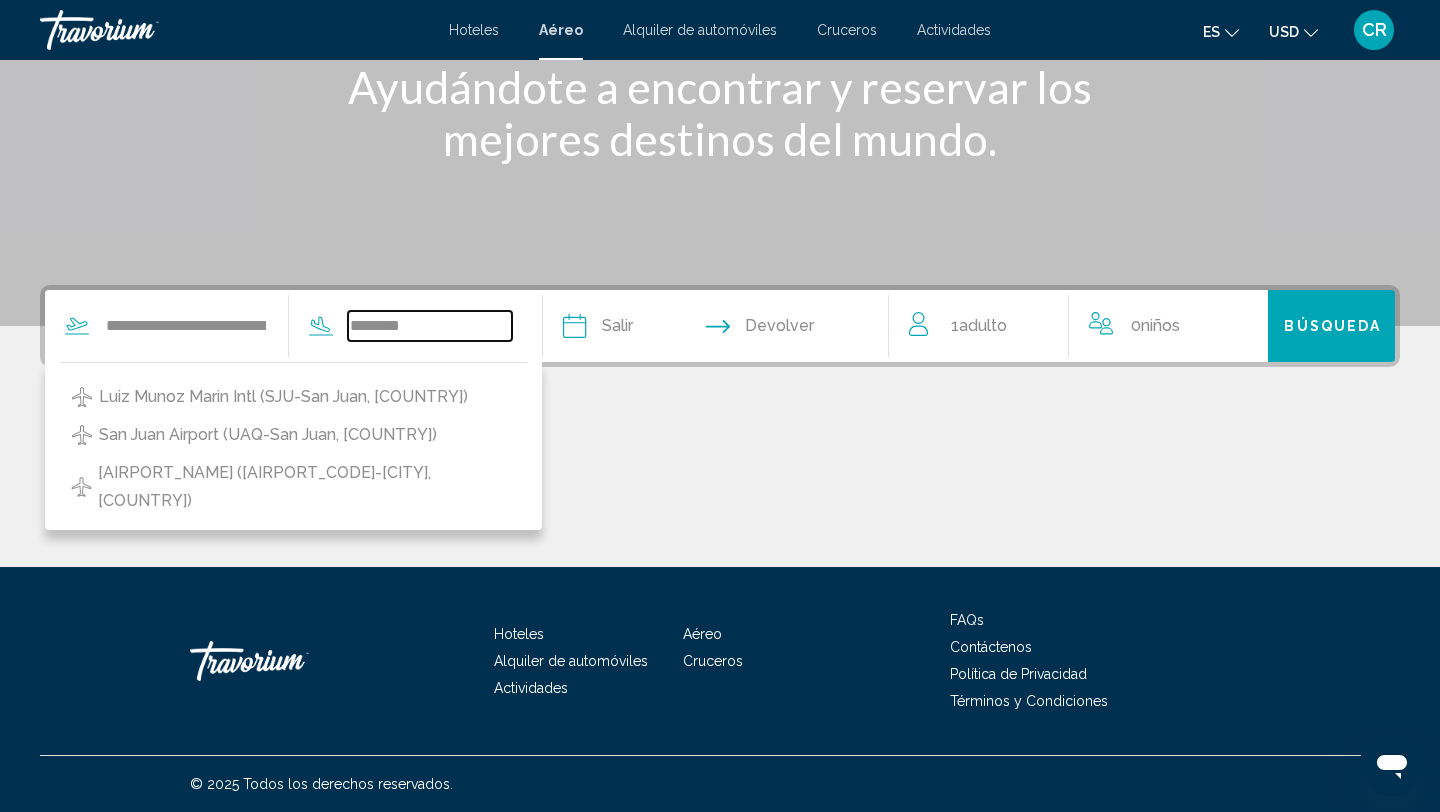 drag, startPoint x: 451, startPoint y: 329, endPoint x: 369, endPoint y: 329, distance: 82 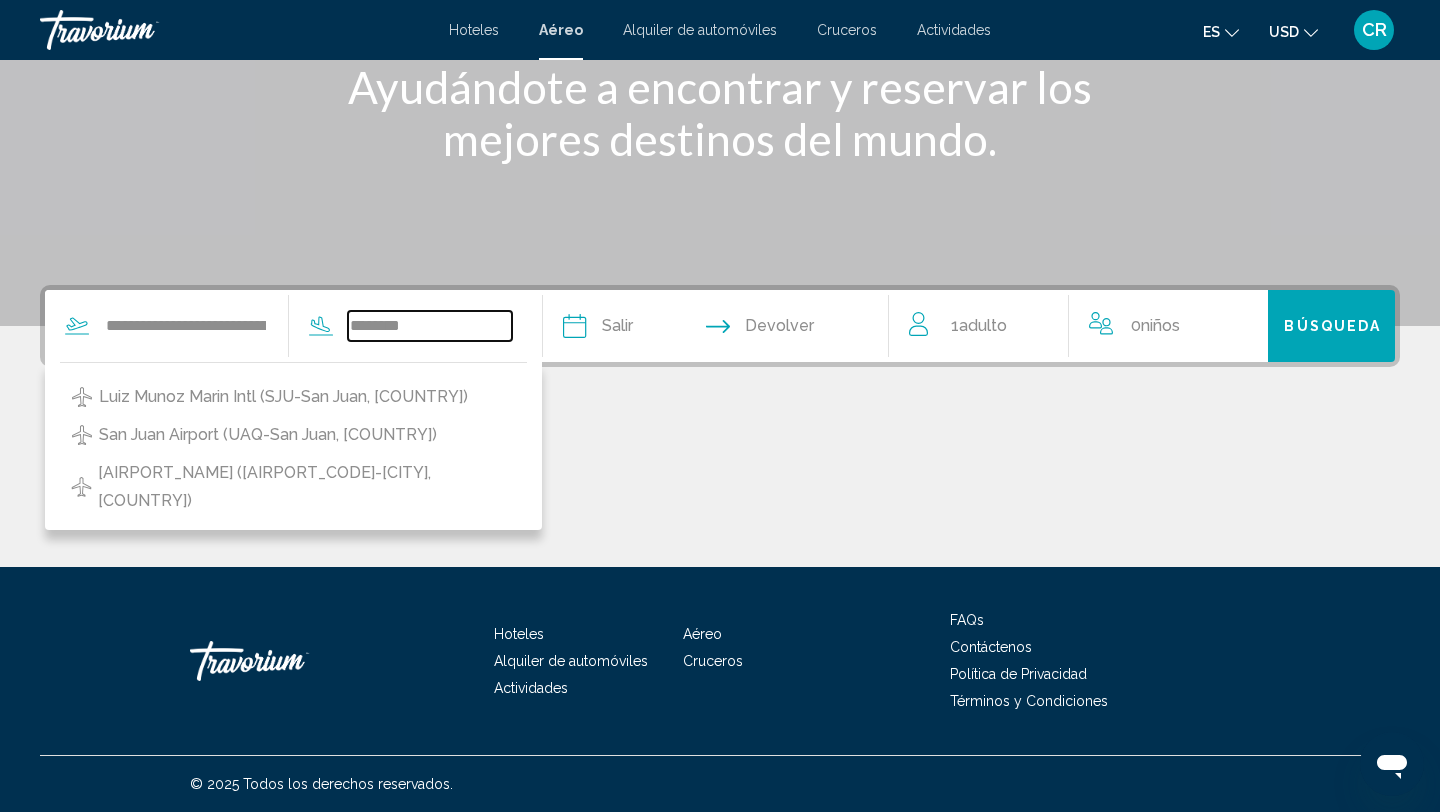 click on "********" at bounding box center [430, 326] 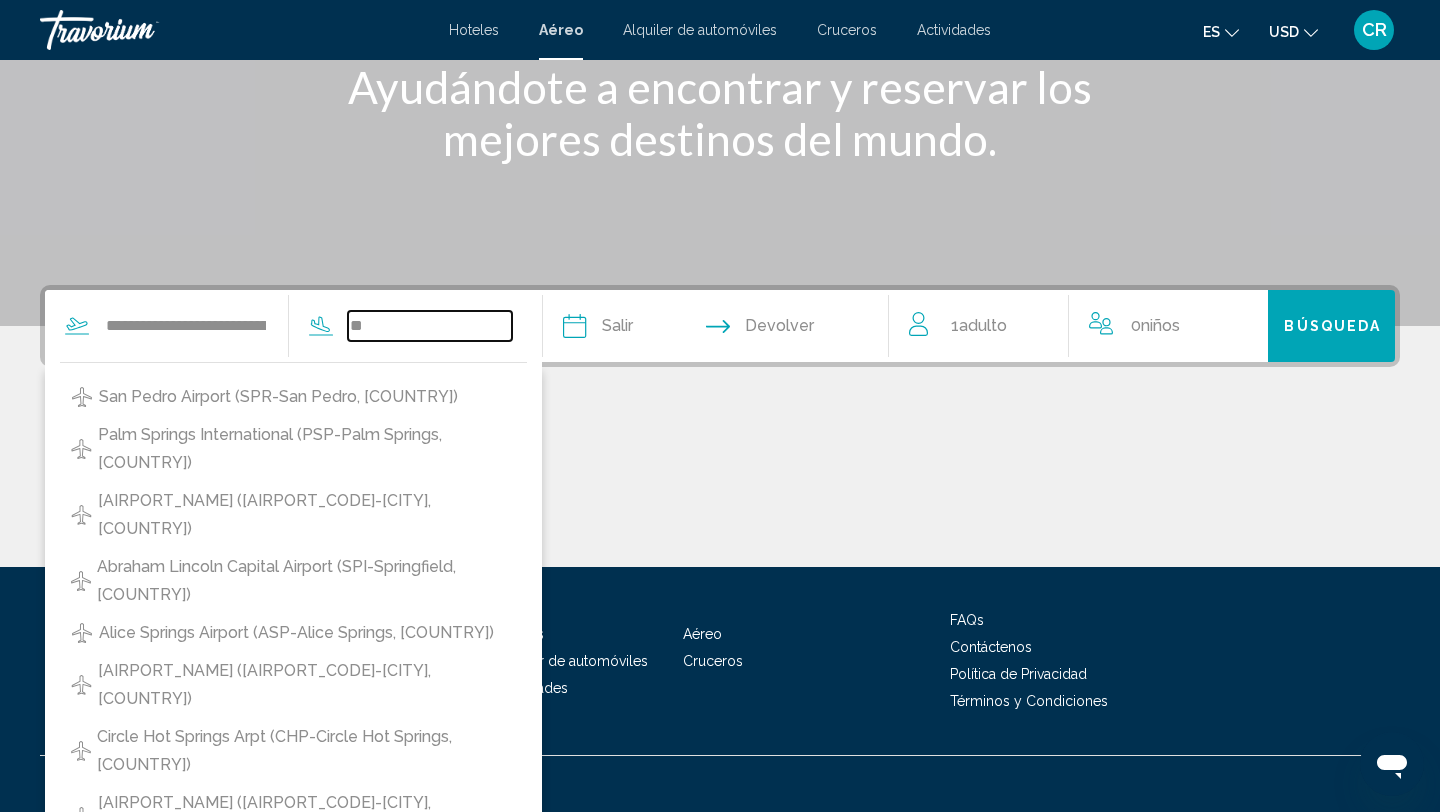 type on "*" 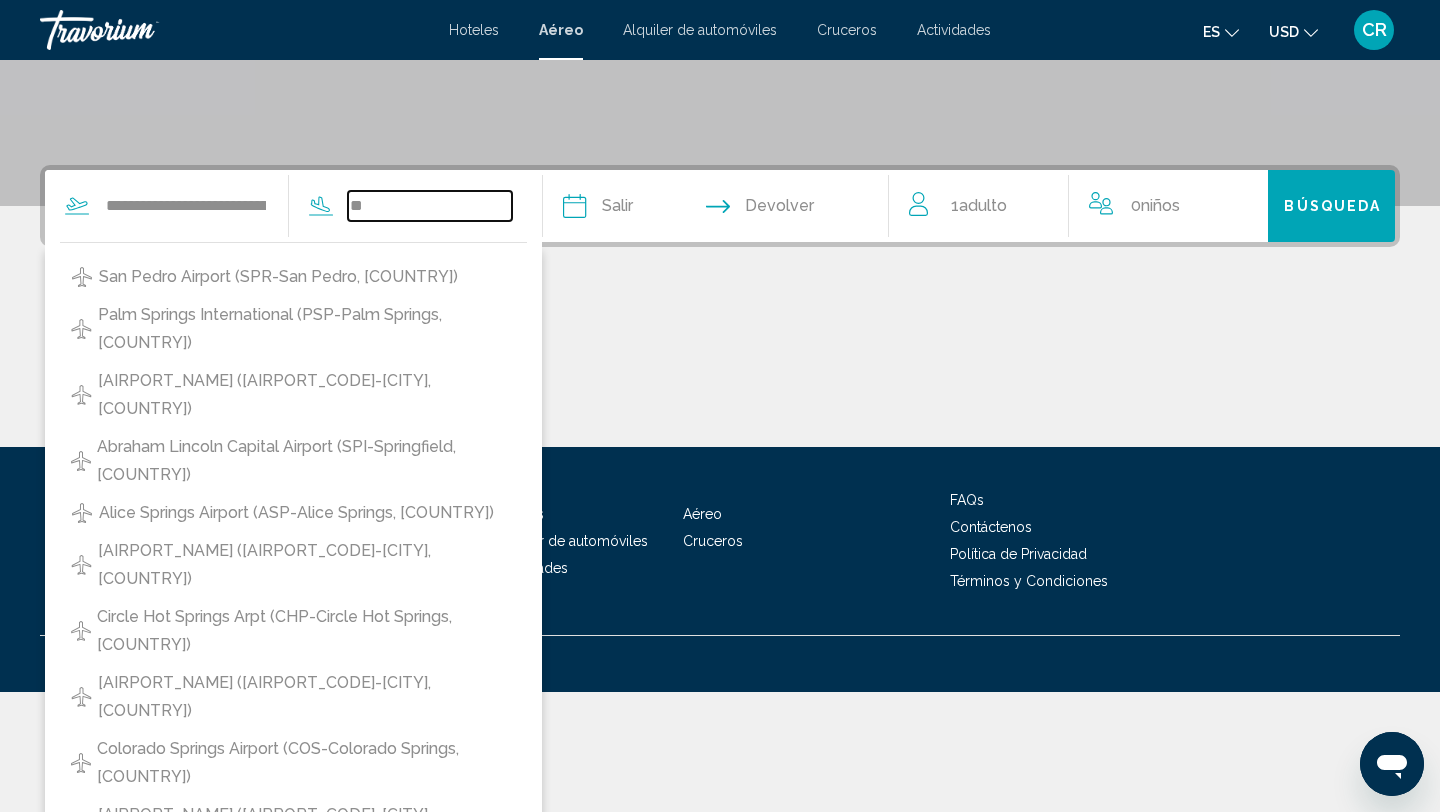 type on "**" 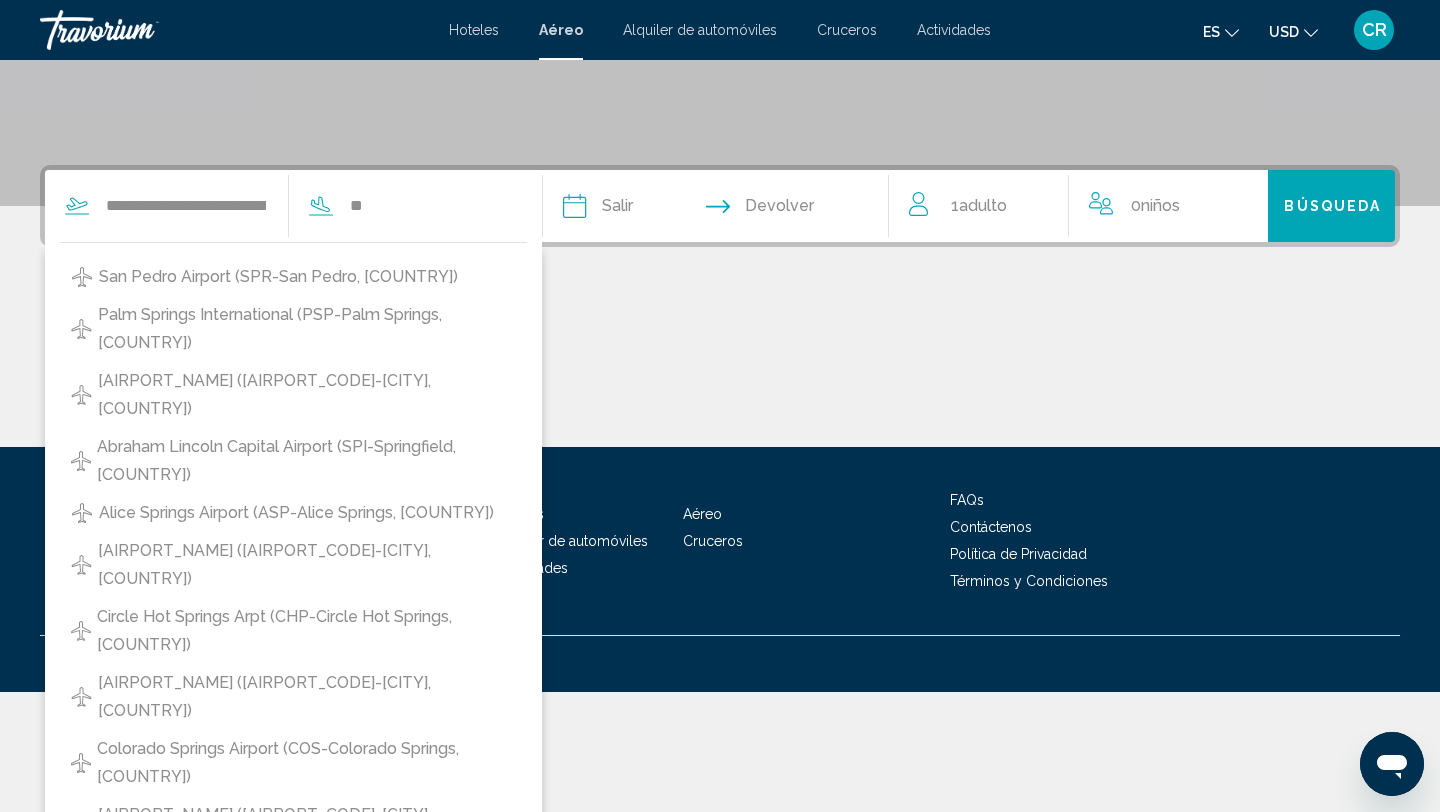 click on "Hoteles Aéreo Alquiler de automóviles Cruceros Actividades FAQs Contáctenos  Política de Privacidad Términos y Condiciones" at bounding box center (720, 541) 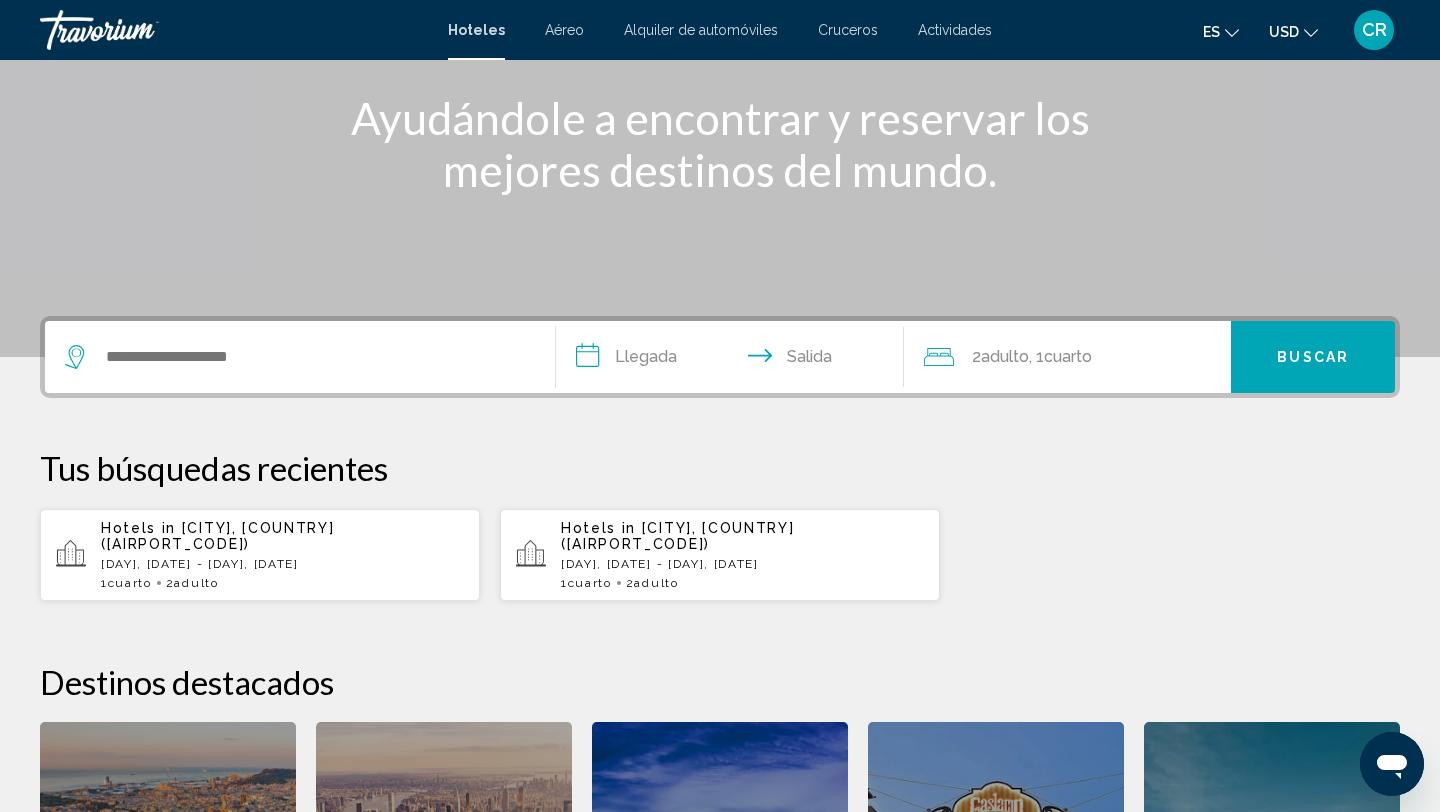 scroll, scrollTop: 246, scrollLeft: 0, axis: vertical 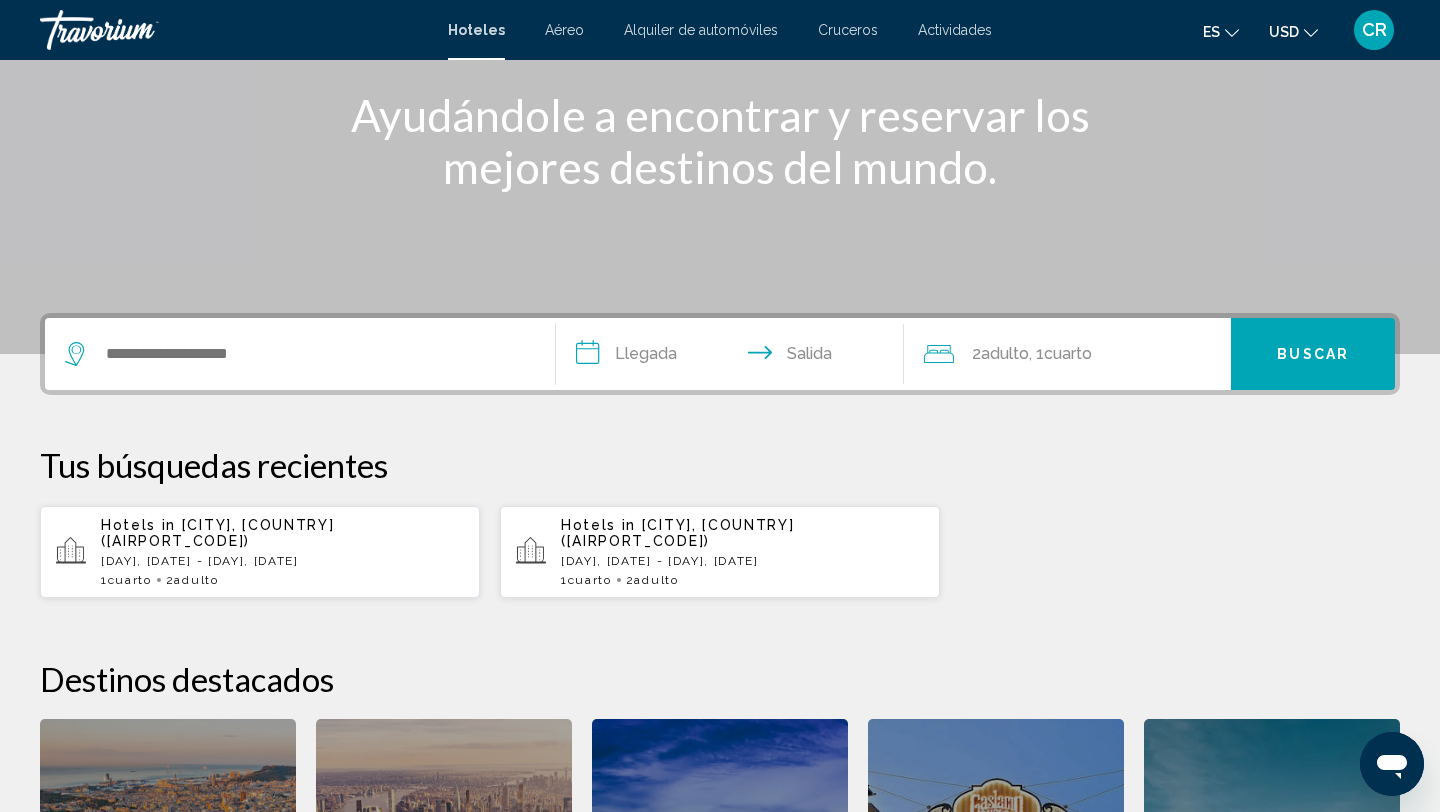 click on "1 Cuarto habitaciones 2 Adulto Adulto" at bounding box center [282, 580] 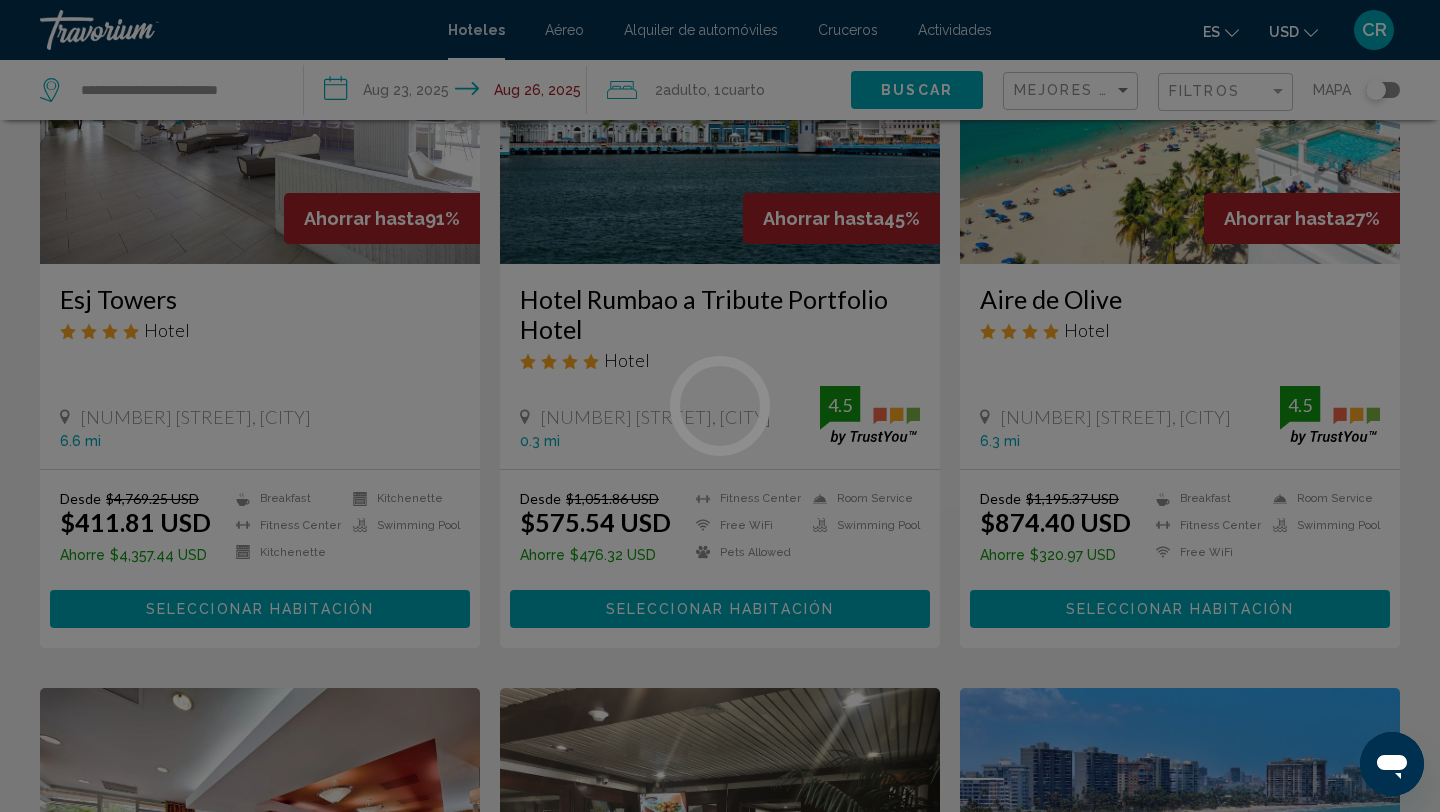 scroll, scrollTop: 0, scrollLeft: 0, axis: both 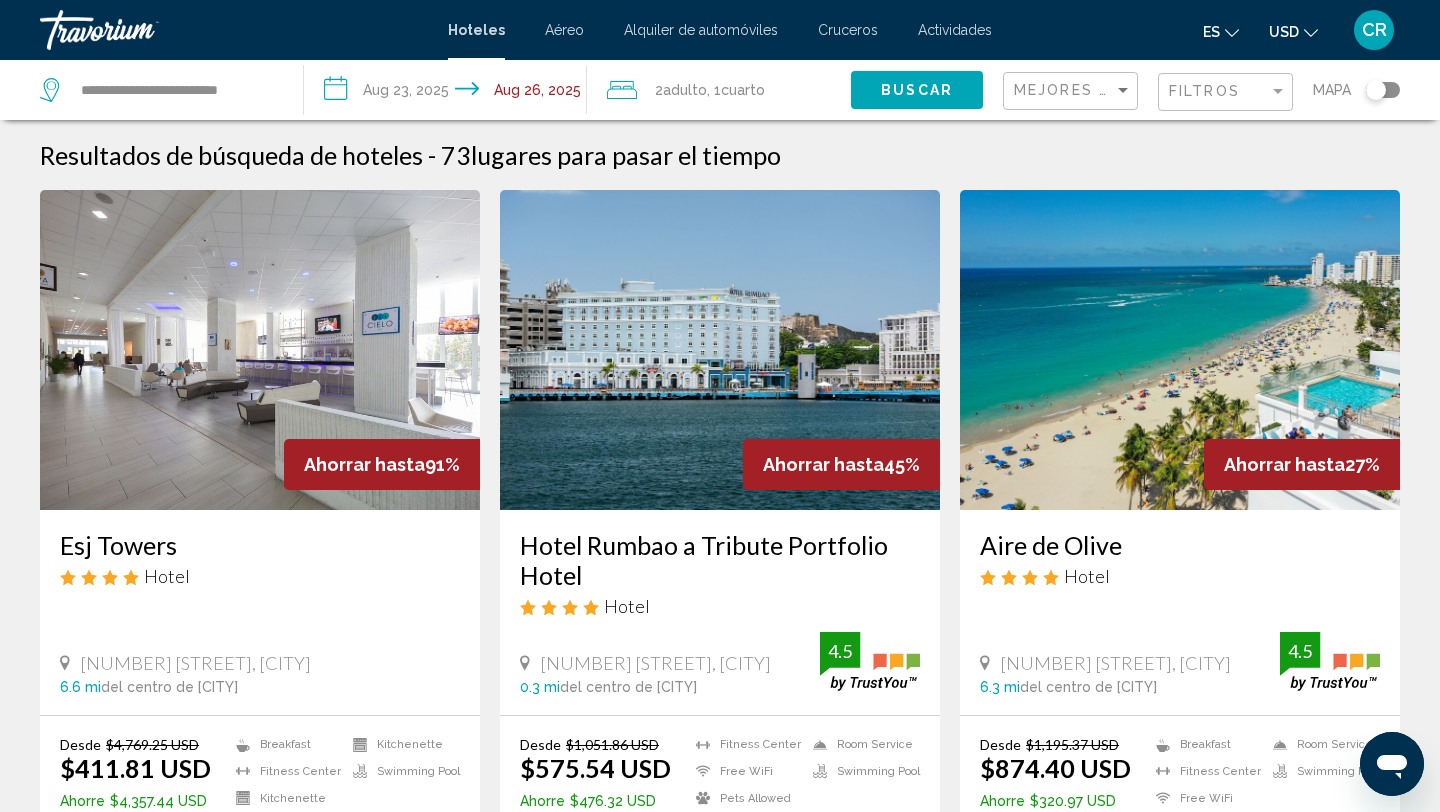 click on "**********" at bounding box center [450, 93] 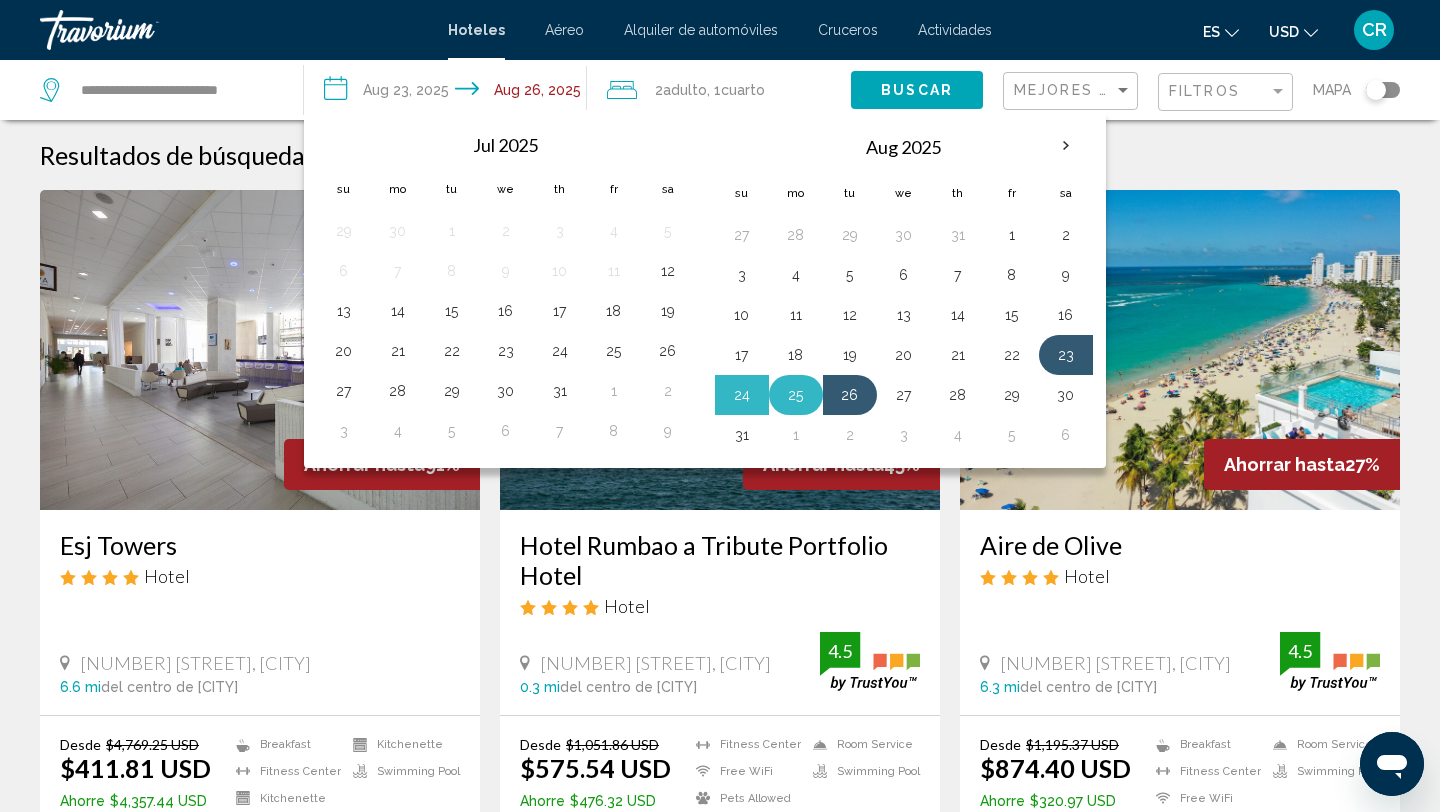 click on "25" at bounding box center (796, 395) 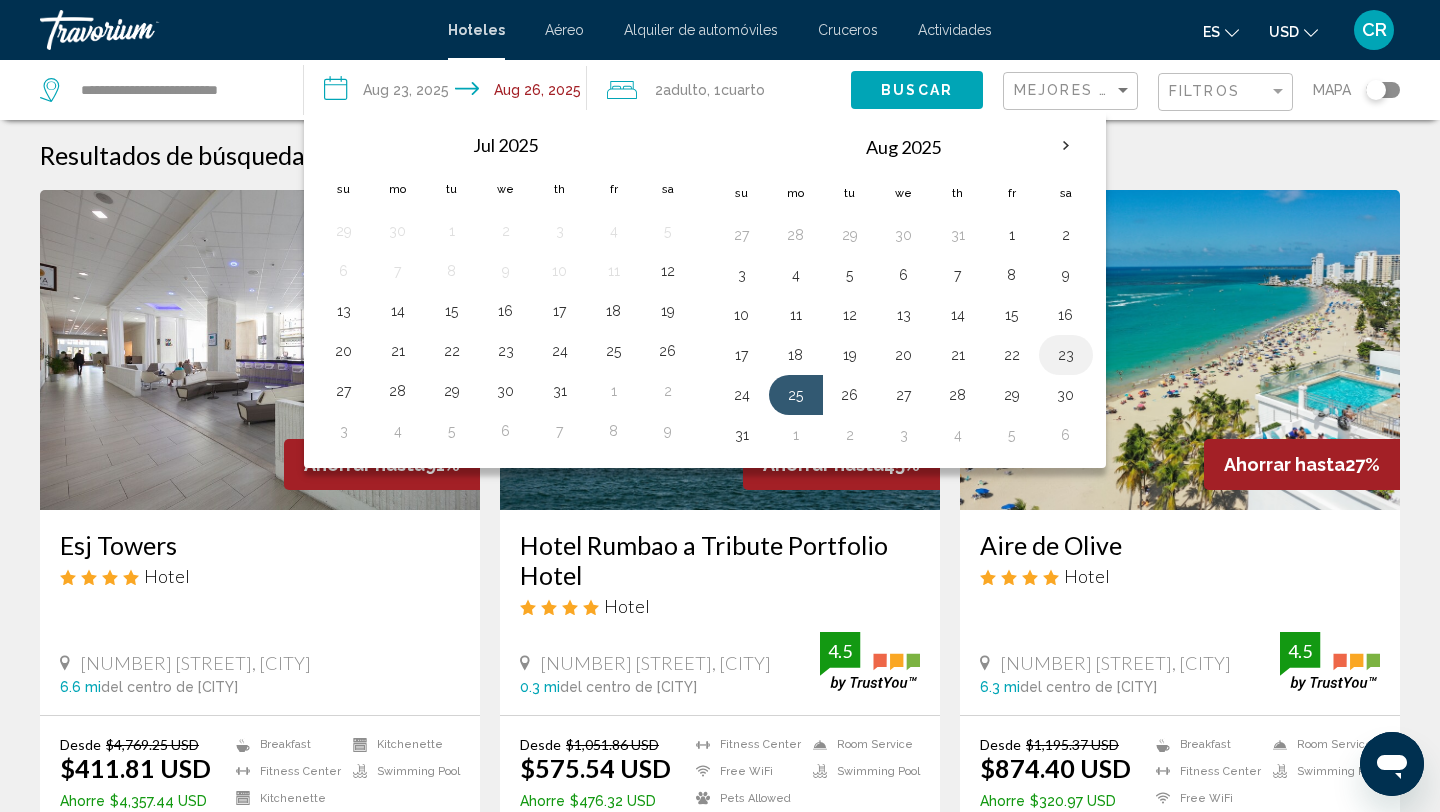 click on "23" at bounding box center (1066, 355) 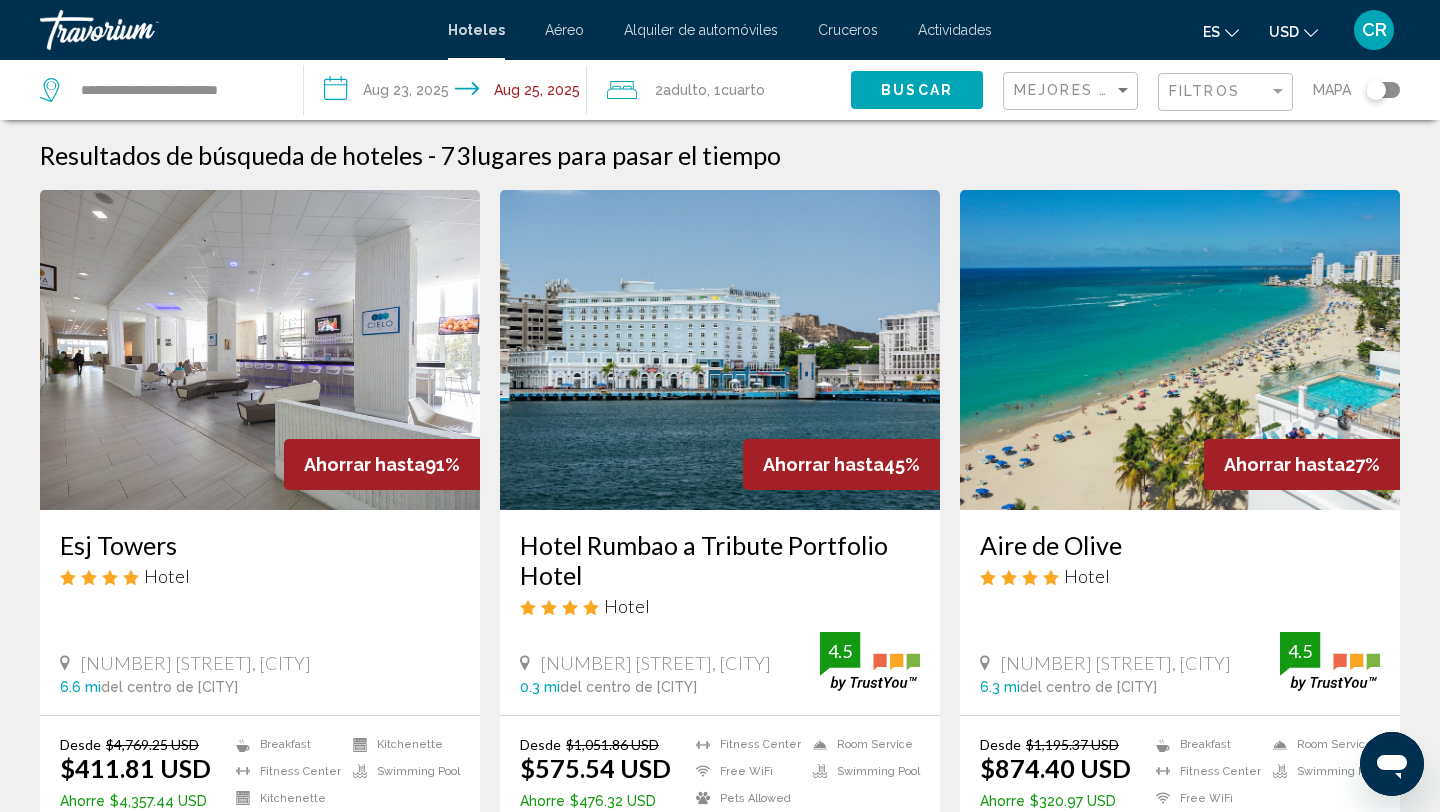 click on "Buscar" 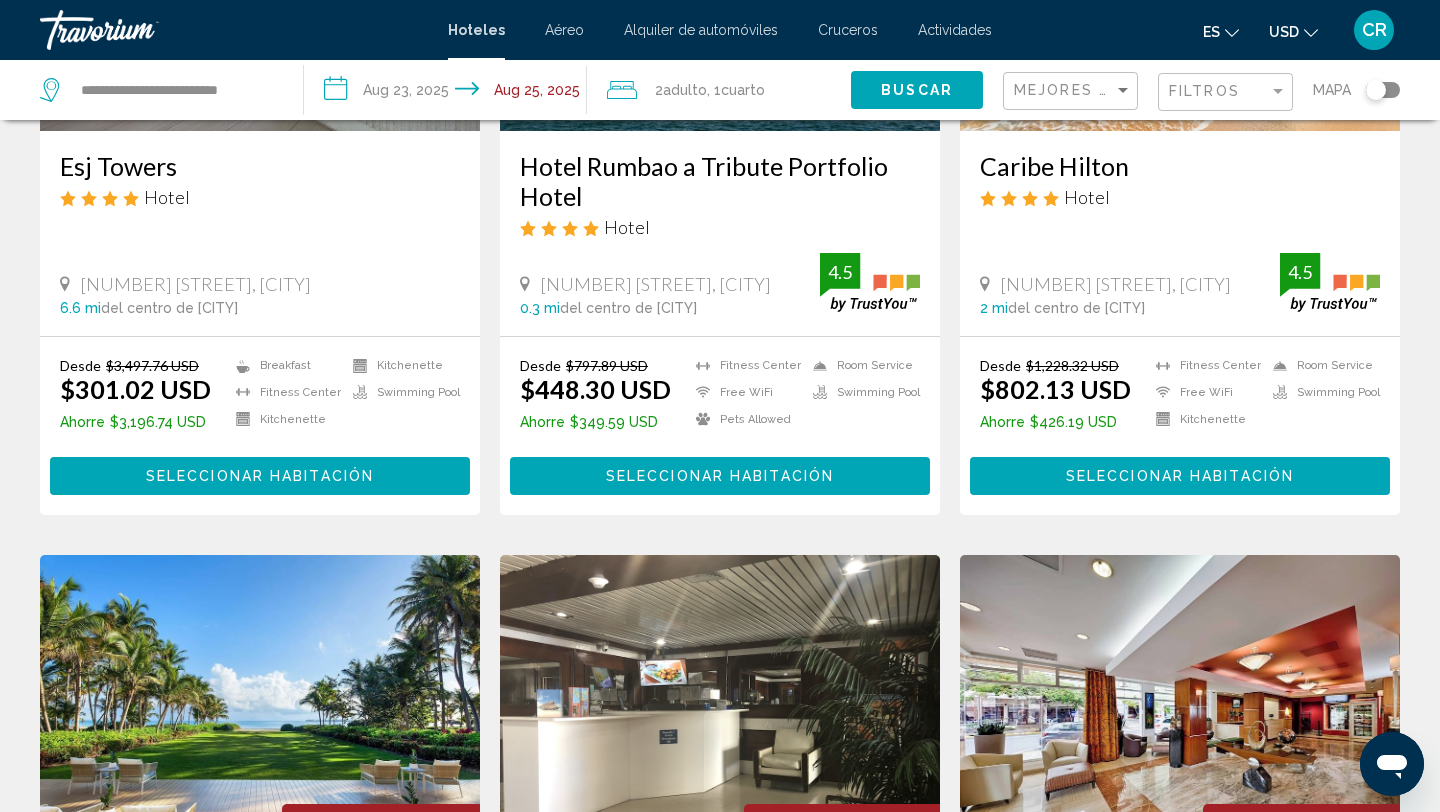 scroll, scrollTop: 0, scrollLeft: 0, axis: both 